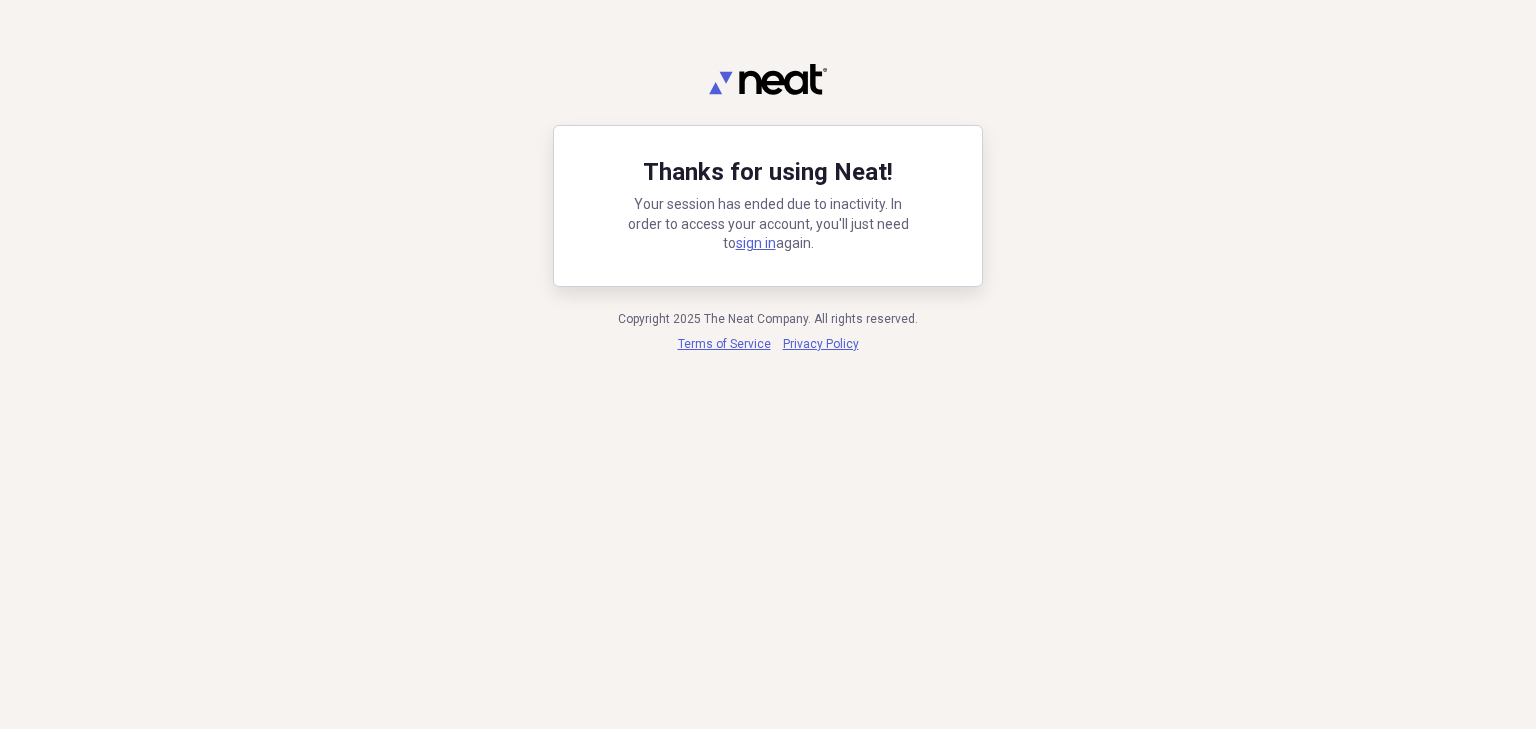 scroll, scrollTop: 0, scrollLeft: 0, axis: both 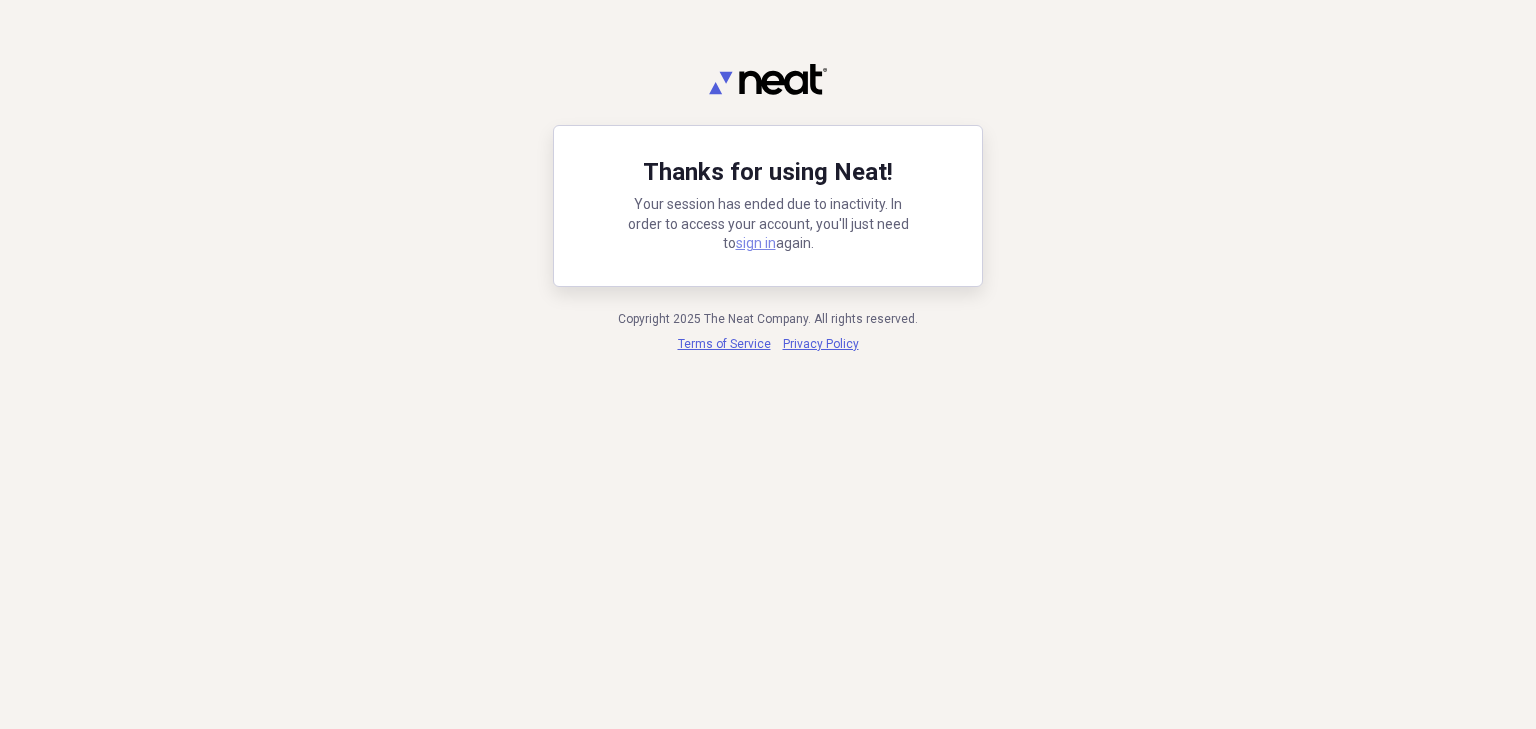 click on "sign in" at bounding box center (756, 243) 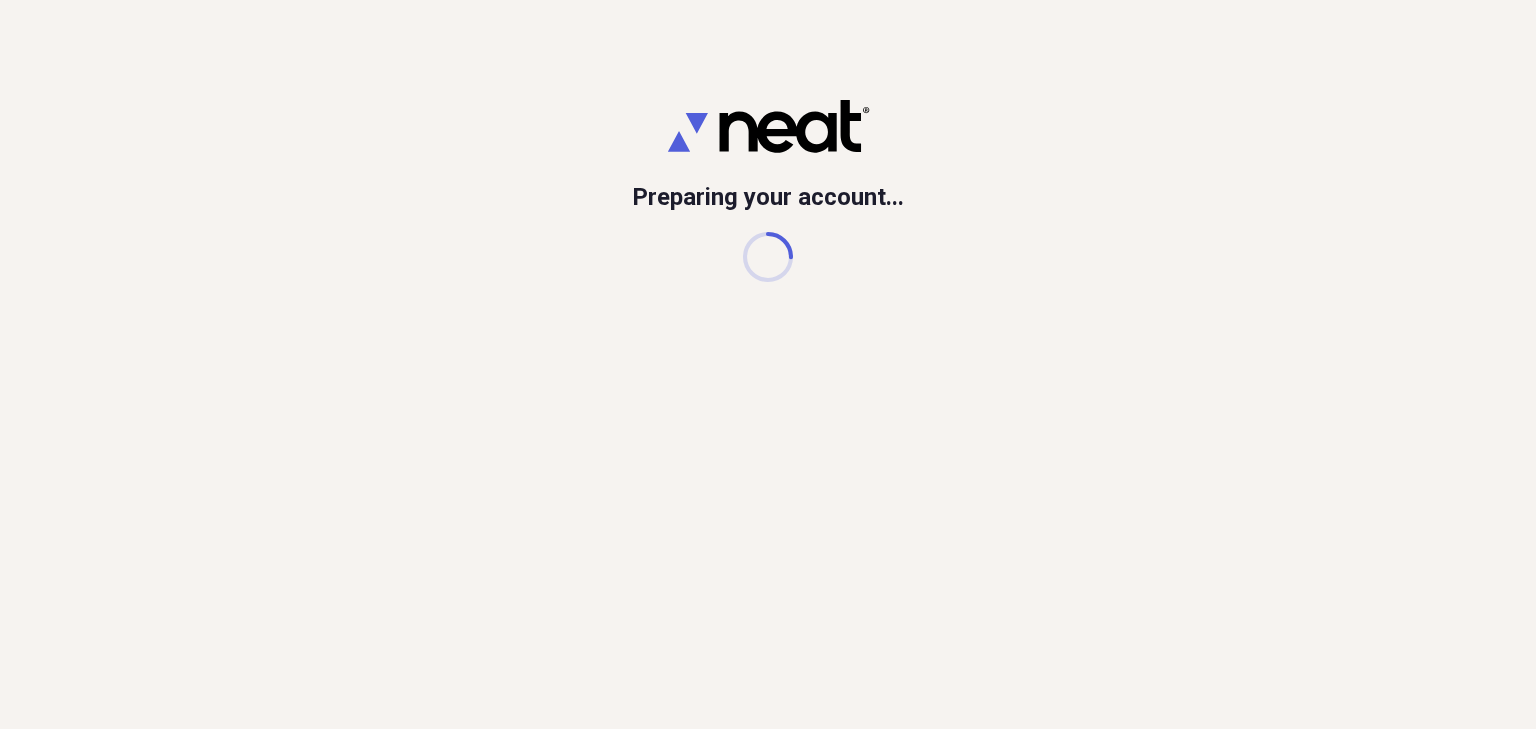 scroll, scrollTop: 0, scrollLeft: 0, axis: both 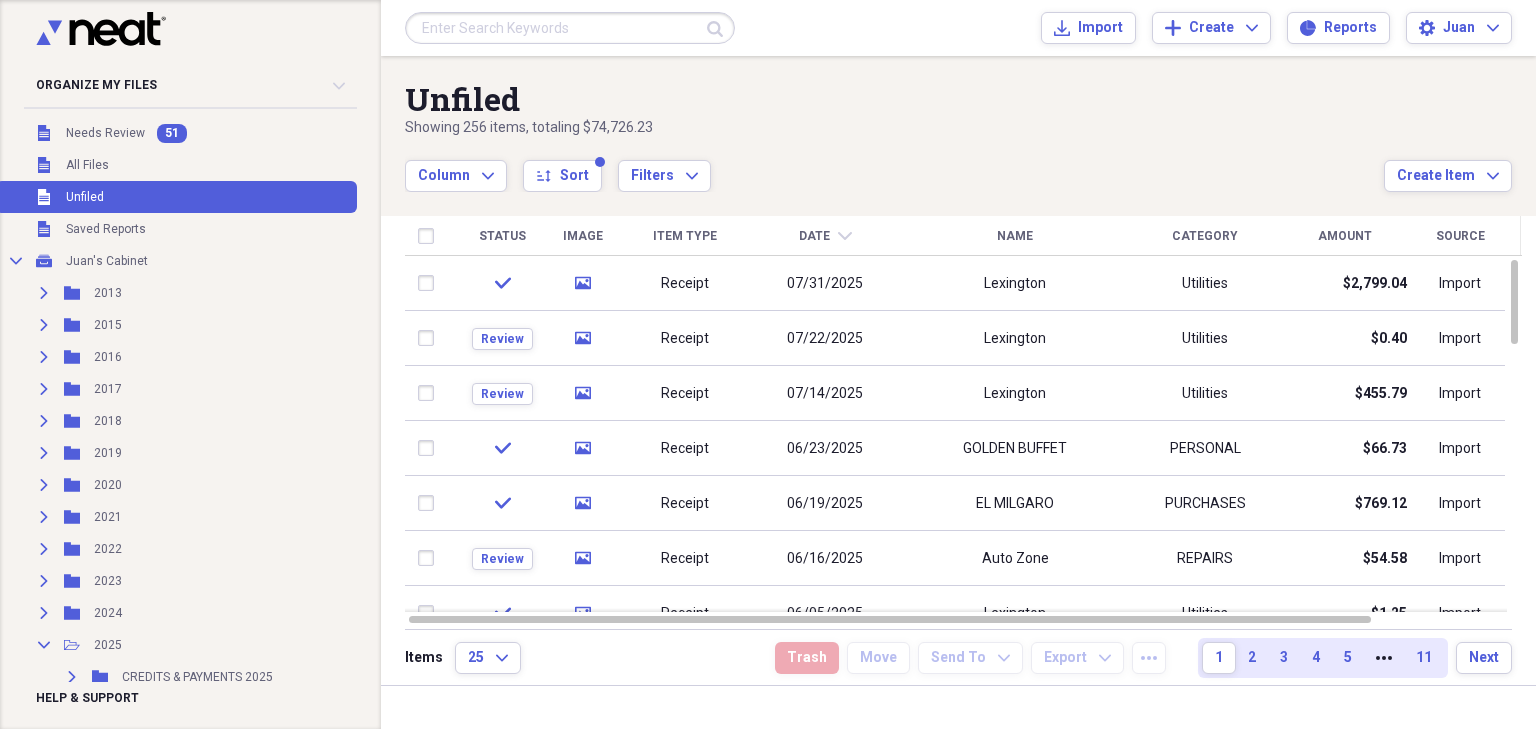 click on "Unfiled" at bounding box center [894, 99] 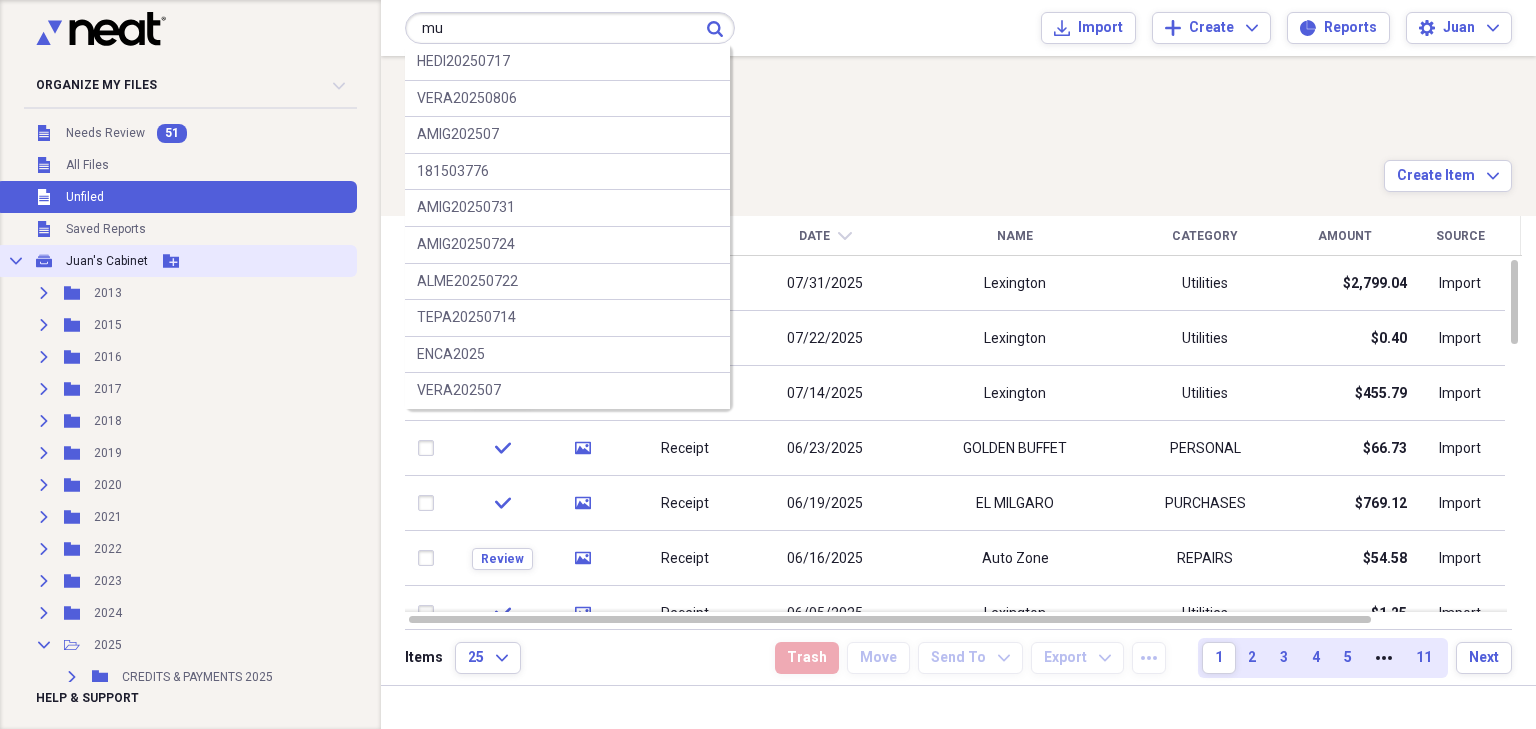 type on "m" 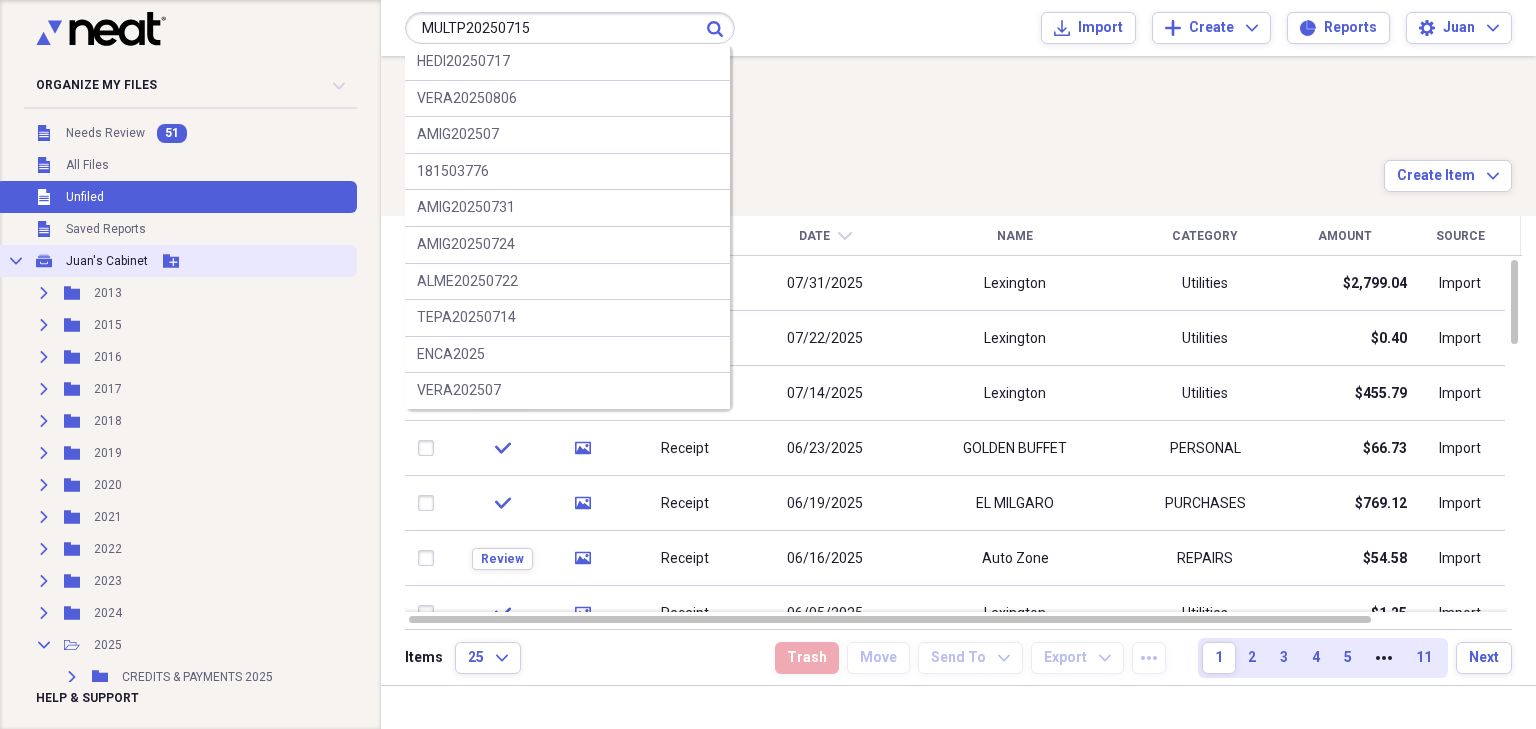 type on "MULTP20250715" 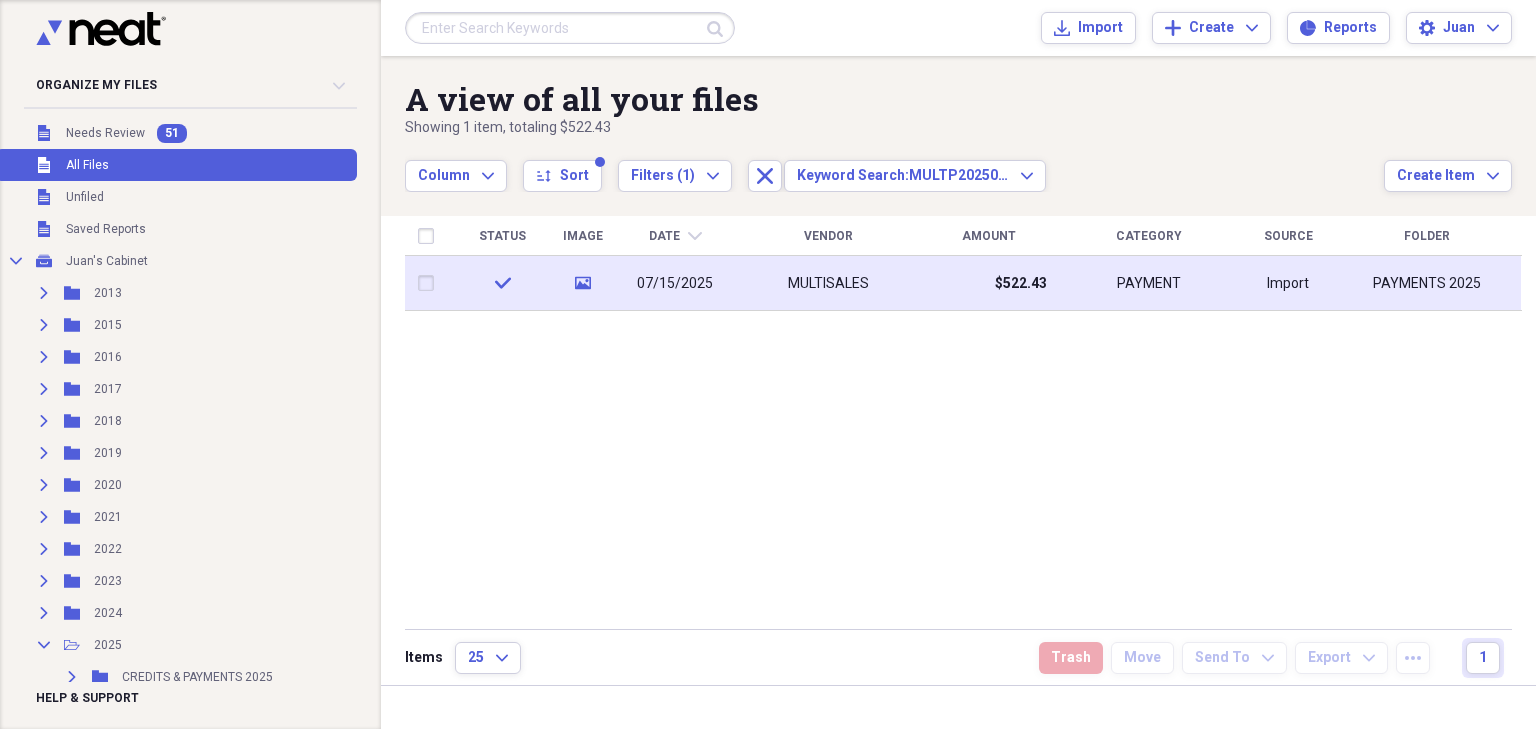 click on "$522.43" at bounding box center [988, 283] 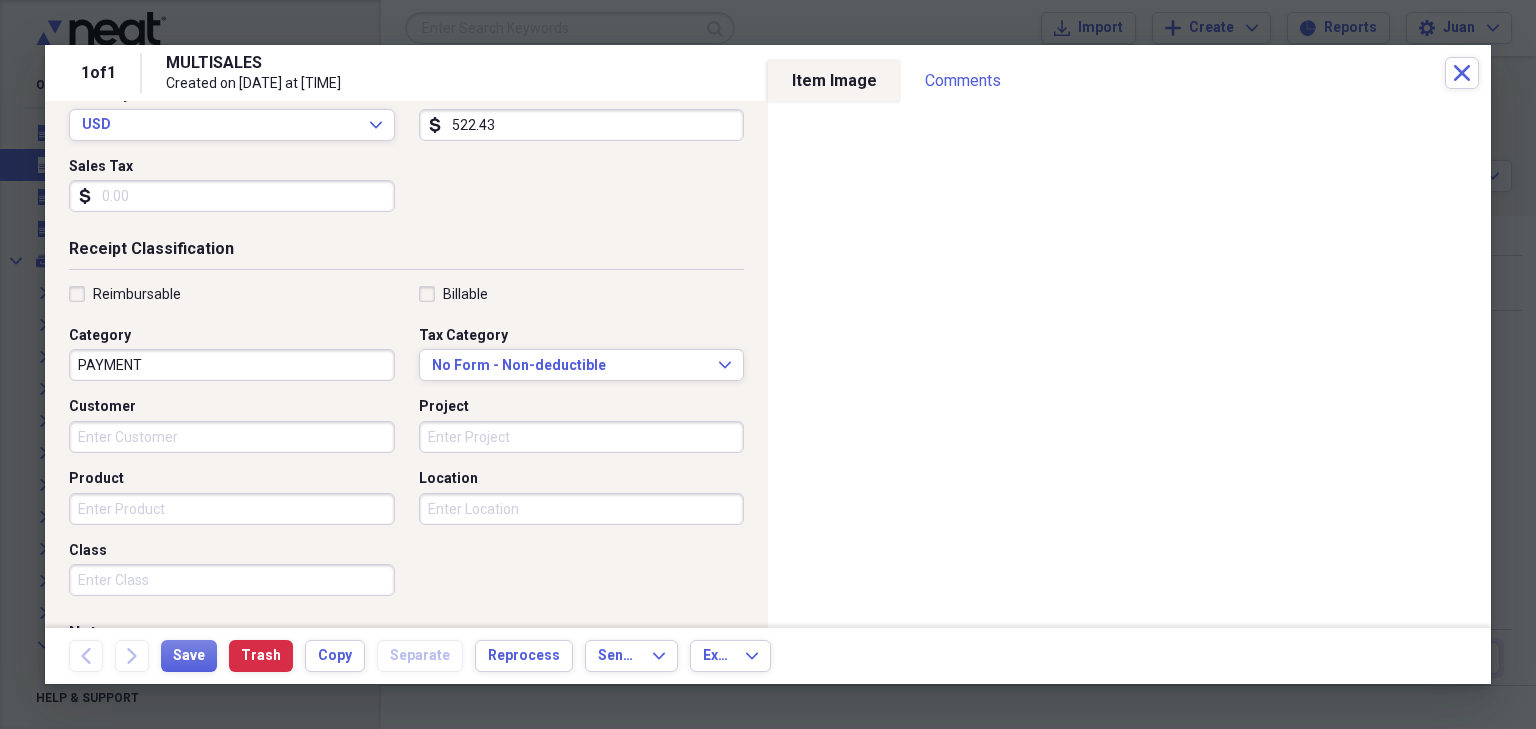 scroll, scrollTop: 492, scrollLeft: 0, axis: vertical 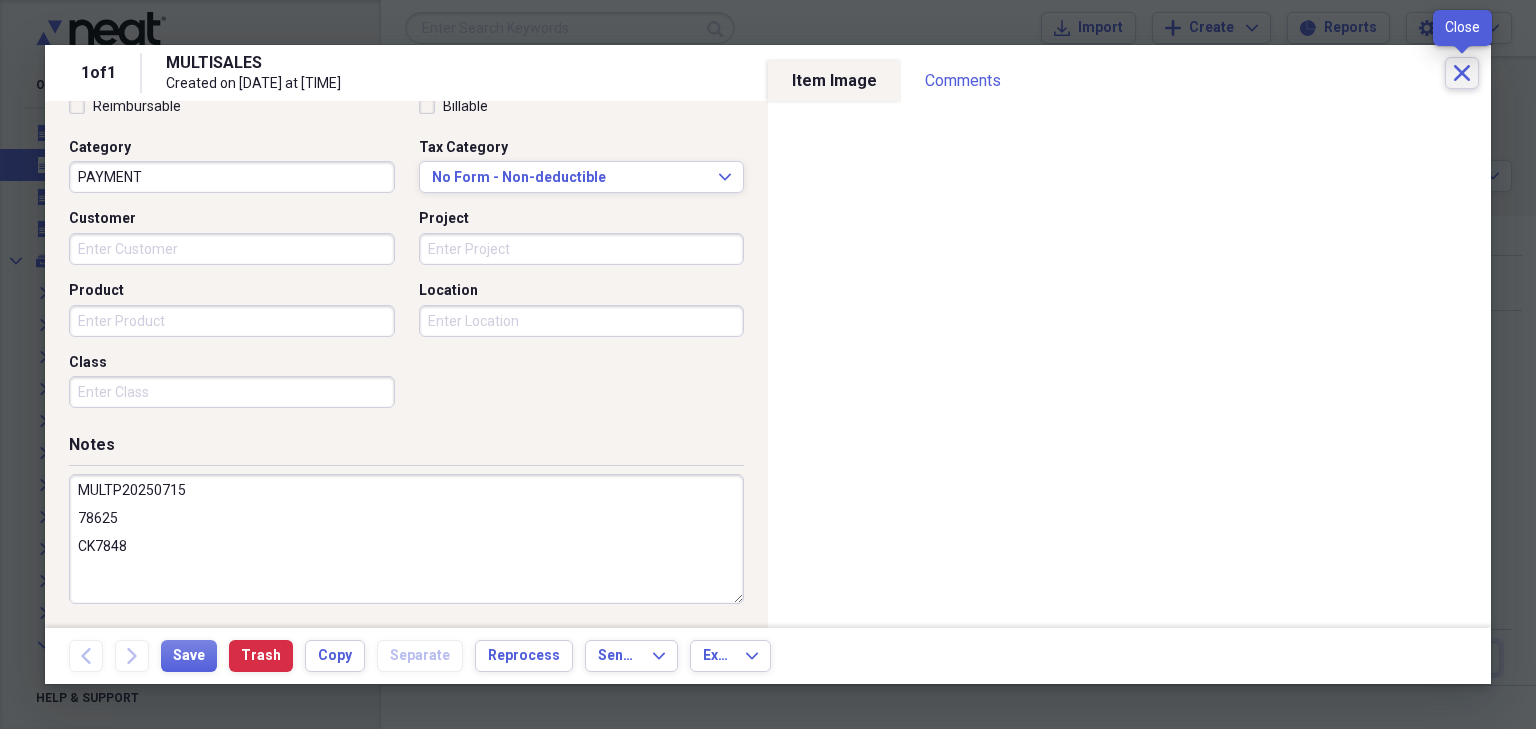 click on "Close" at bounding box center (1462, 73) 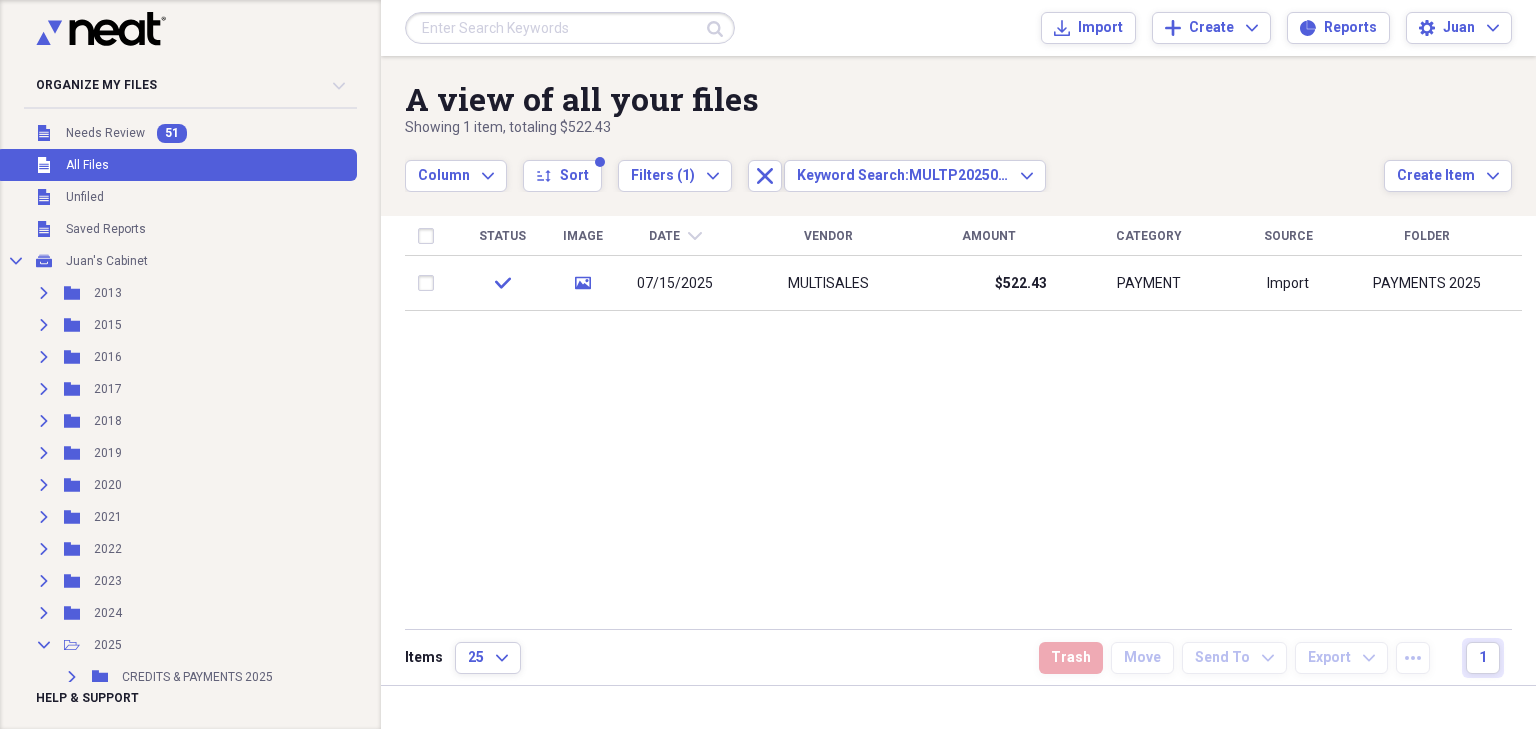 click at bounding box center (570, 28) 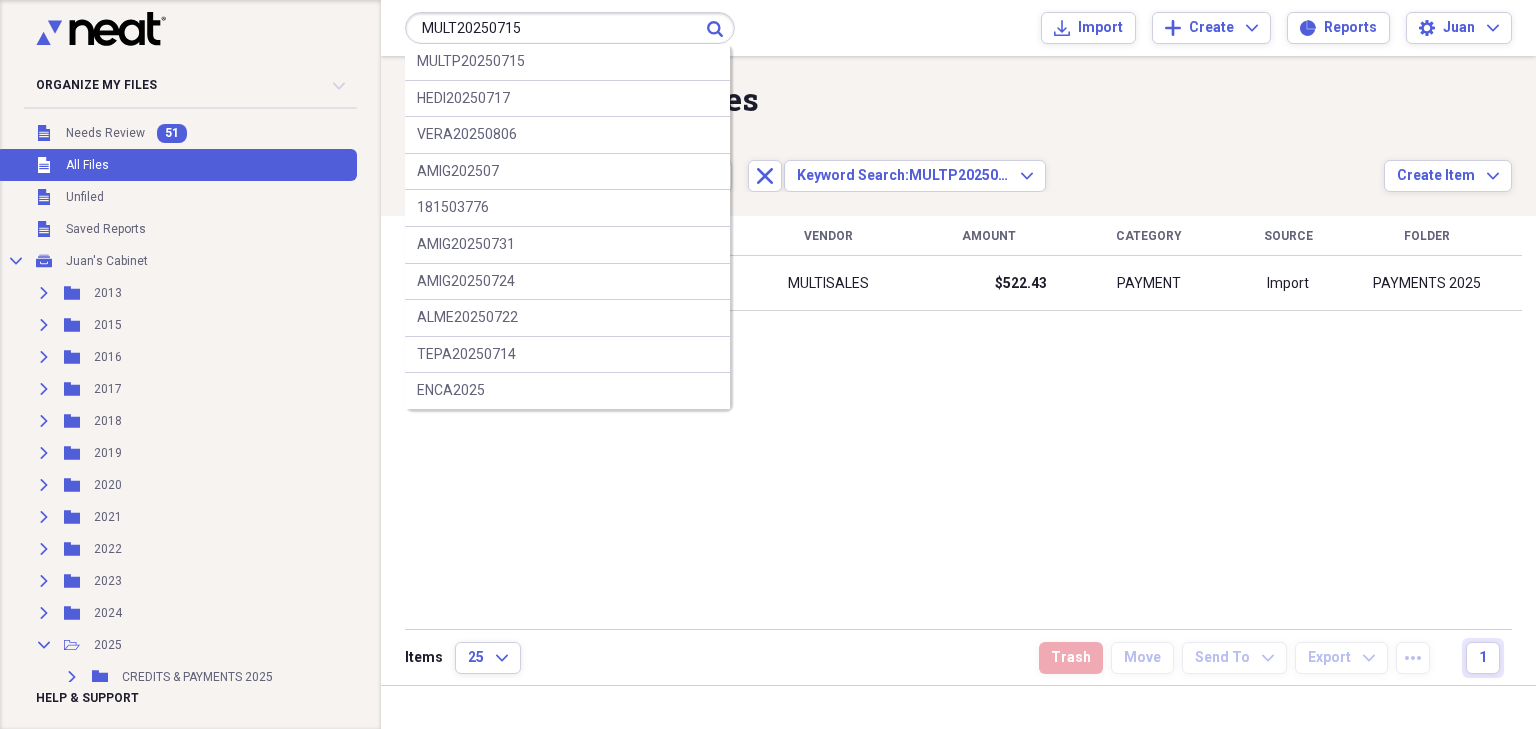 type on "MULT20250715" 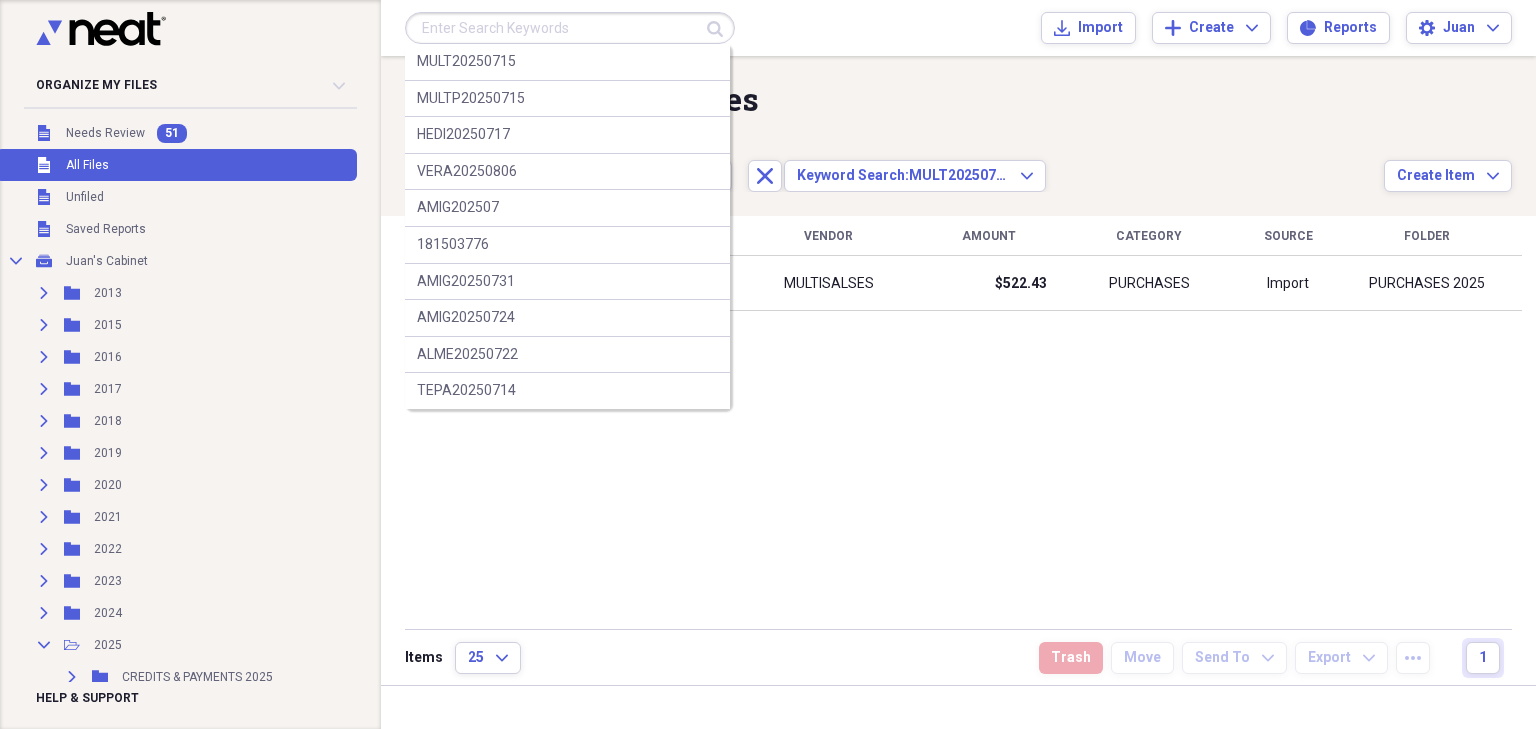 click at bounding box center (570, 28) 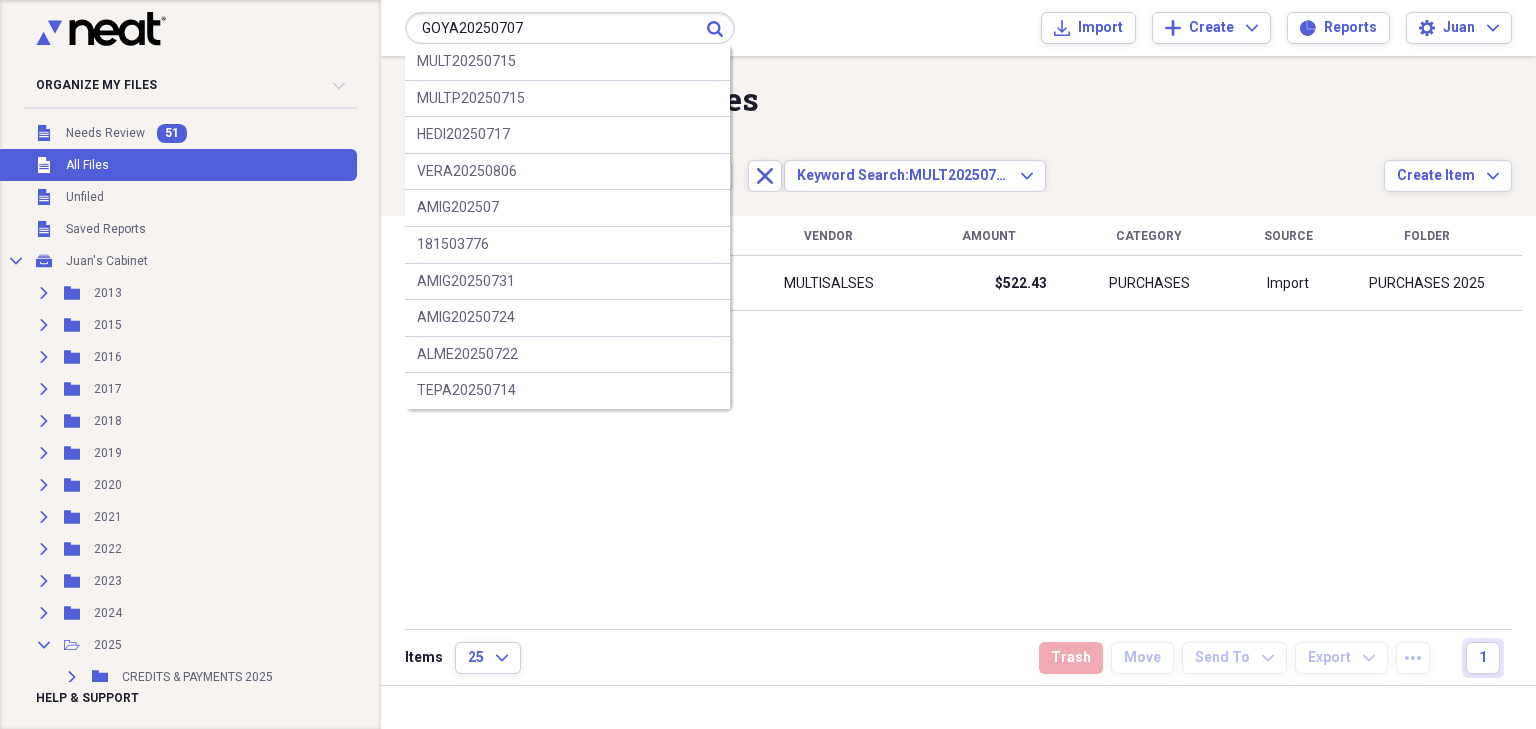 type on "GOYA20250707" 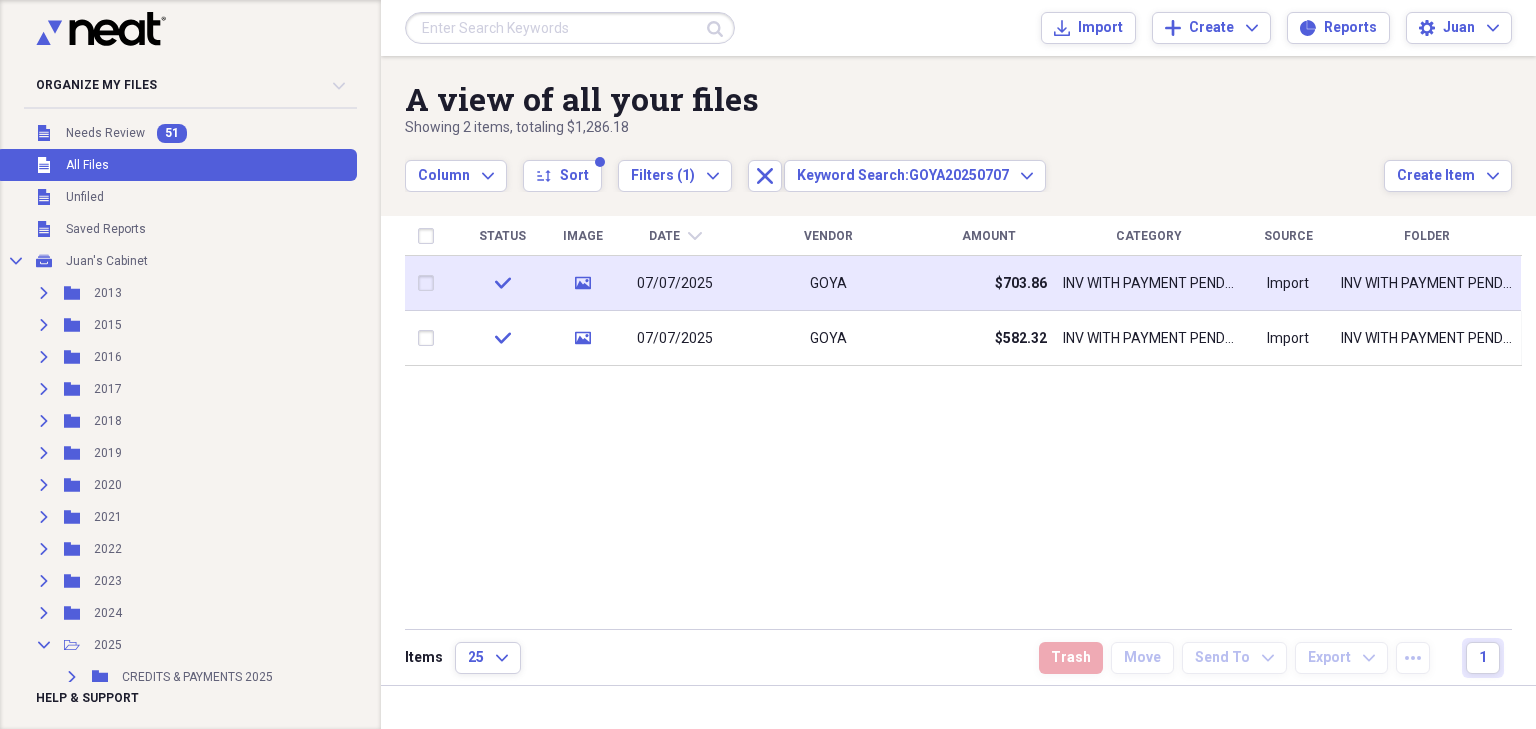 click on "$703.86" at bounding box center (1021, 284) 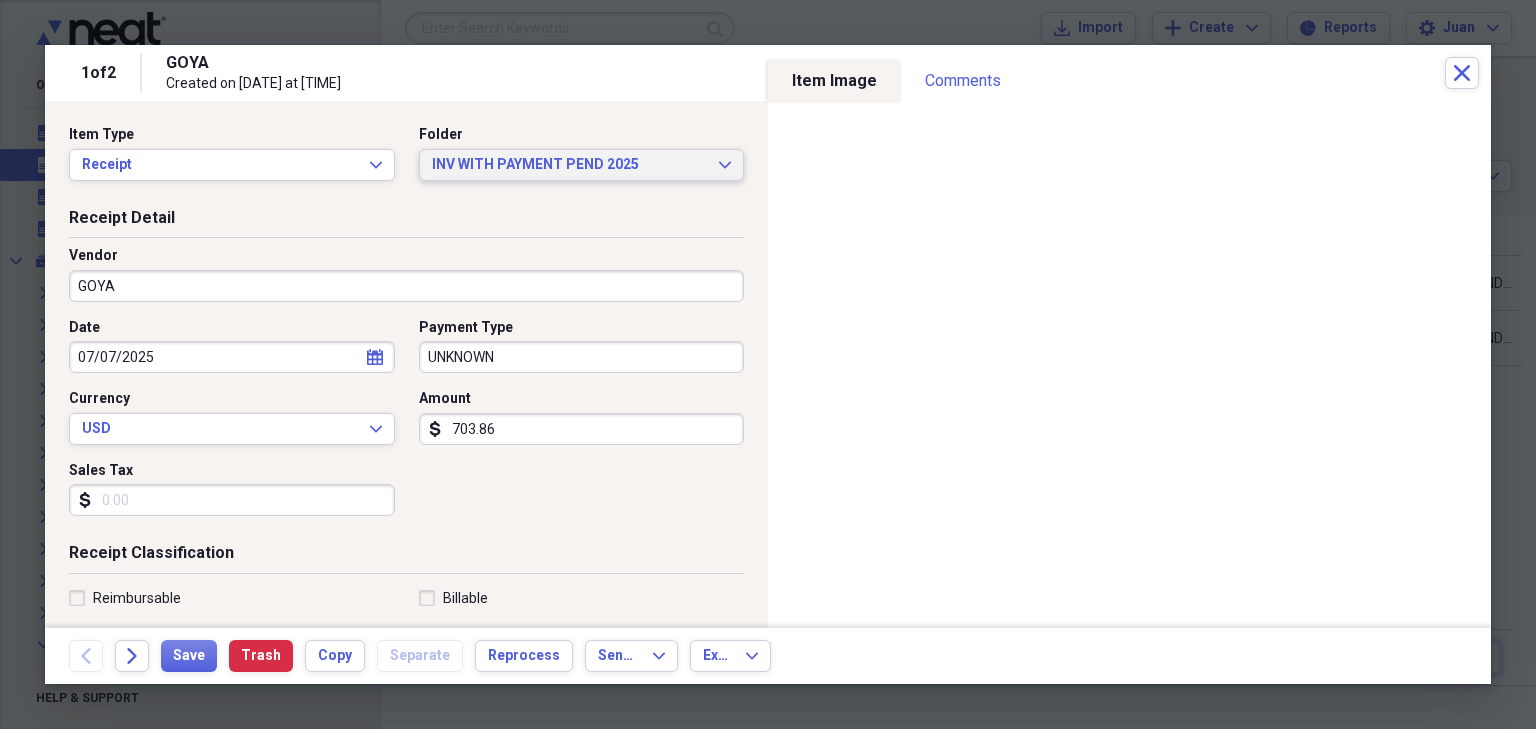 click on "INV WITH PAYMENT PEND 2025 Expand" at bounding box center [582, 165] 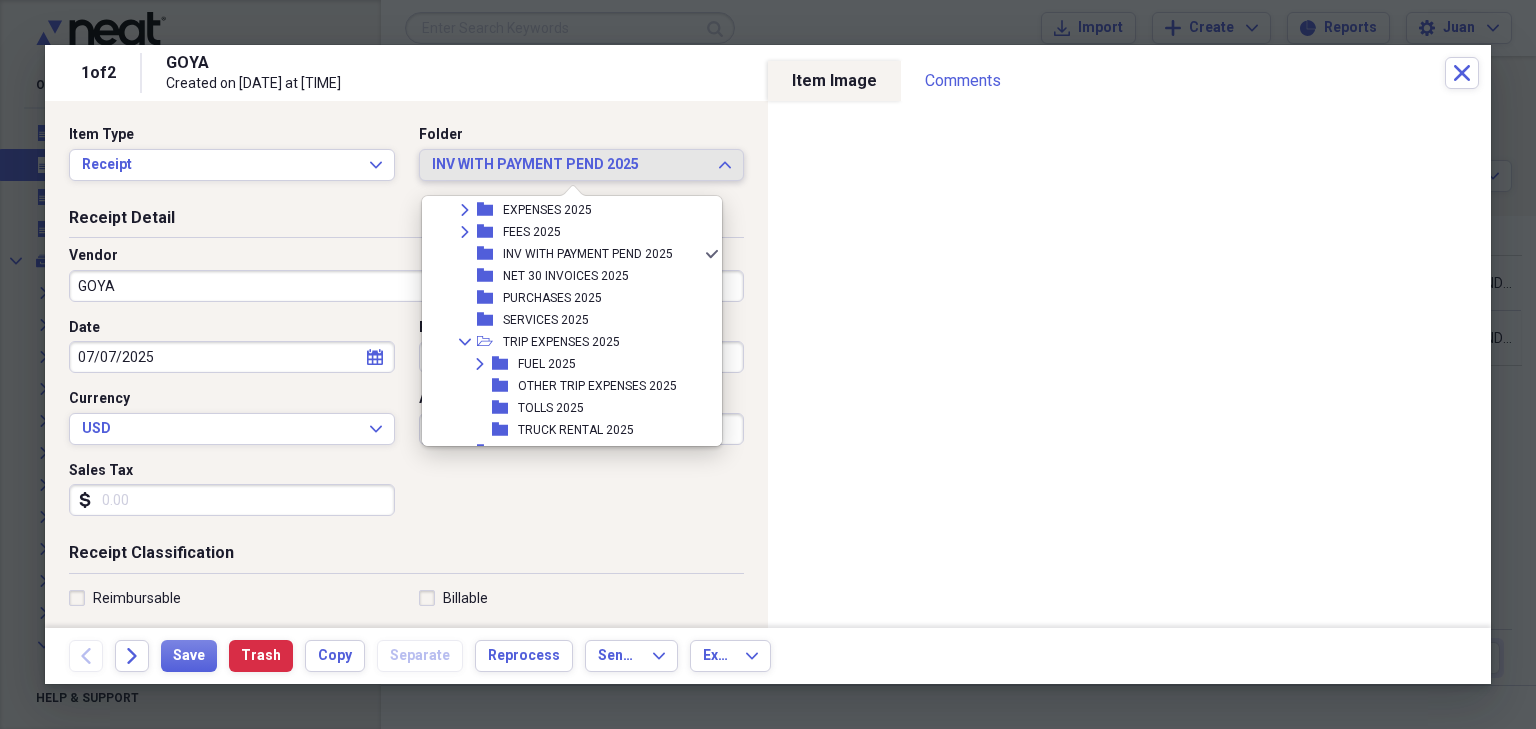 scroll, scrollTop: 473, scrollLeft: 0, axis: vertical 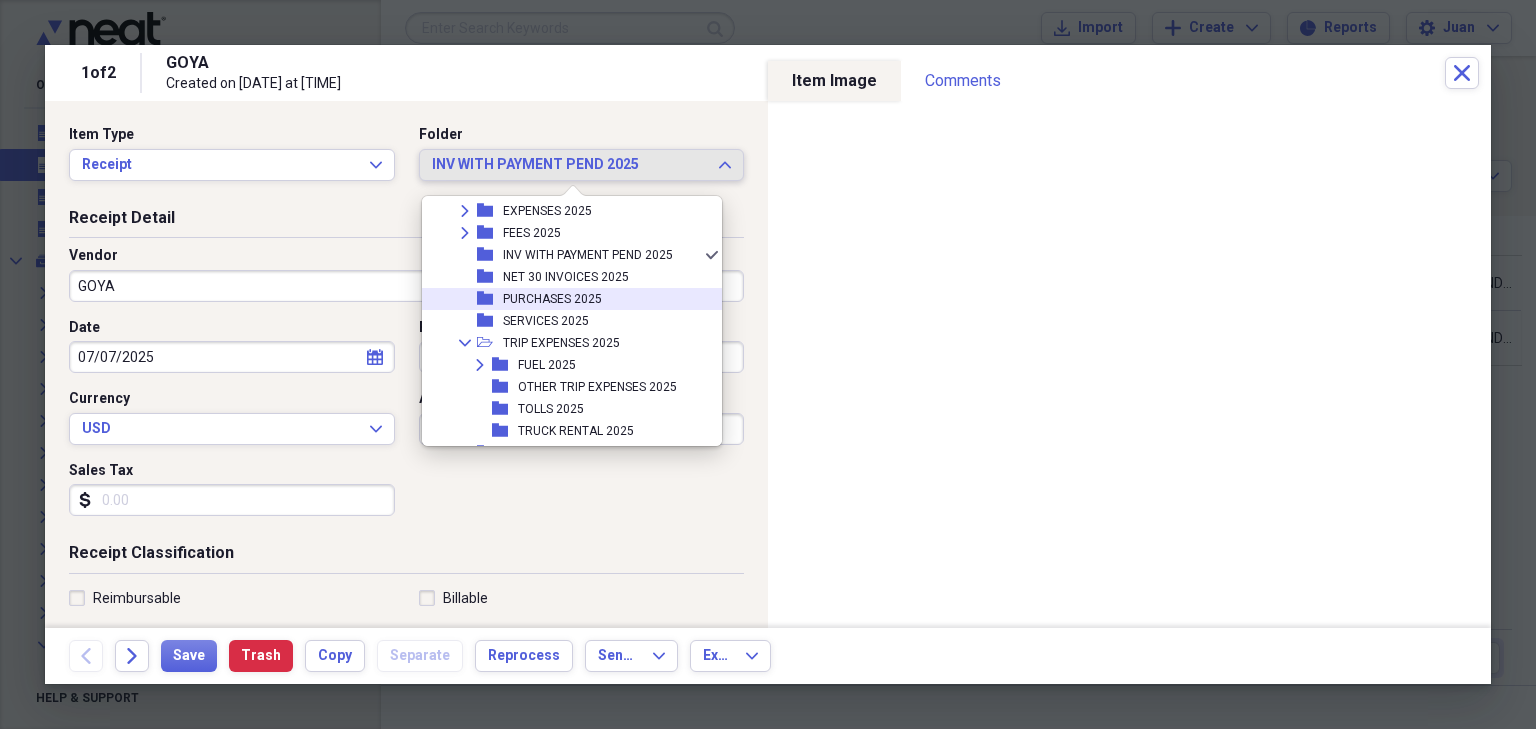 click on "PURCHASES 2025" at bounding box center [552, 299] 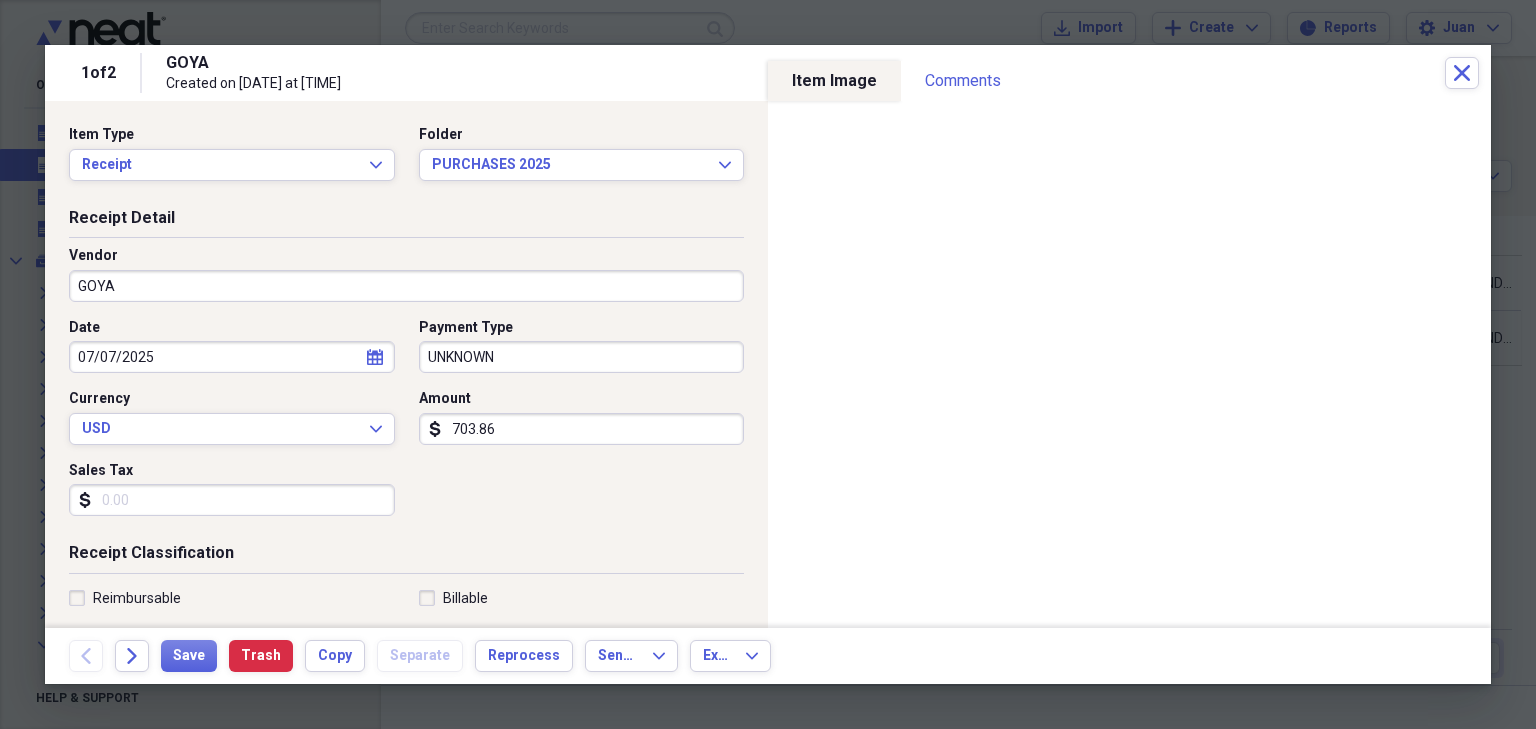 click on "Organize My Files 51 Collapse Unfiled Needs Review 51 Unfiled All Files Unfiled Unfiled Unfiled Saved Reports Collapse My Cabinet Juan's Cabinet Add Folder Expand Folder 2013 Add Folder Expand Folder 2015 Add Folder Expand Folder 2016 Add Folder Expand Folder 2017 Add Folder Expand Folder 2018 Add Folder Expand Folder 2019 Add Folder Expand Folder 2020 Add Folder Expand Folder 2021 Add Folder Expand Folder 2022 Add Folder Expand Folder 2023 Add Folder Expand Folder 2024 Add Folder Collapse Open Folder 2025 Add Folder Expand Folder CREDITS & PAYMENTS 2025 Add Folder Expand Folder DOCUMENTS 2025 Add Folder Collapse Open Folder EXPENSES 2025 Add Folder Folder ADVERTISING 2025 Add Folder Folder BUSINESS MEALS 2025 Add Folder Folder CPA 2025 Add Folder Folder EMPLOYEE EMRE 2025 Add Folder Folder EQUIPMENT 2025 Add Folder Folder INSURANCE 2025 Add Folder Folder MEETINGS 2025 Add Folder Folder OFFICE SUPPLIES 2025 Add Folder Folder PAYROLL 2025 Add Folder Folder PERSONAL 2025 Add Folder Folder POSTAL 2025 Add Folder" at bounding box center (768, 364) 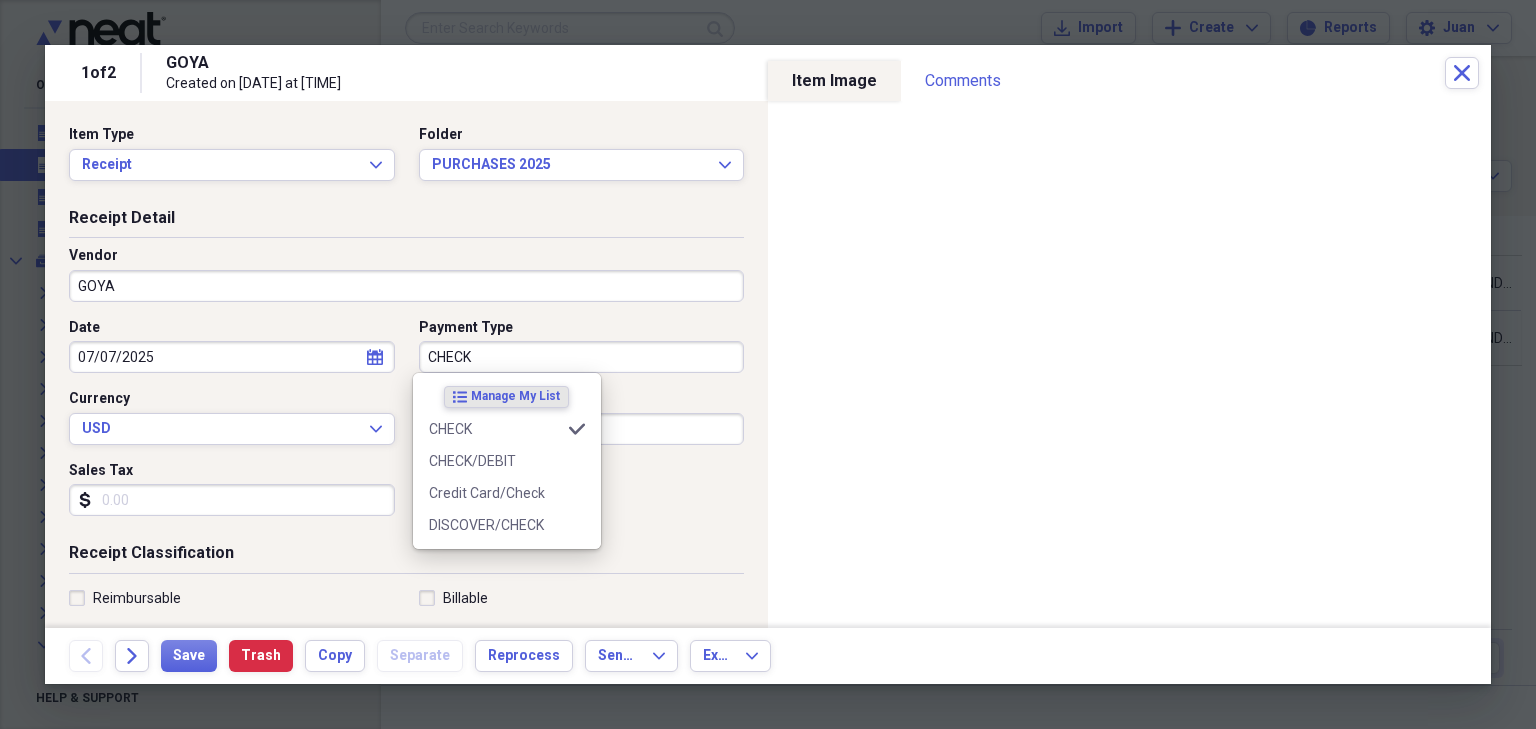 type on "CHECK" 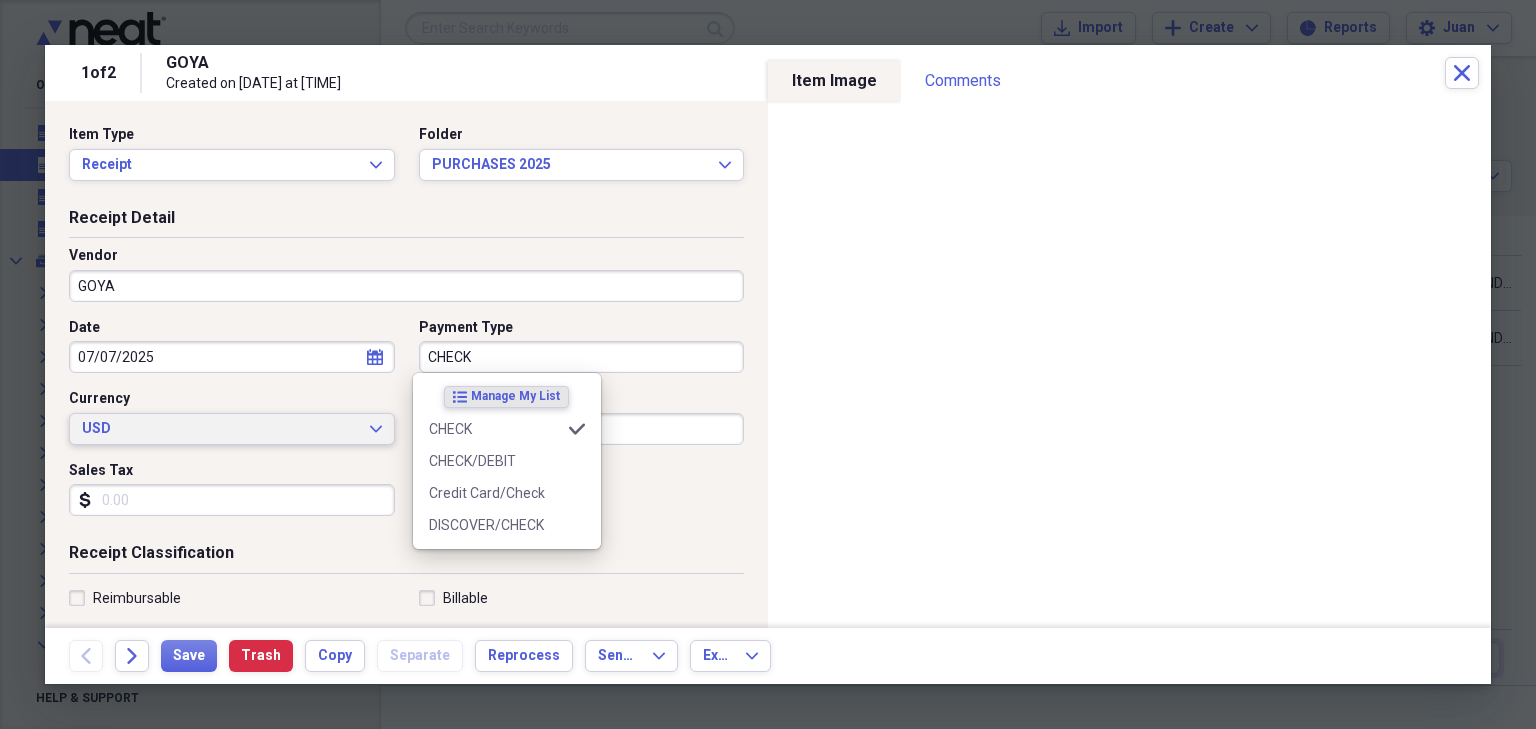 type 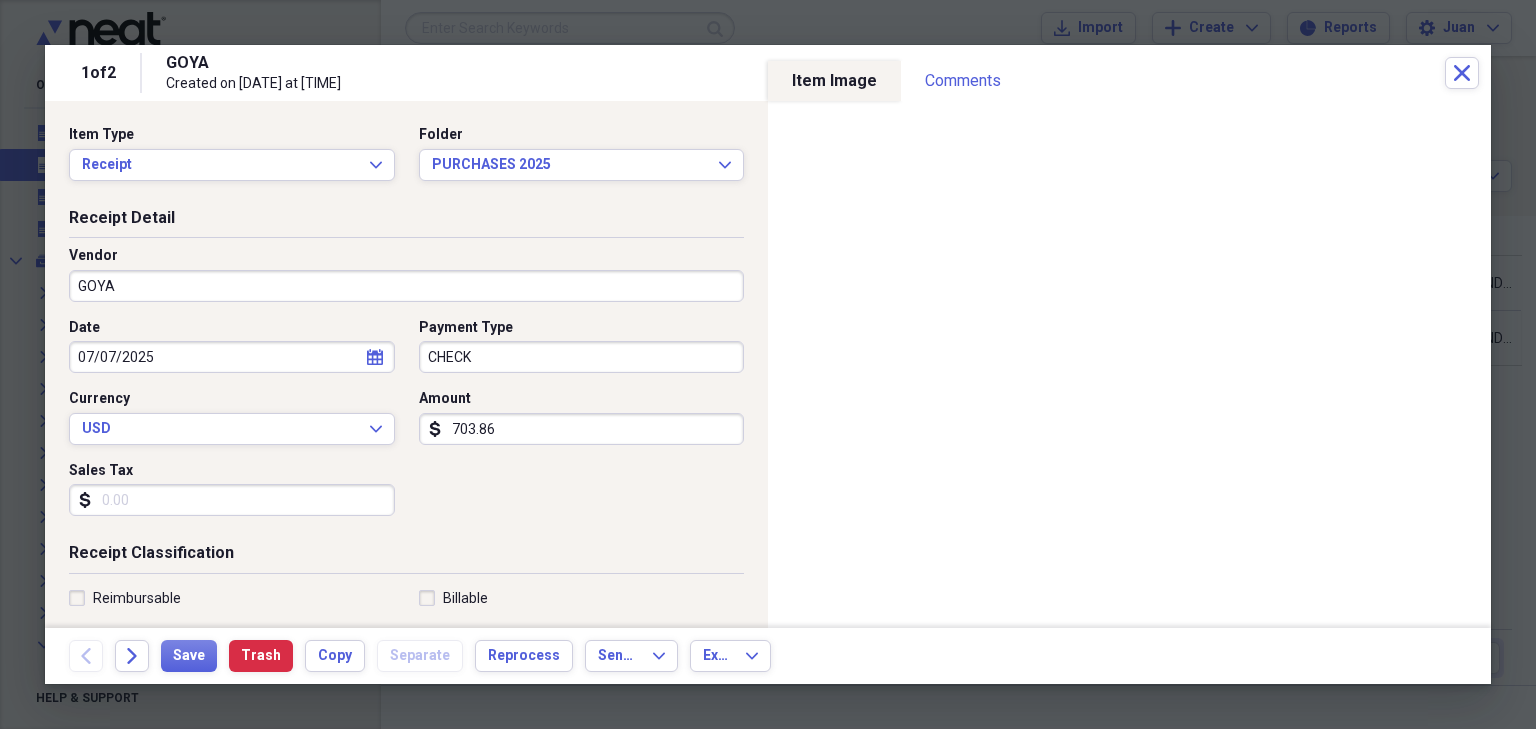 scroll, scrollTop: 304, scrollLeft: 0, axis: vertical 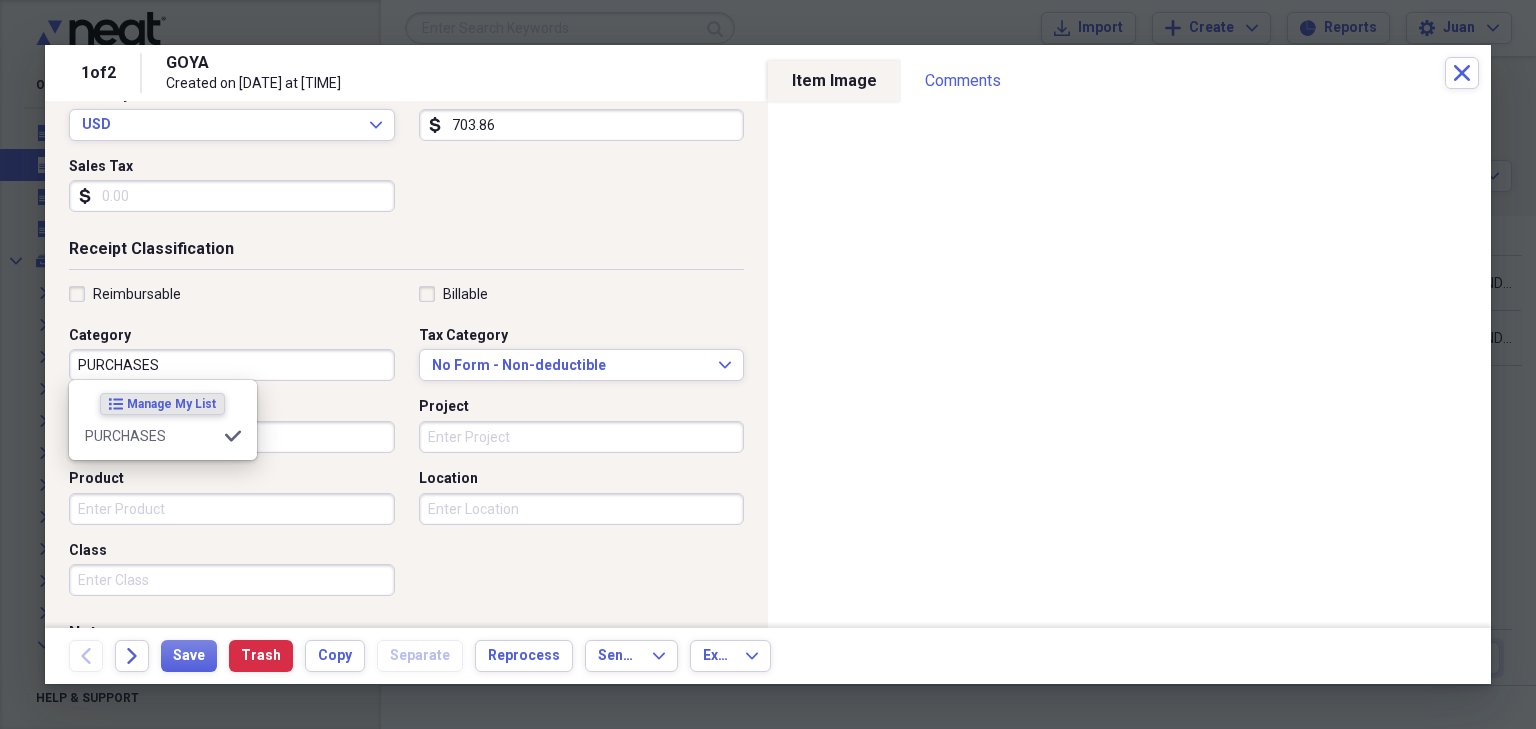 type on "PURCHASES" 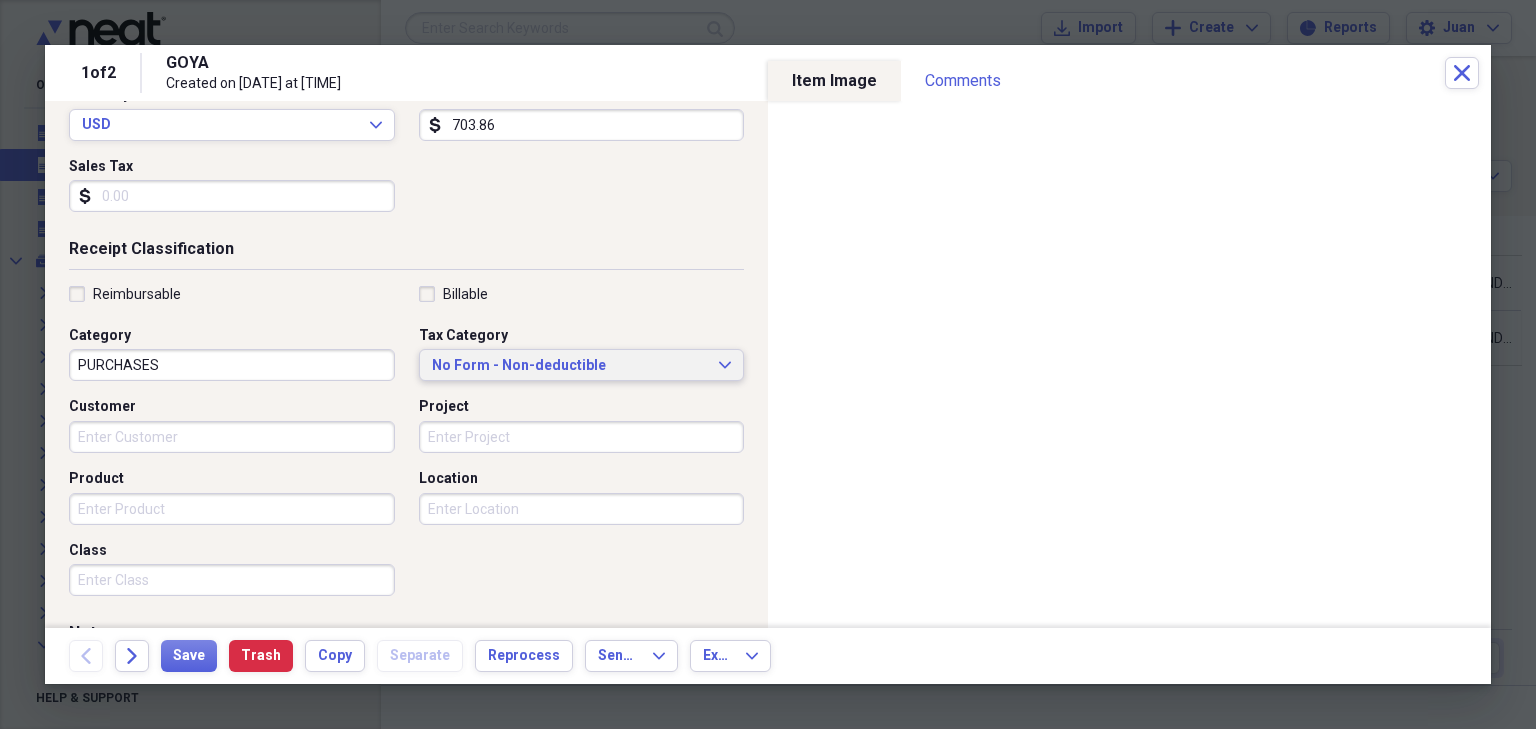 type 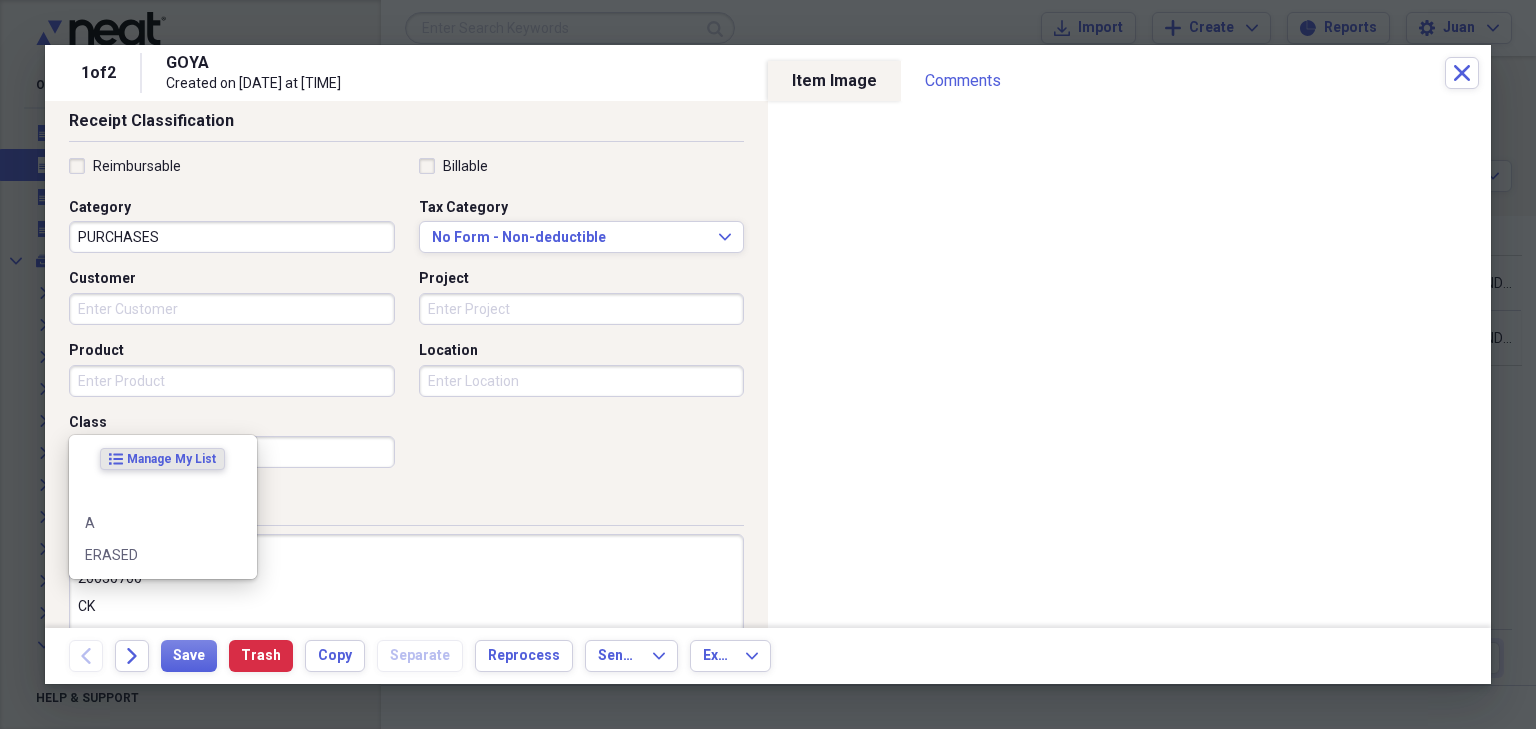 scroll, scrollTop: 492, scrollLeft: 0, axis: vertical 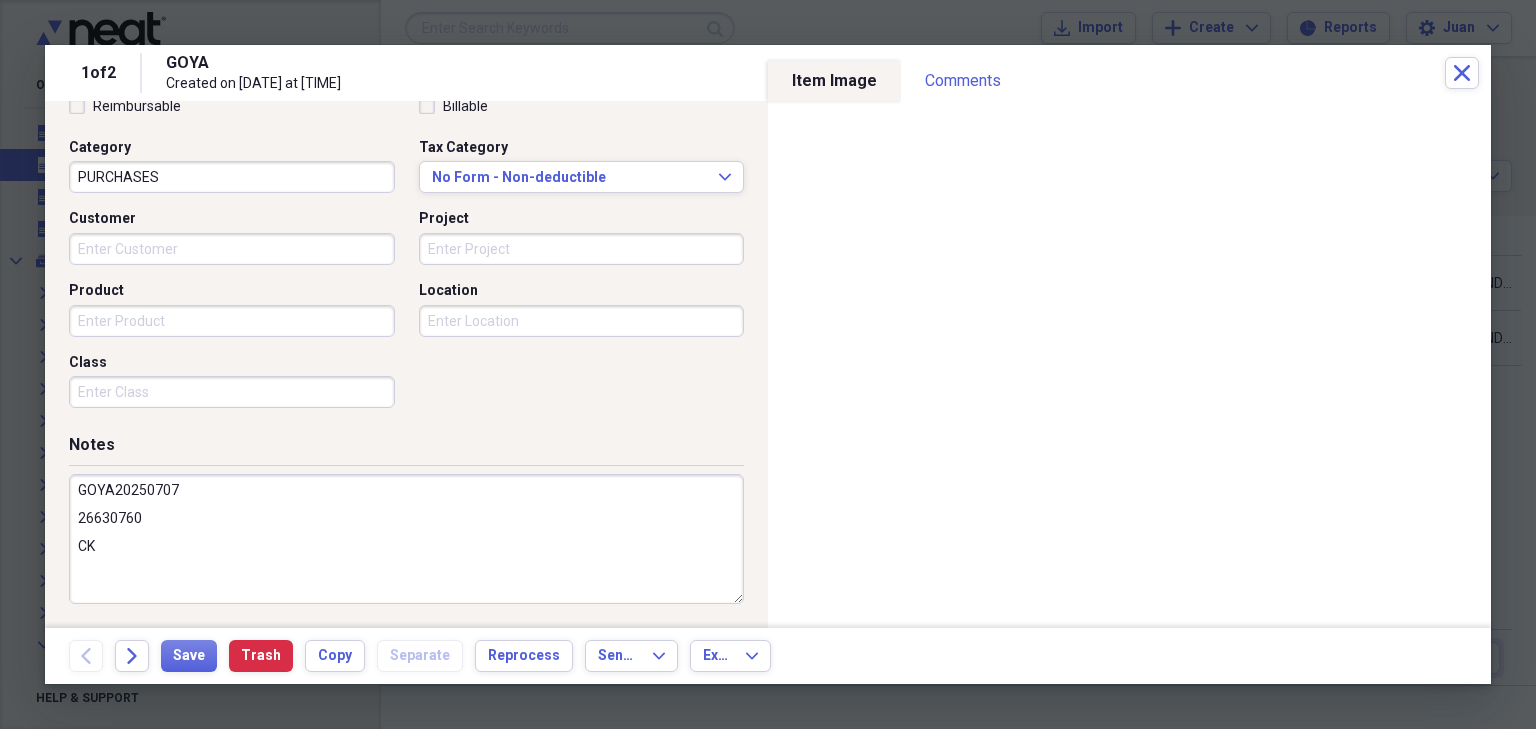 click on "GOYA20250707
26630760
CK" at bounding box center (406, 539) 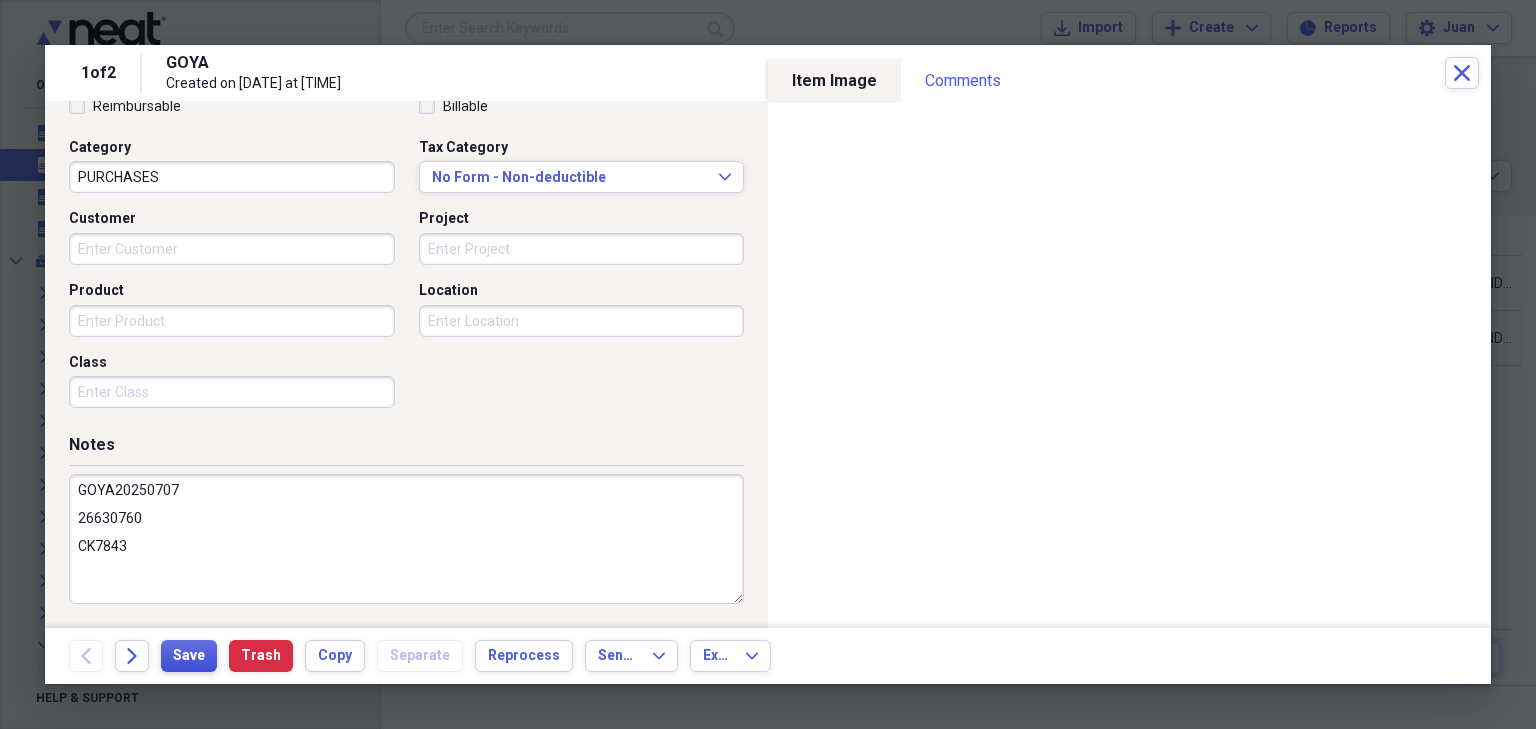 type on "GOYA20250707
26630760
CK7843" 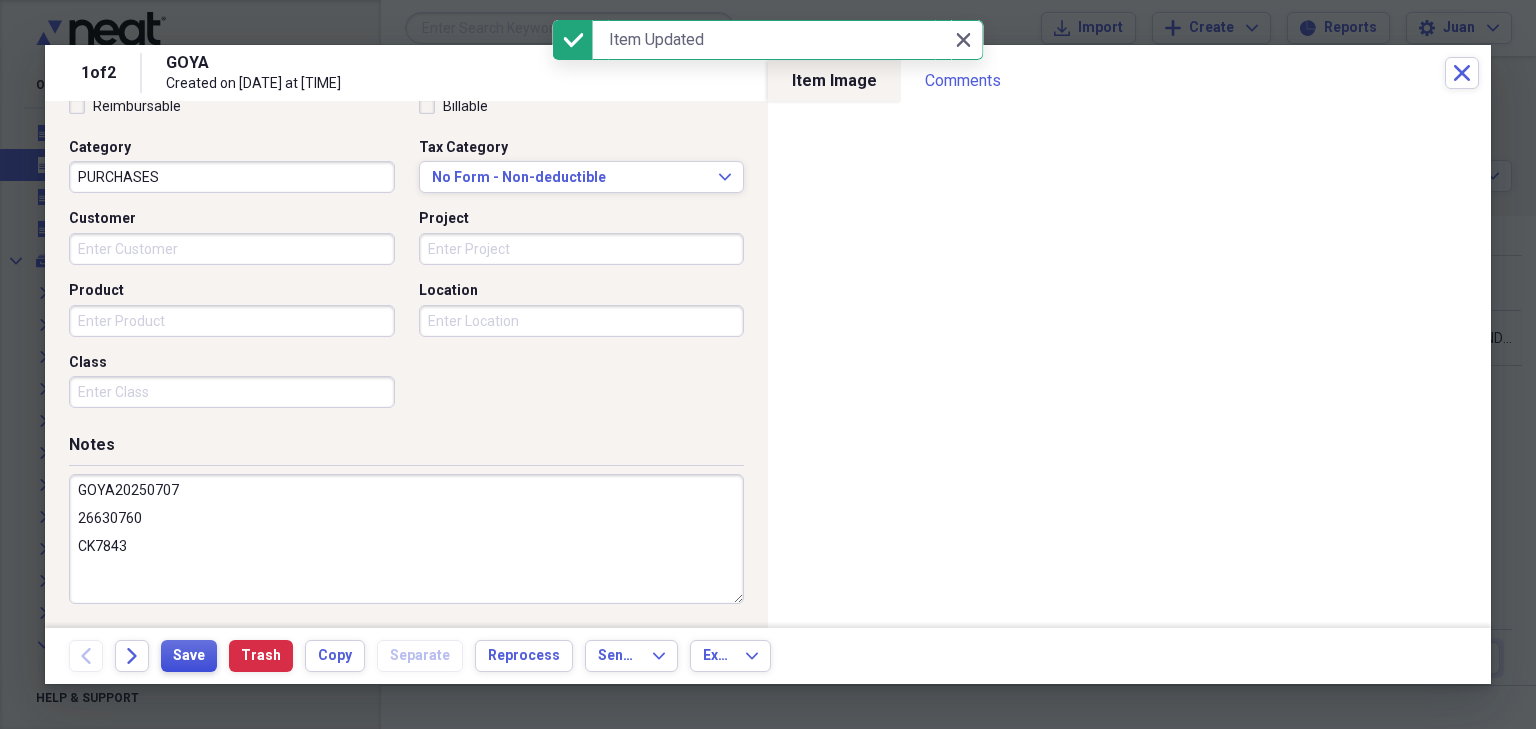 click on "Save" at bounding box center [189, 656] 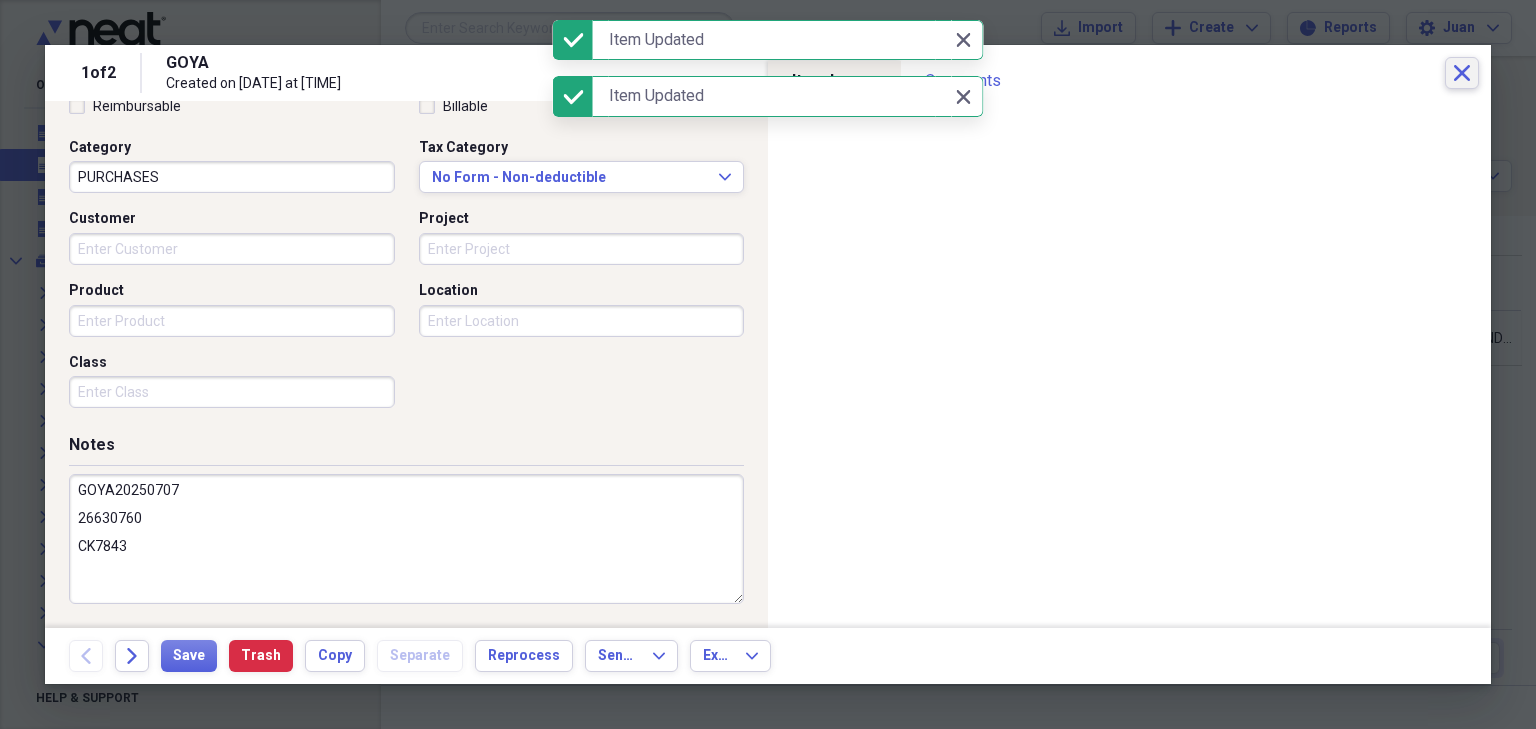click on "Close" at bounding box center (1462, 73) 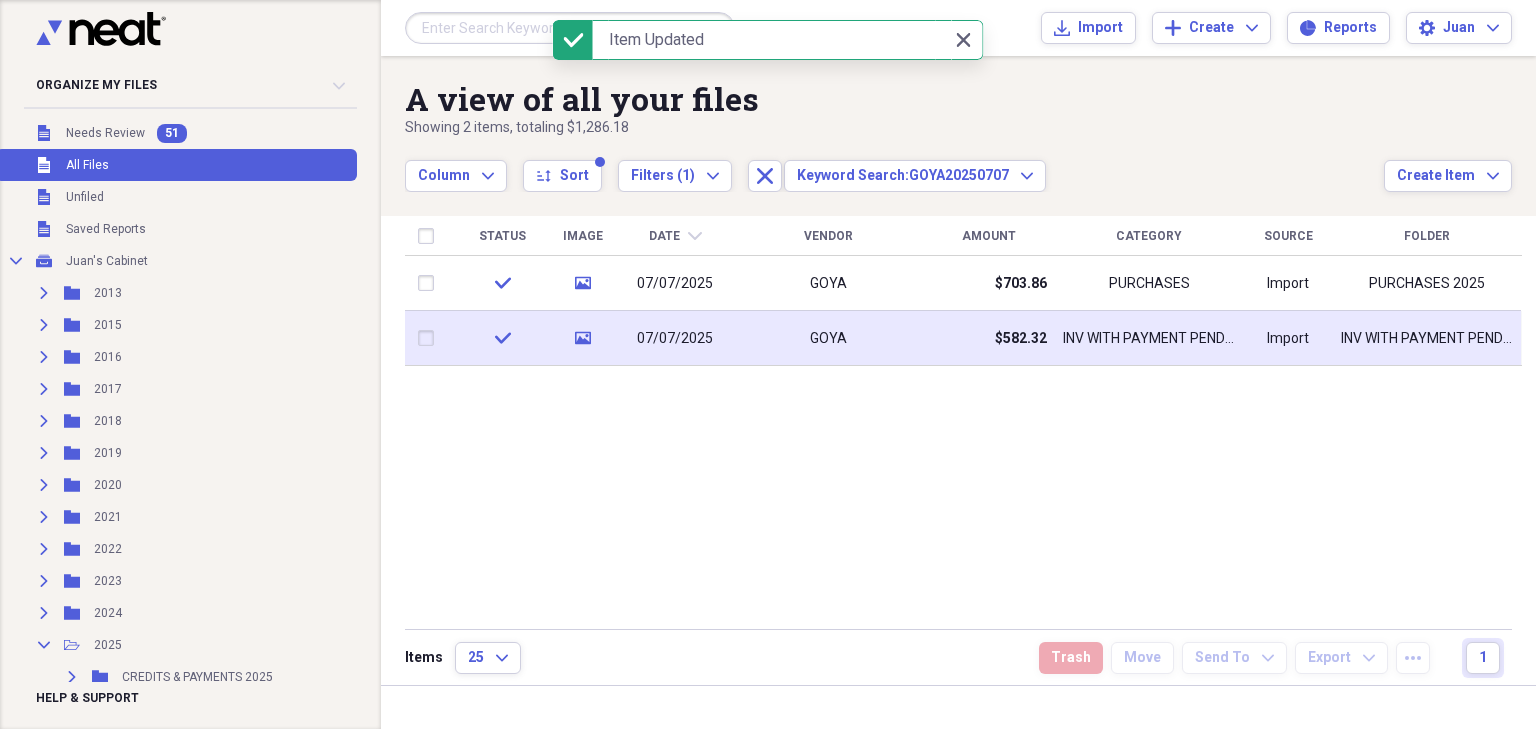 click on "$582.32" at bounding box center [1021, 339] 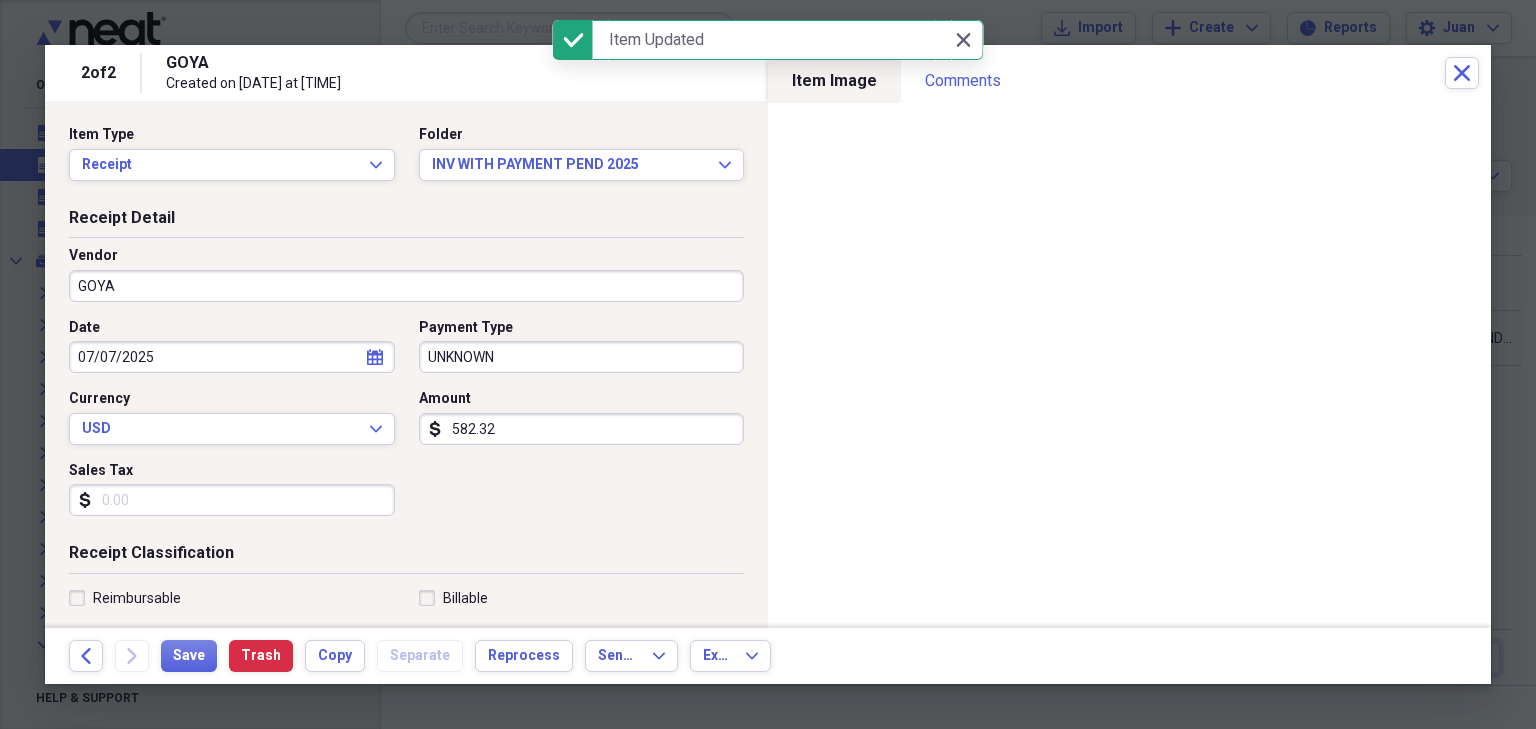 click on "Item Type Receipt Expand Folder INV WITH PAYMENT PEND 2025 Expand" at bounding box center [406, 161] 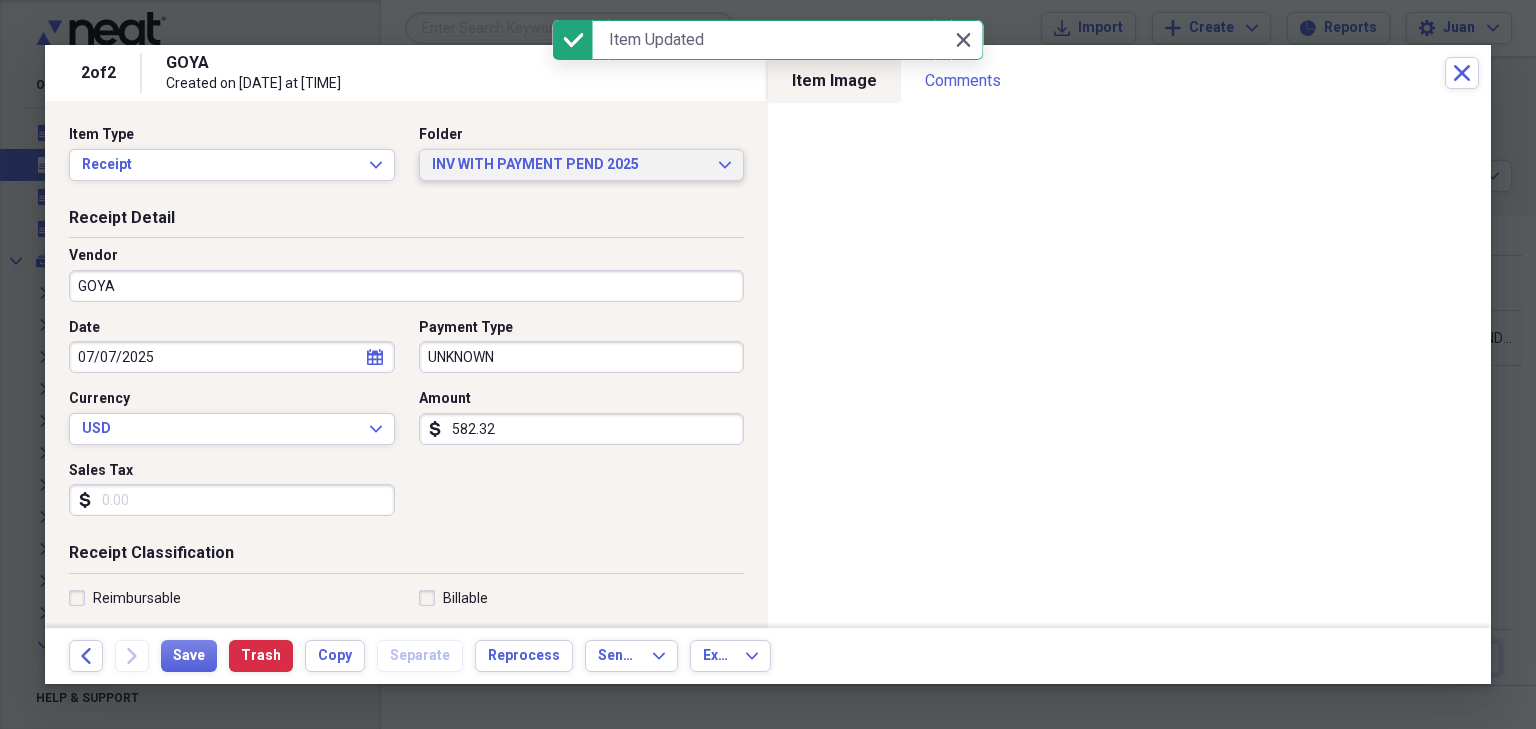 click on "INV WITH PAYMENT PEND 2025 Expand" at bounding box center (582, 165) 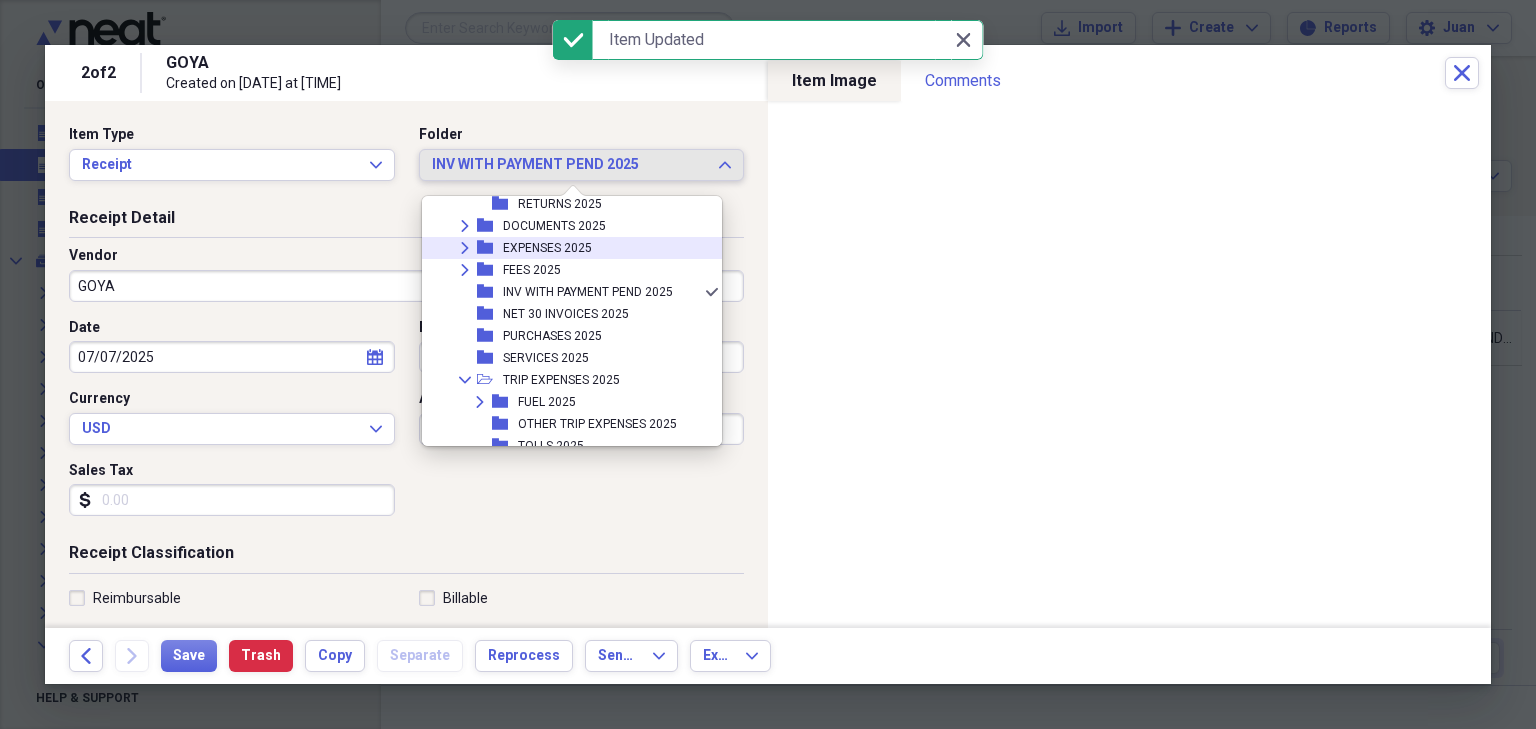 scroll, scrollTop: 446, scrollLeft: 0, axis: vertical 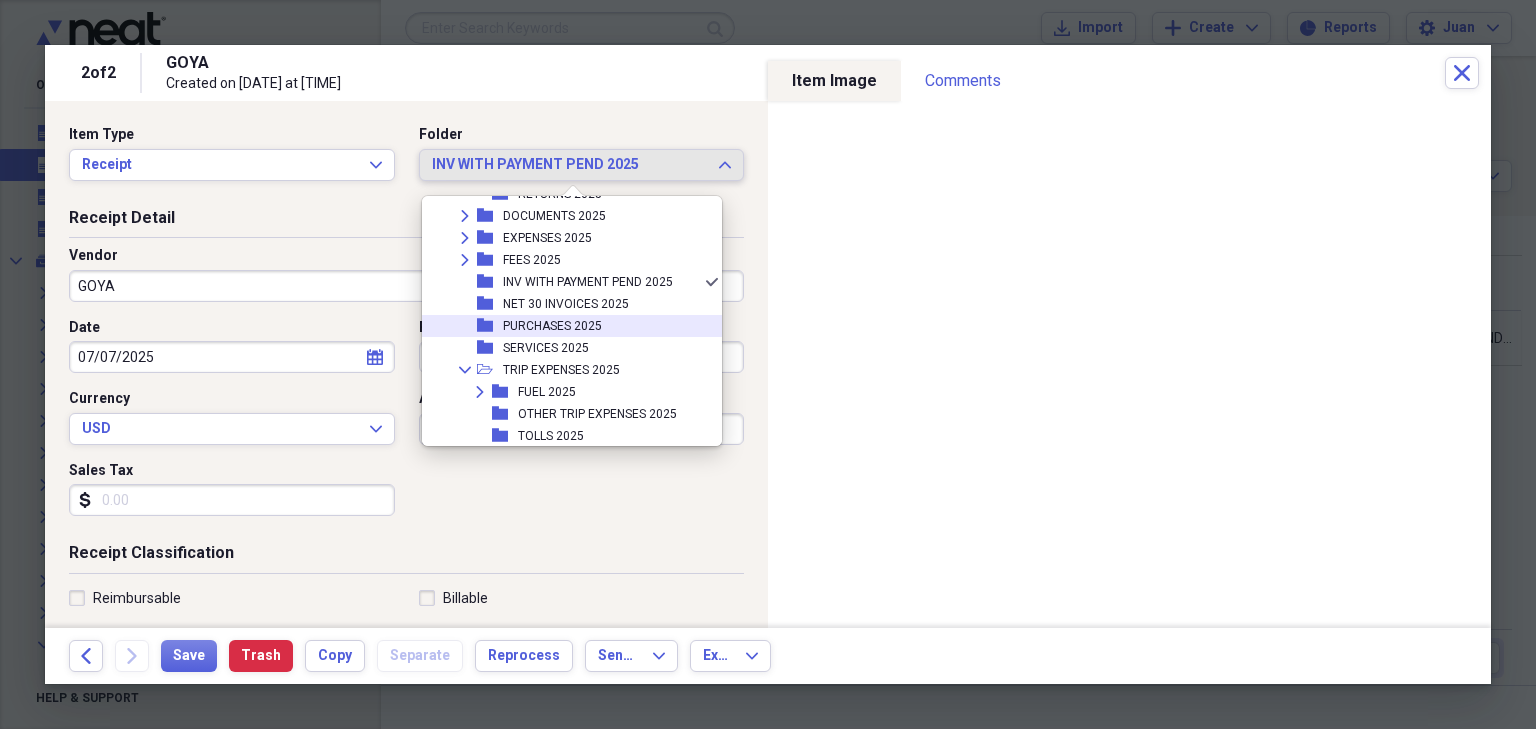 click on "folder PURCHASES 2025" at bounding box center (564, 326) 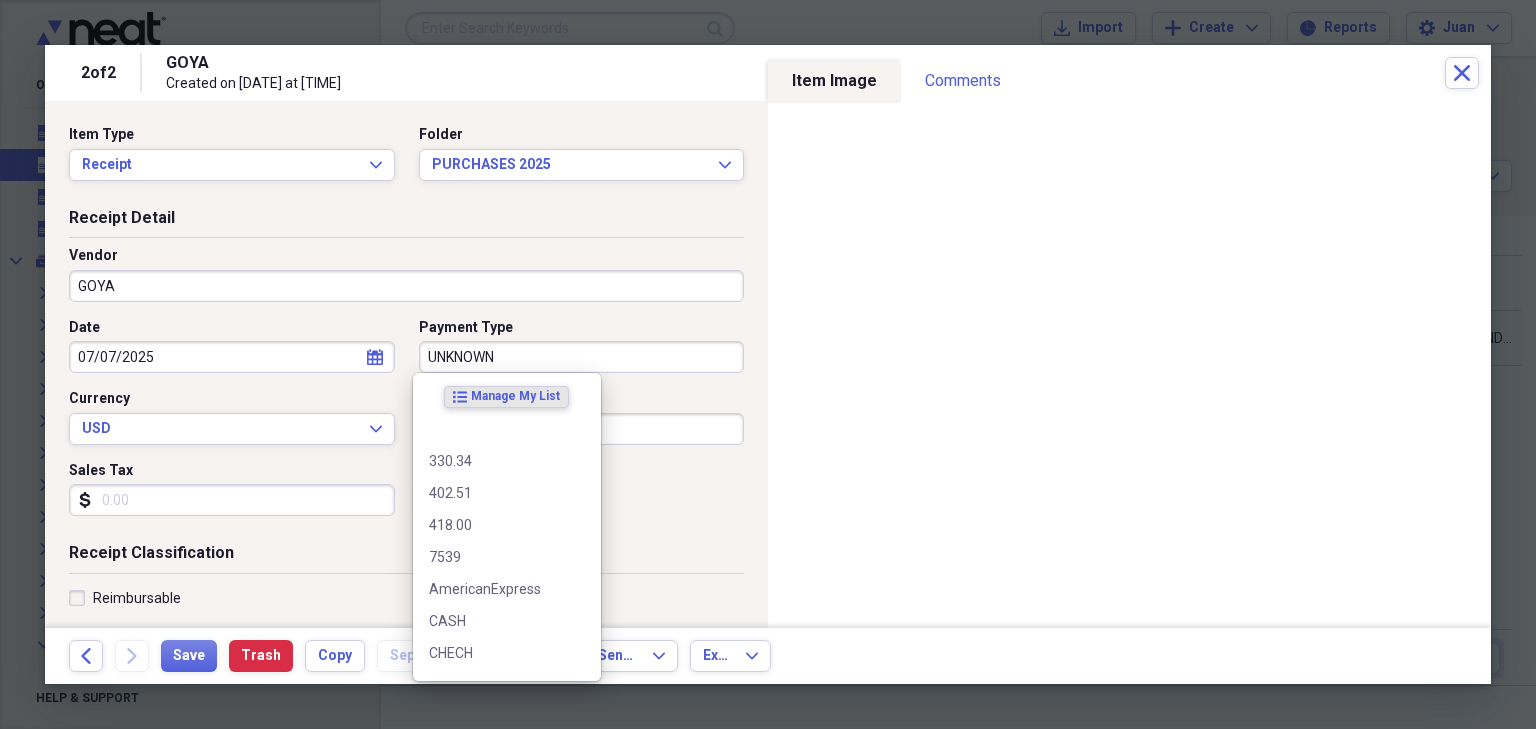 click on "UNKNOWN" at bounding box center [582, 357] 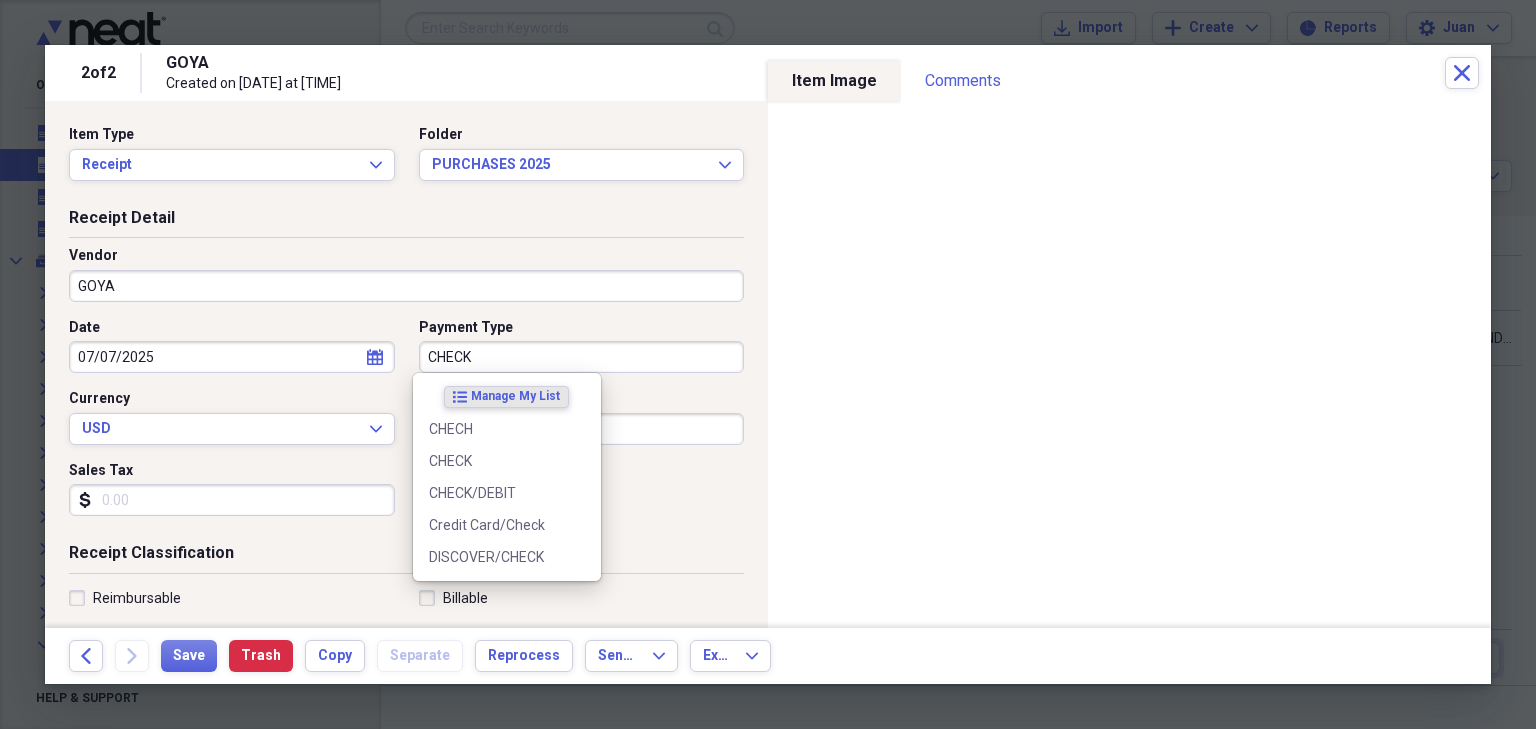 type on "CHECK" 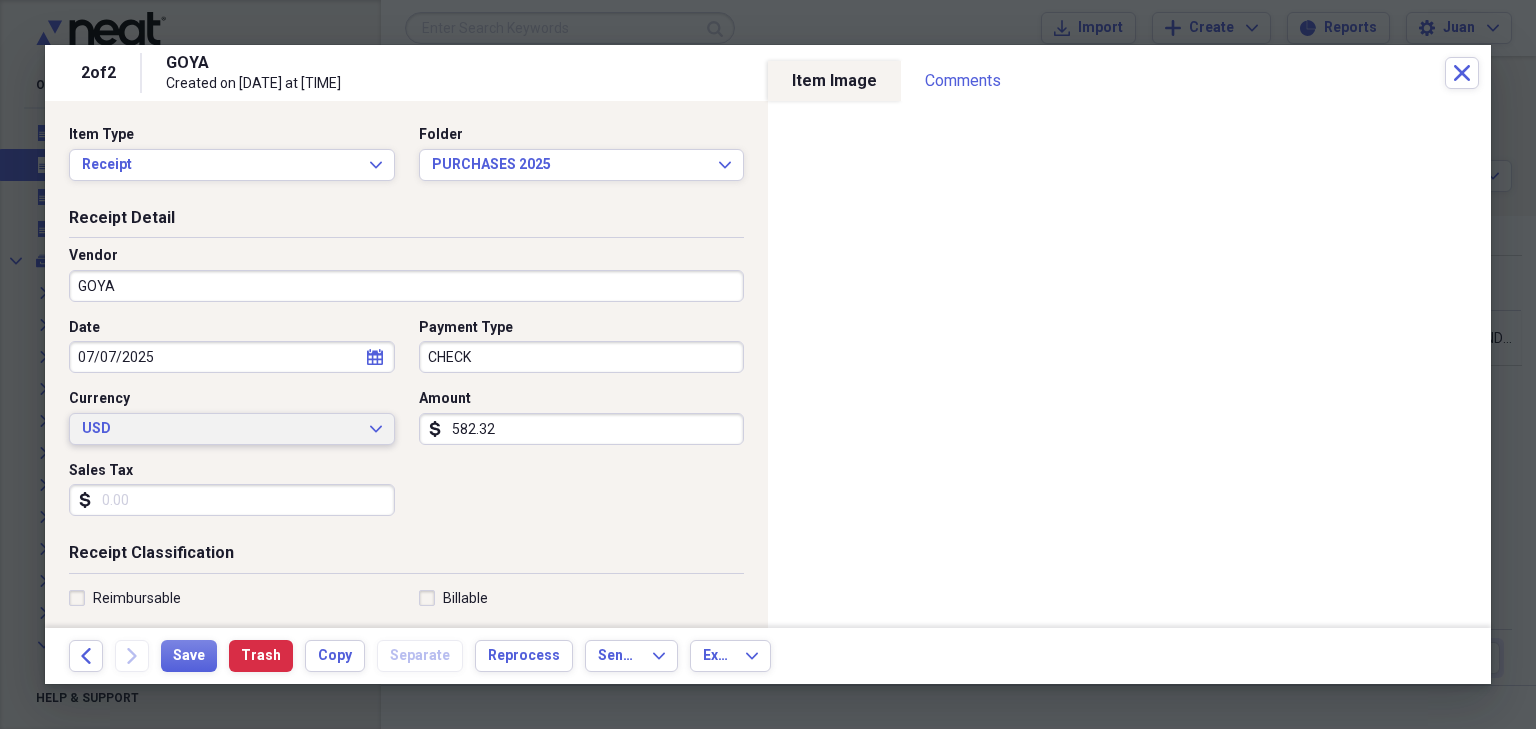 type 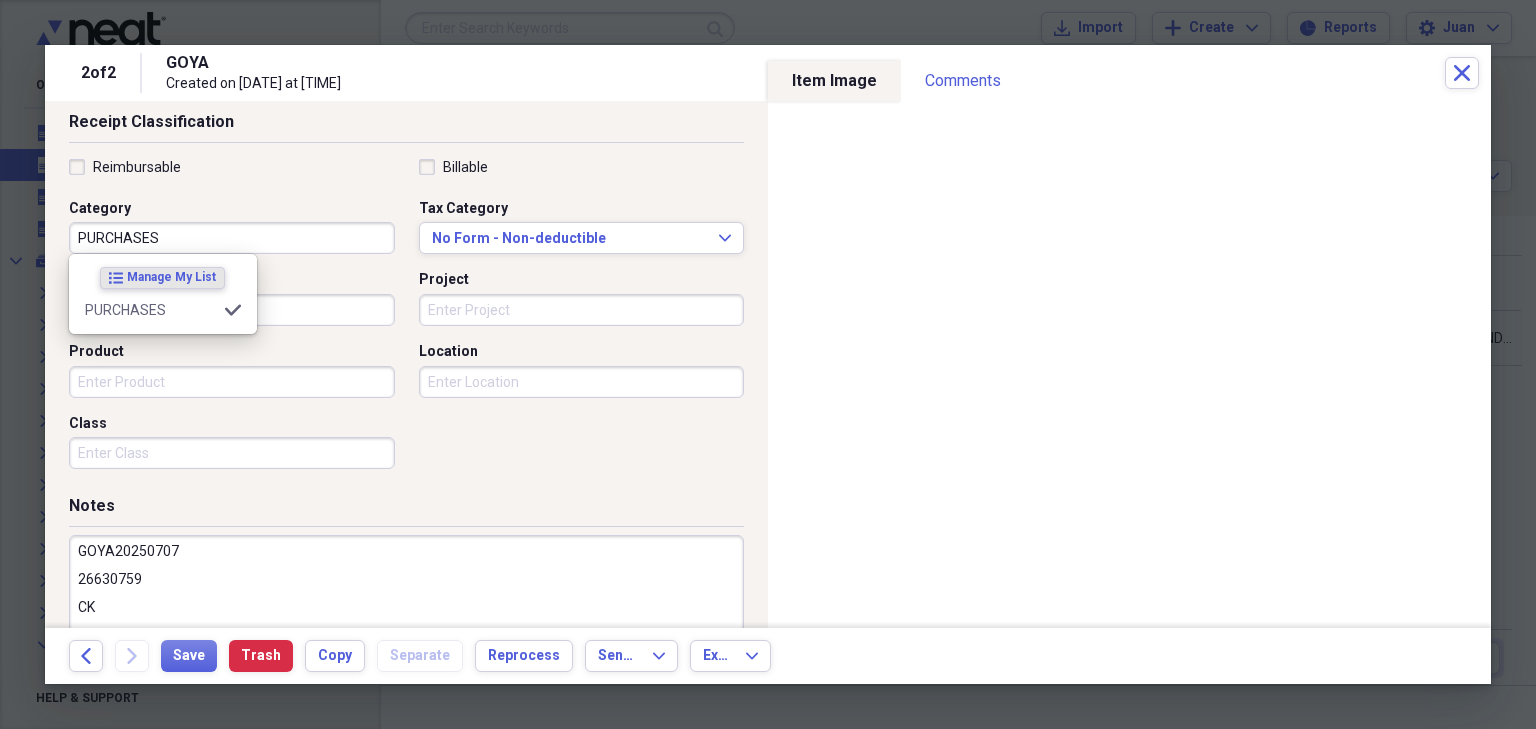 scroll, scrollTop: 492, scrollLeft: 0, axis: vertical 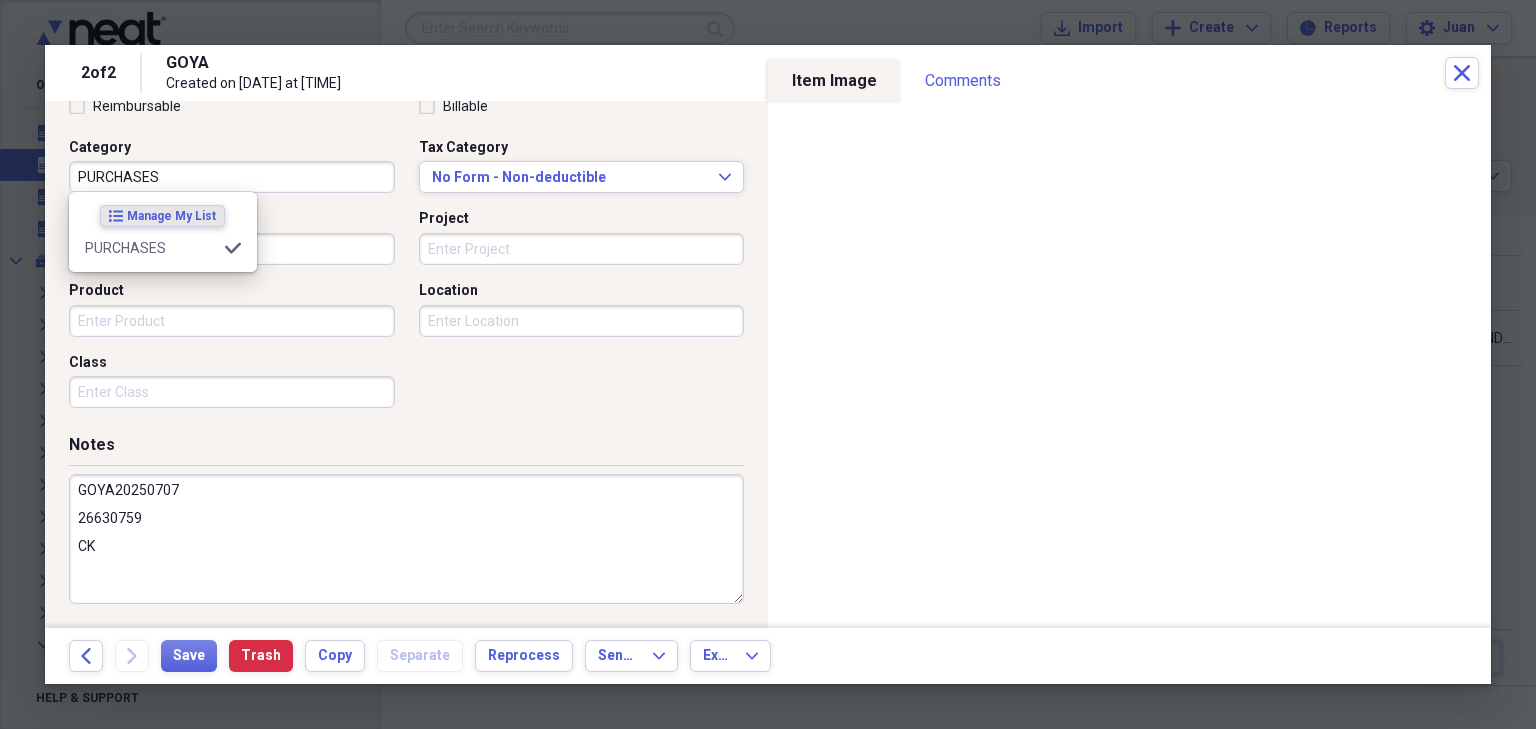 type on "PURCHASES" 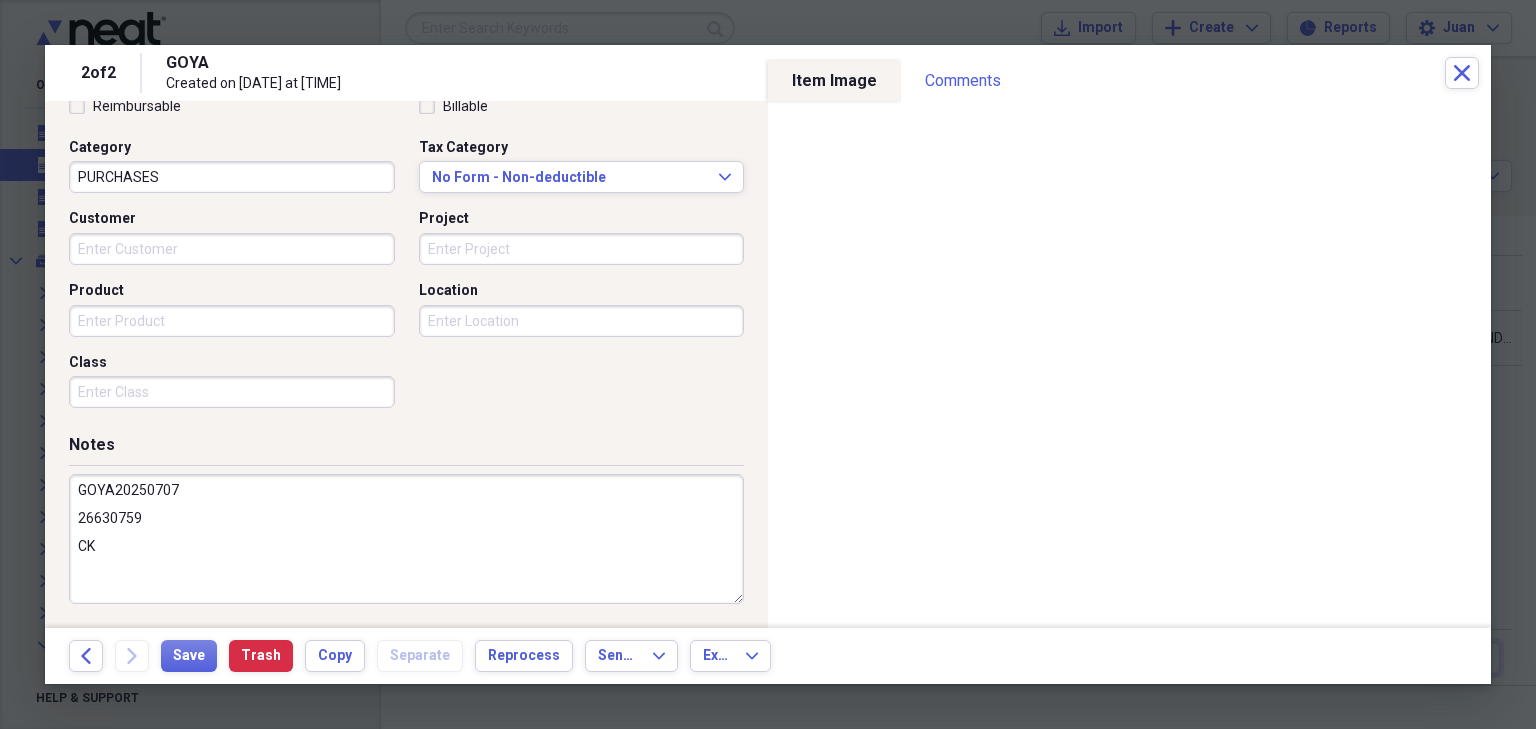click on "GOYA20250707
26630759
CK" at bounding box center (406, 539) 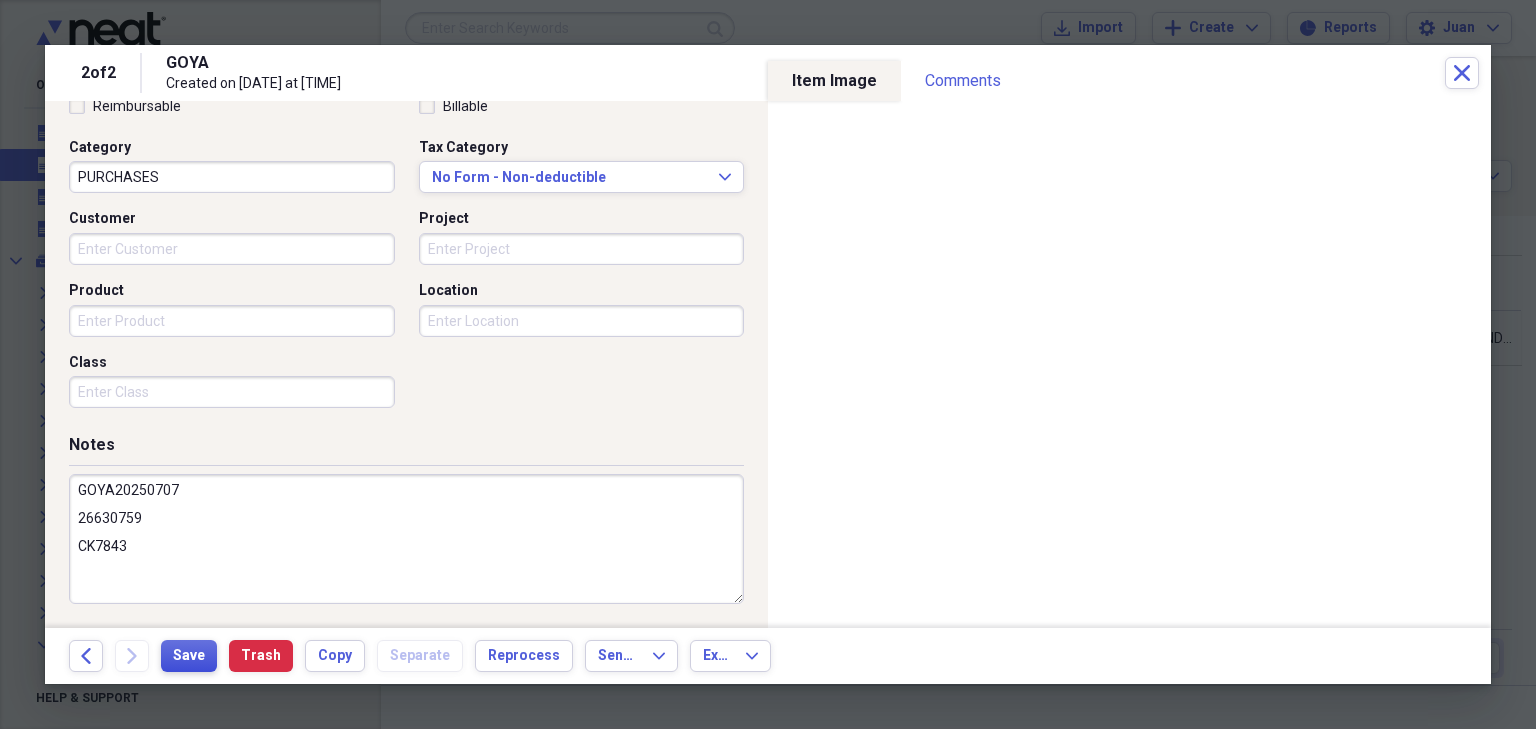 type on "GOYA20250707
26630759
CK7843" 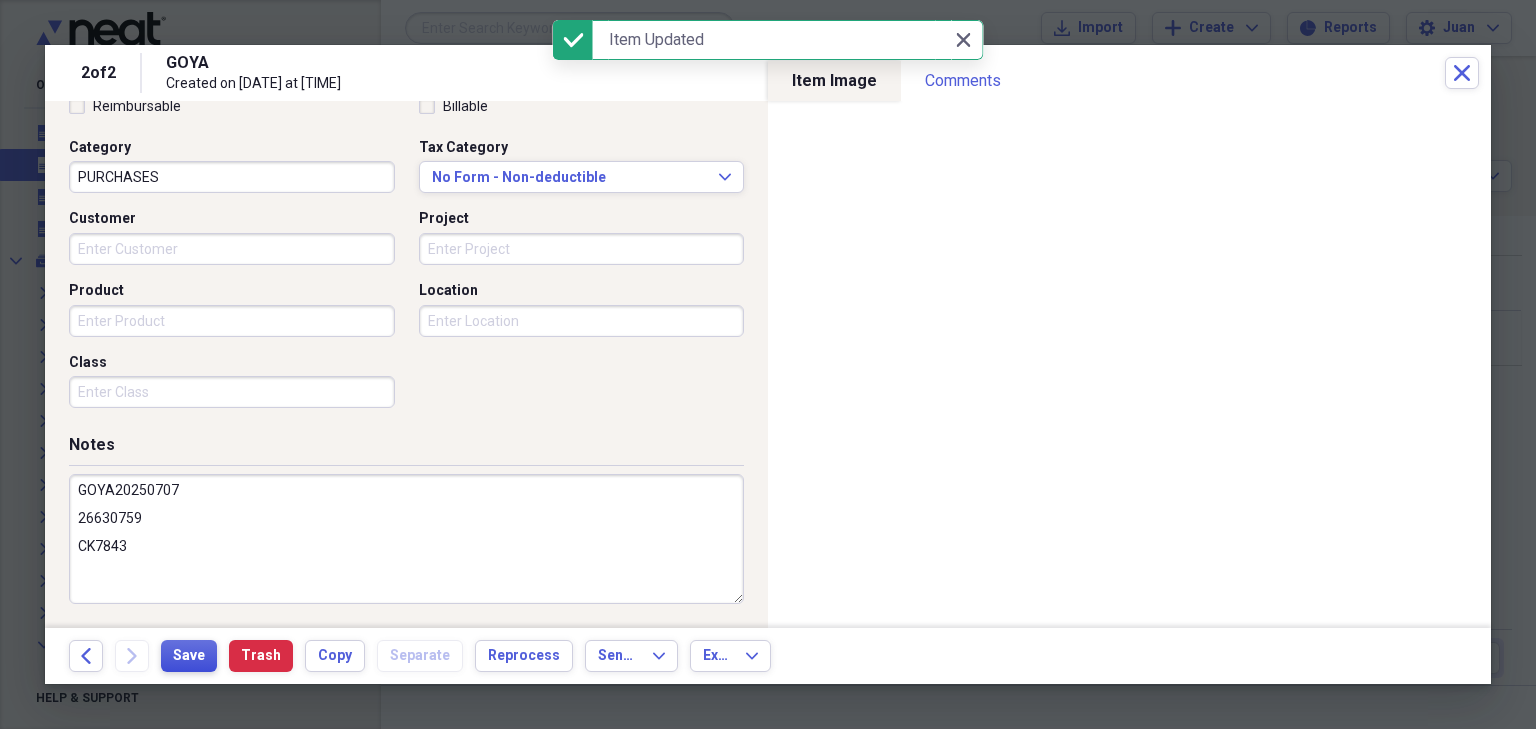 click on "Save" at bounding box center [189, 656] 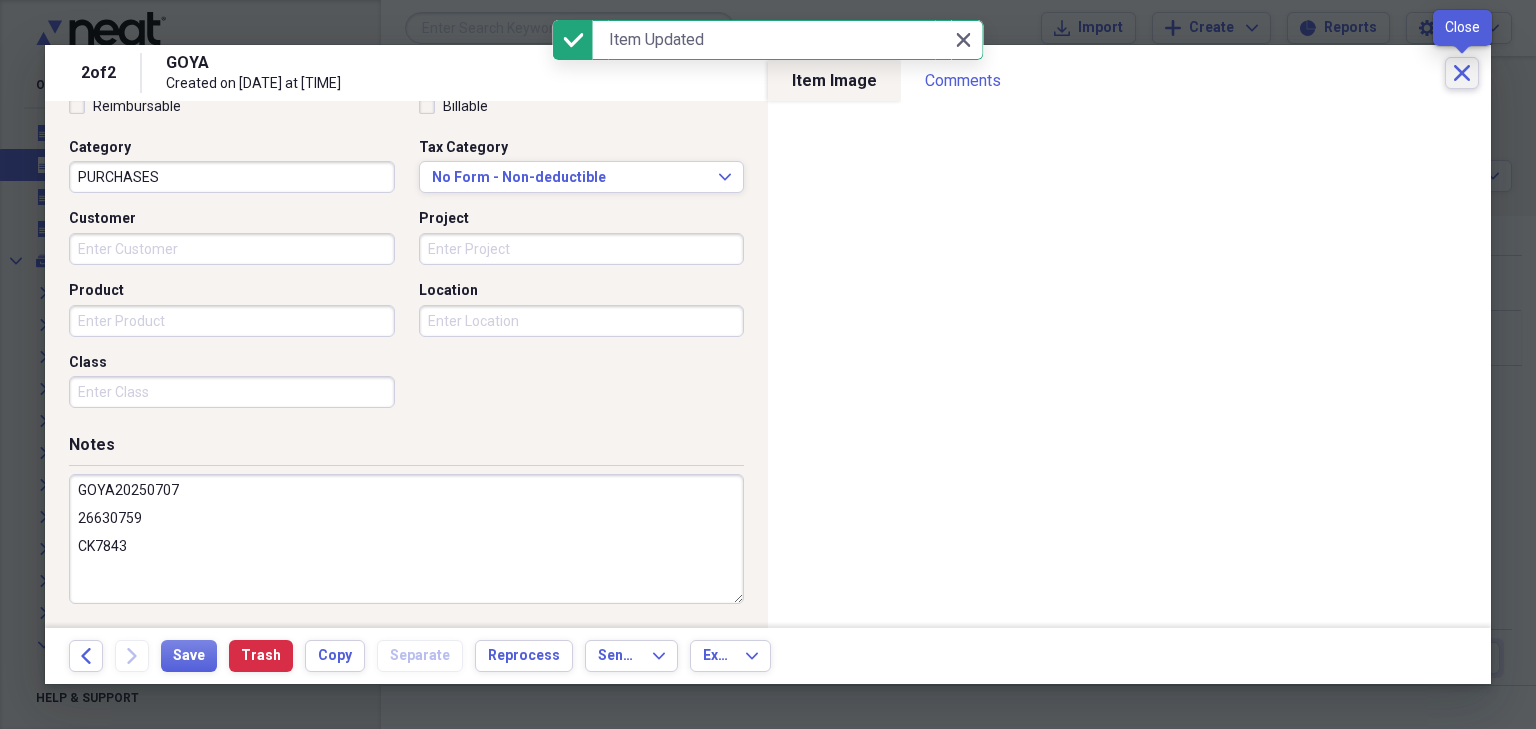 click on "Close" at bounding box center (1462, 73) 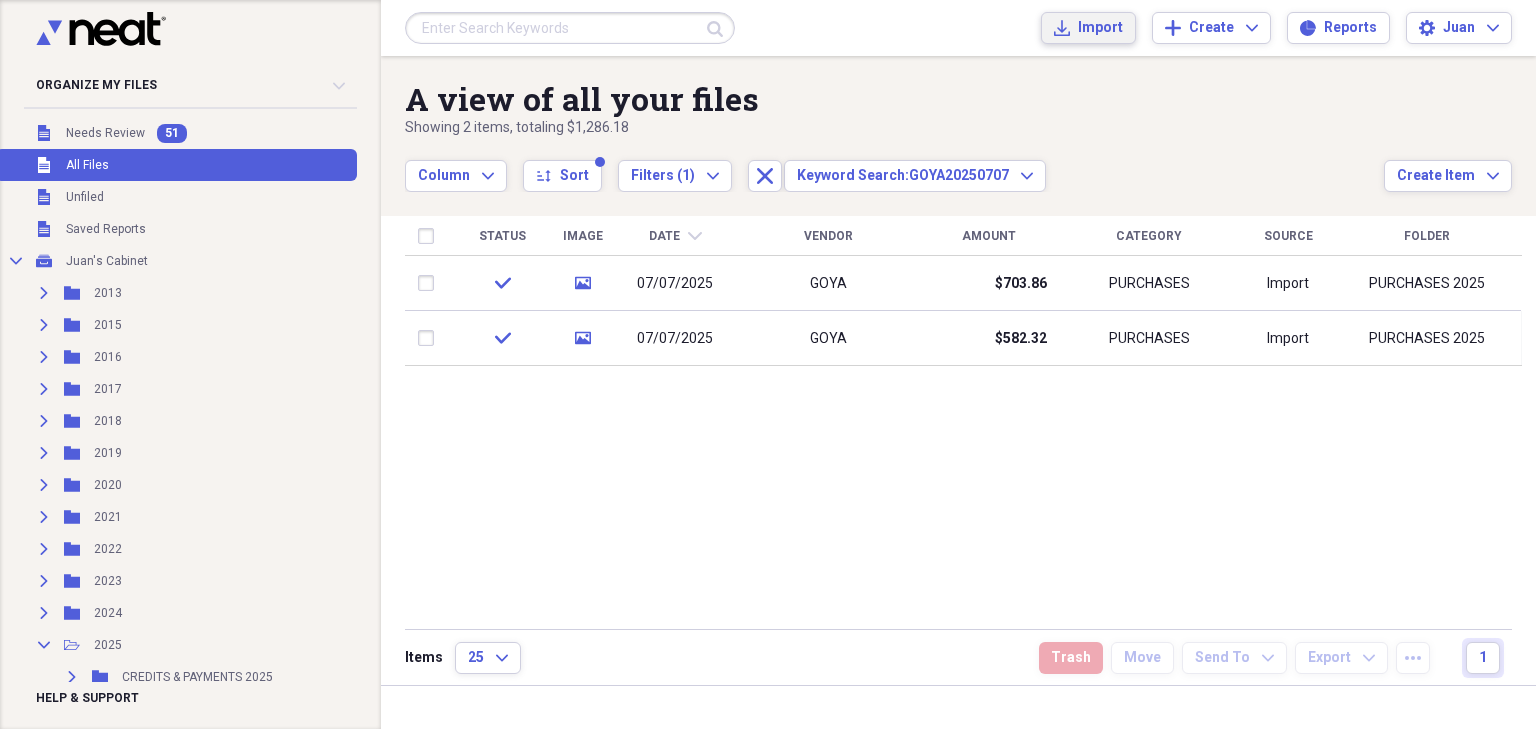 click on "Import" at bounding box center [1100, 28] 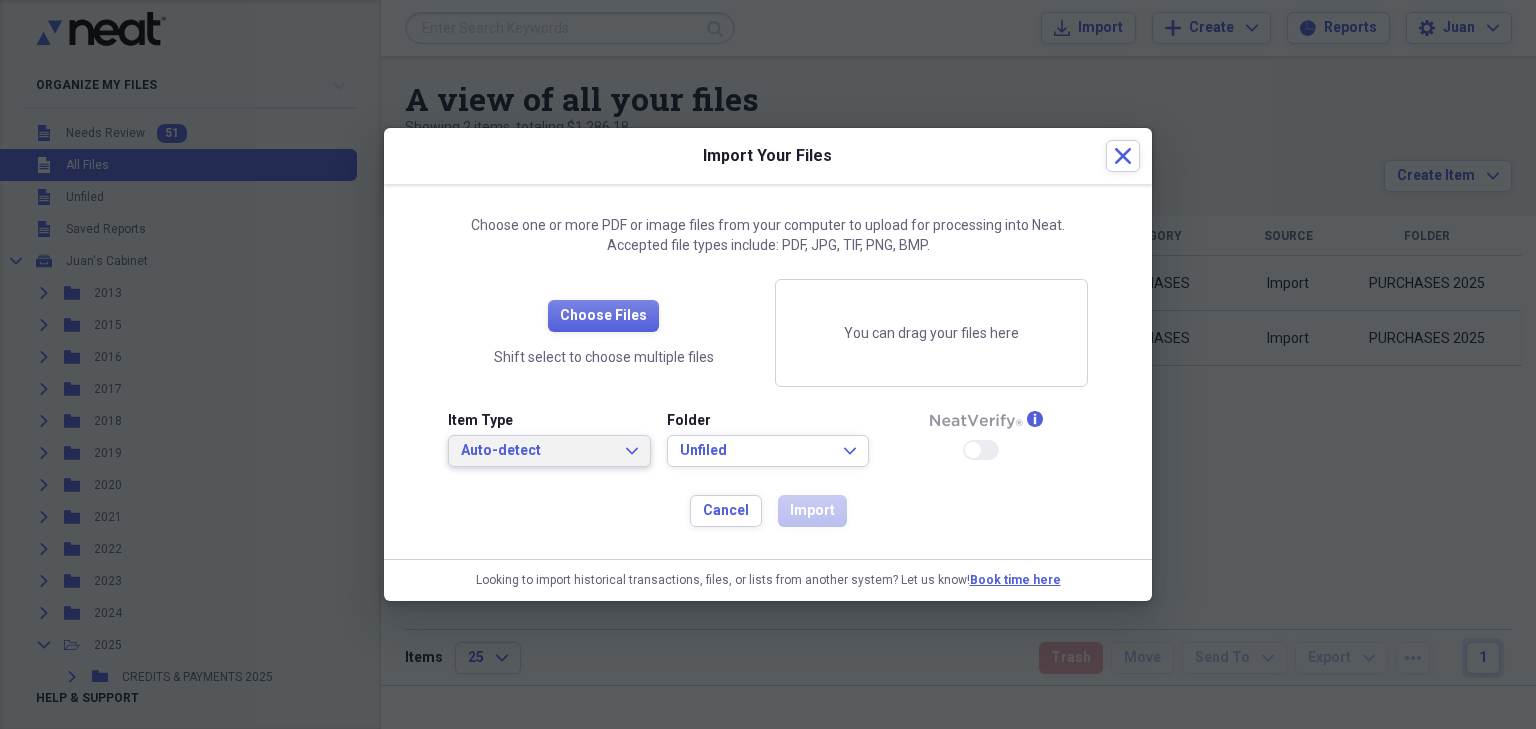 click on "Auto-detect" at bounding box center (537, 451) 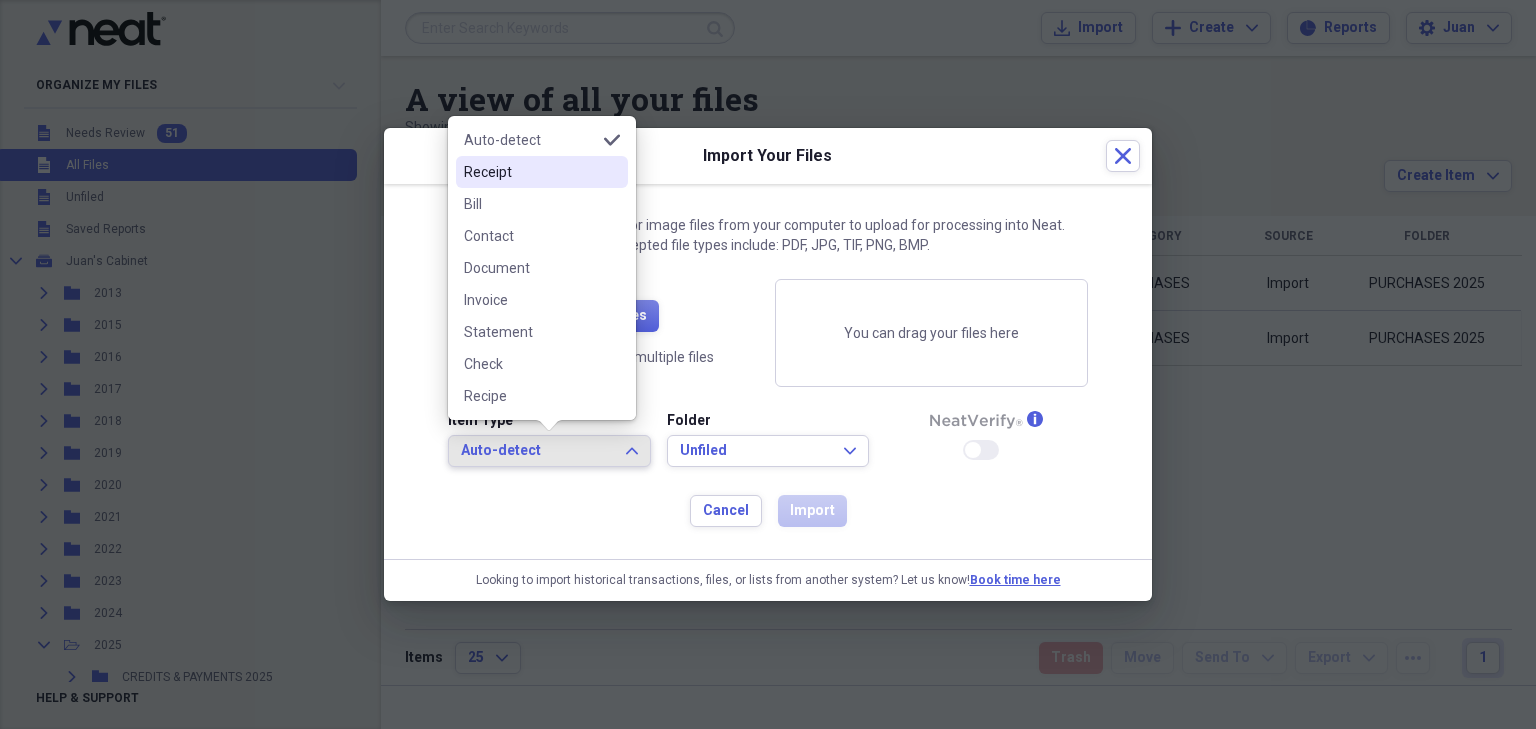 click on "Receipt" at bounding box center [530, 172] 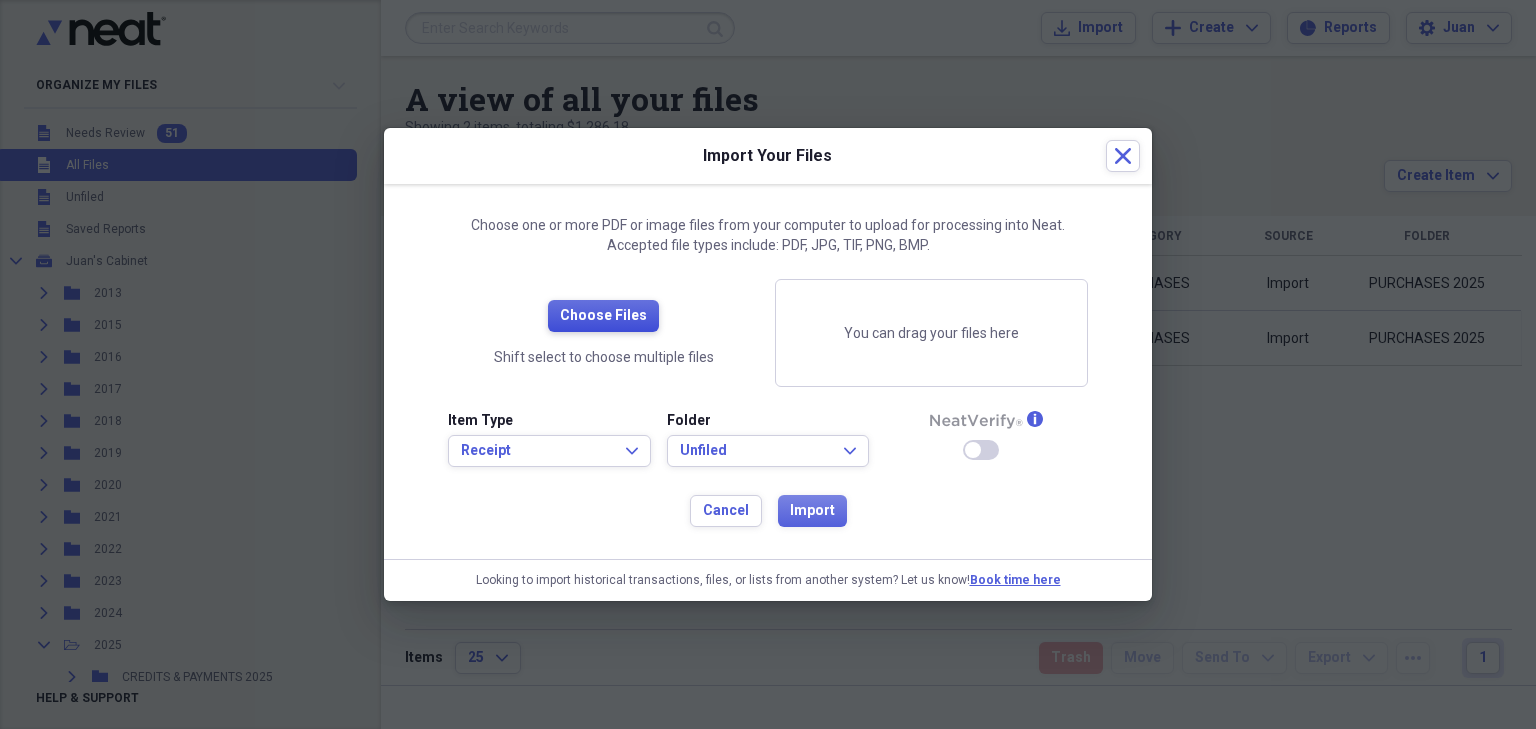 click on "Choose Files" at bounding box center [603, 316] 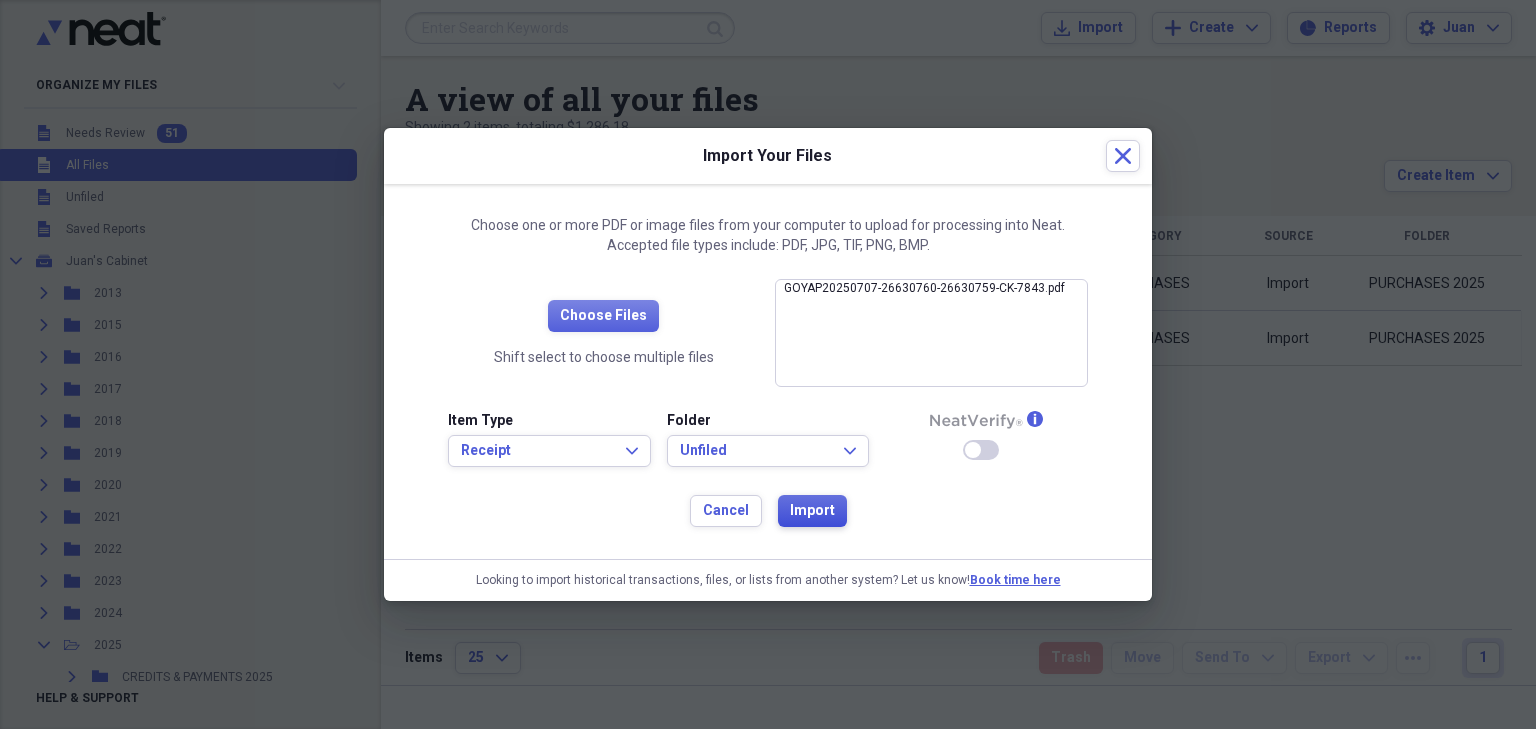 click on "Import" at bounding box center [812, 511] 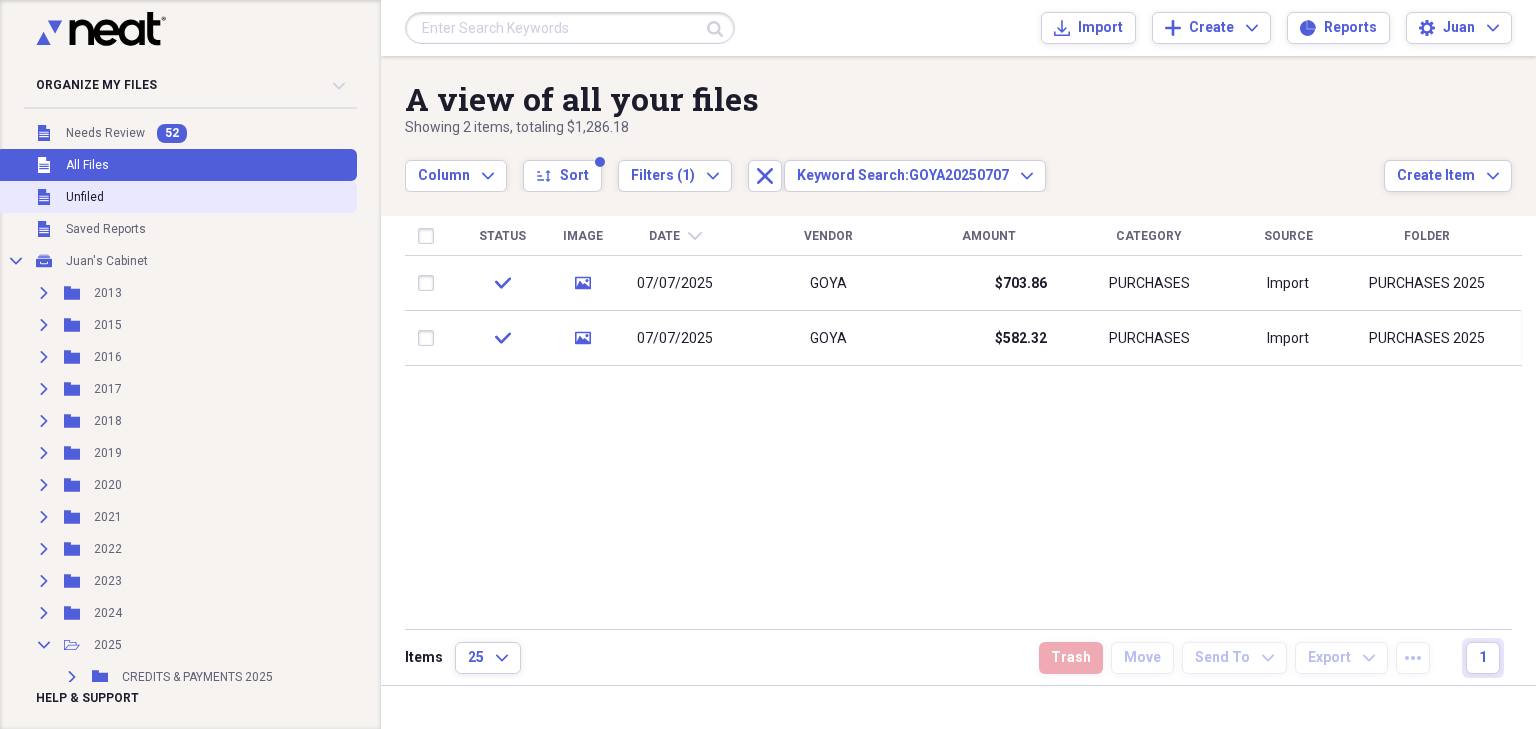 click on "Unfiled Unfiled" at bounding box center [176, 197] 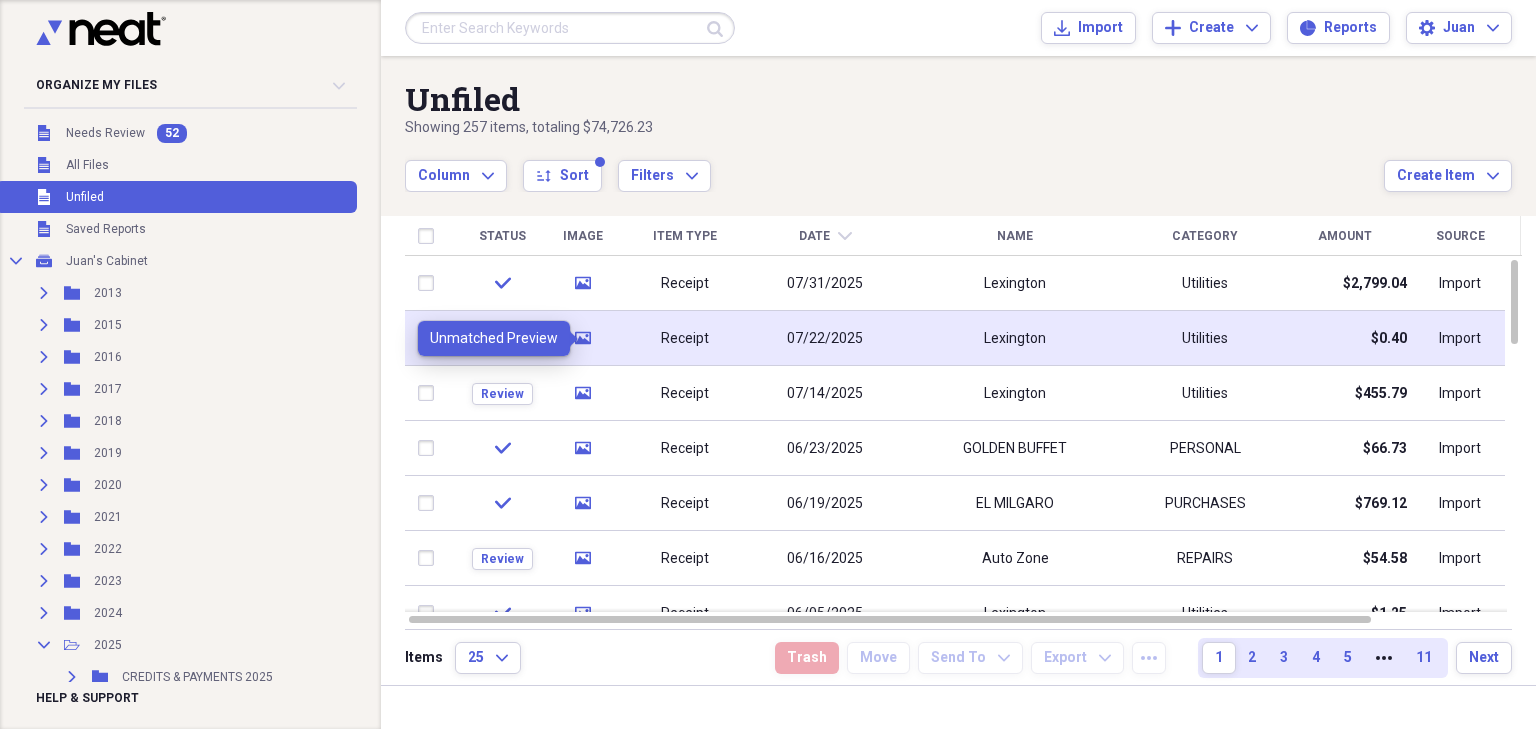 click on "media" 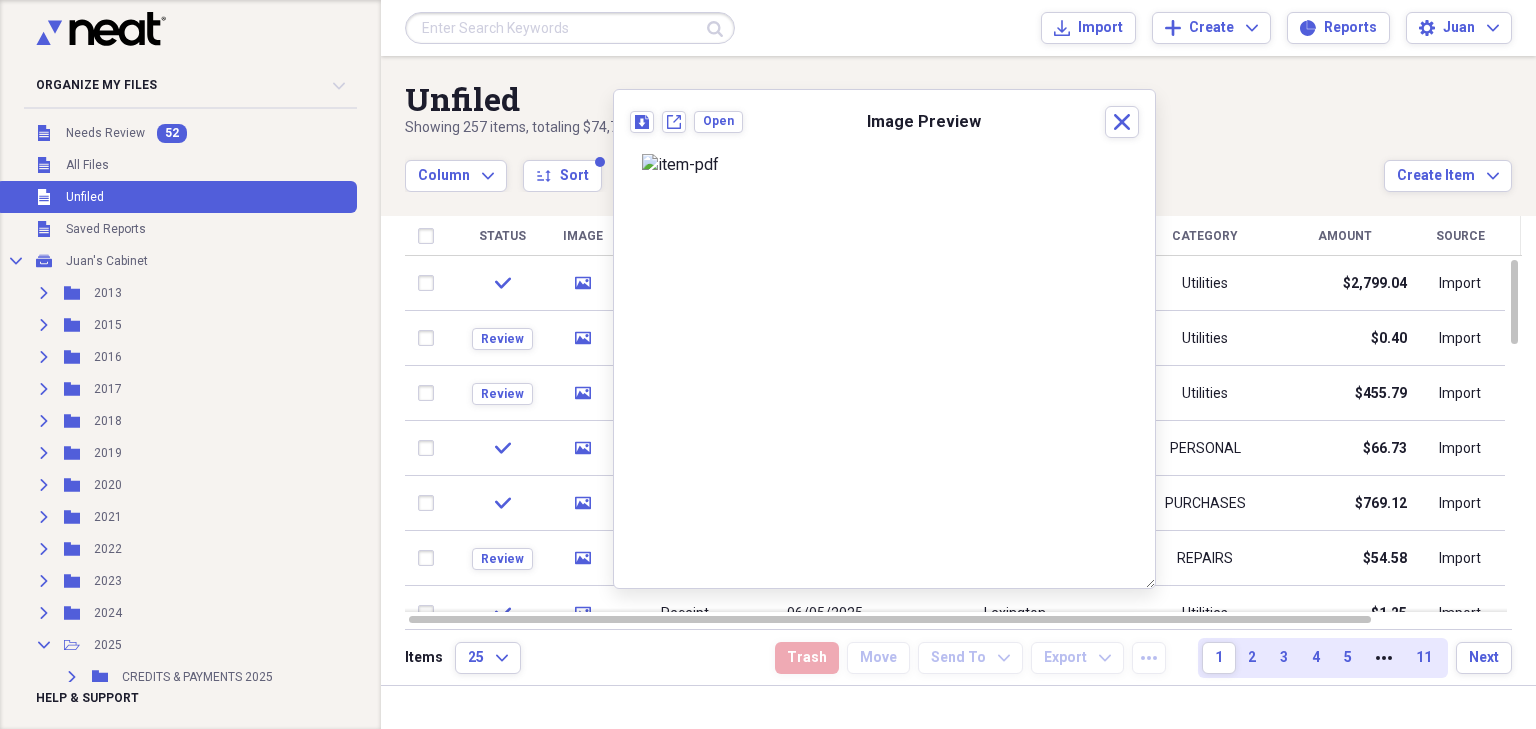 click on "Showing 257 items , totaling $74,726.23" at bounding box center (894, 128) 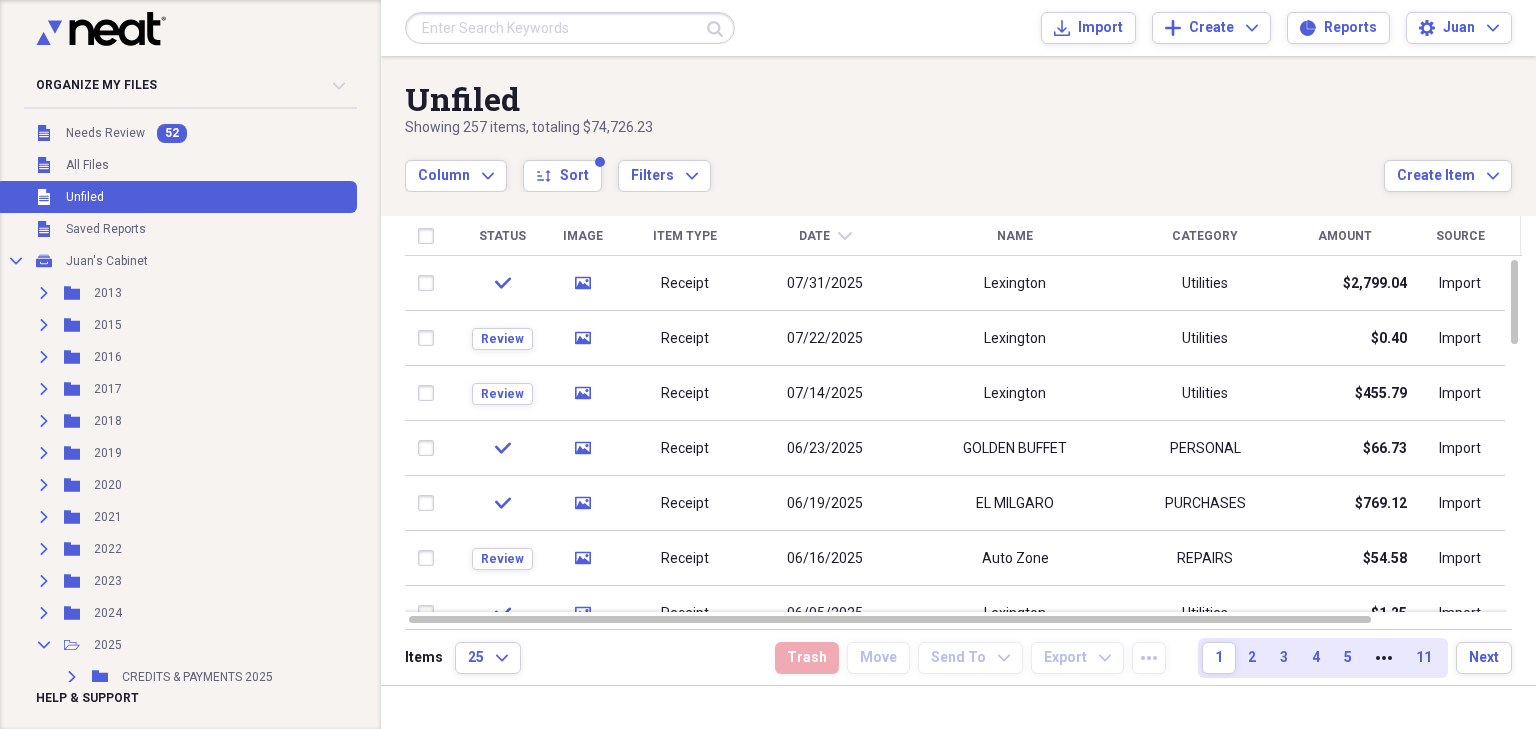 click on "Date" at bounding box center [814, 236] 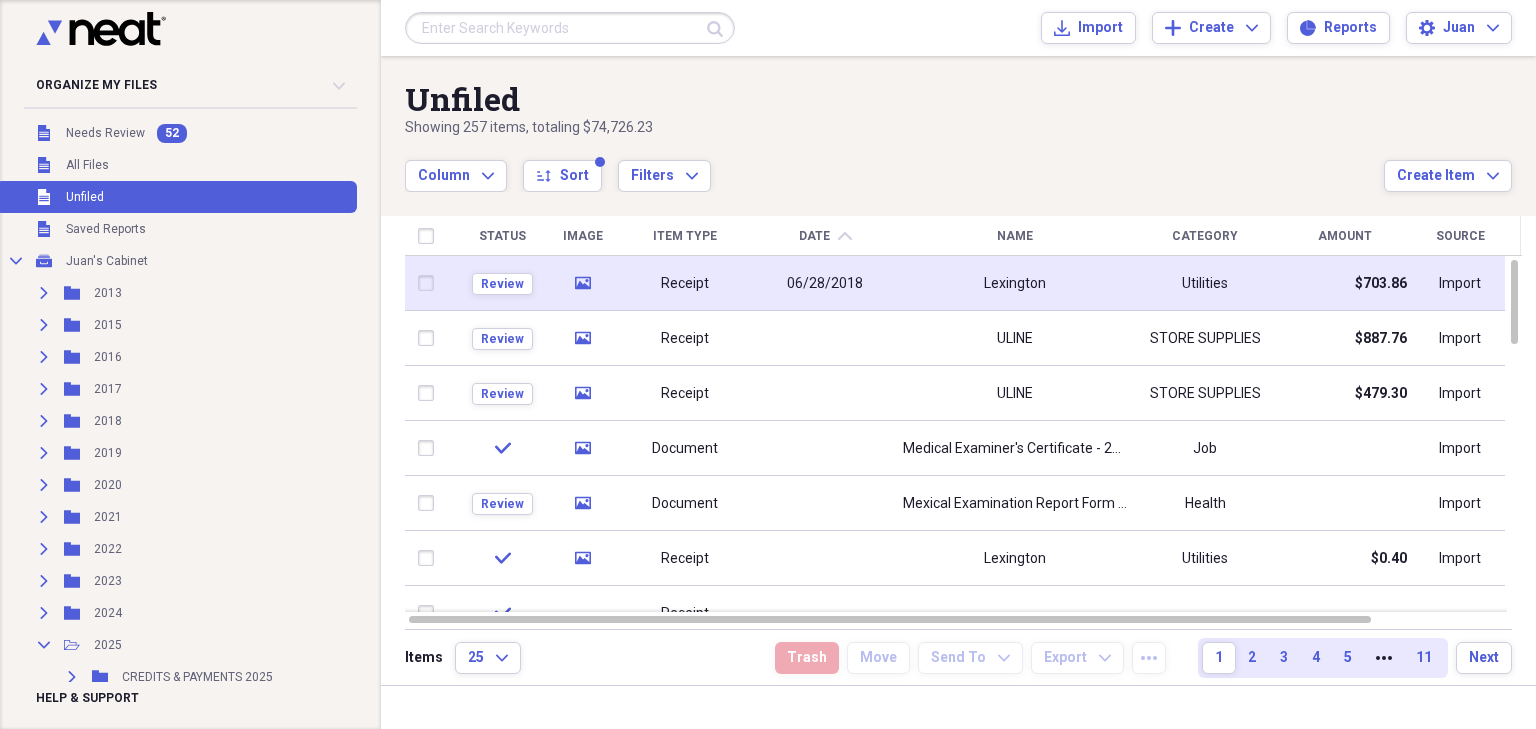 click 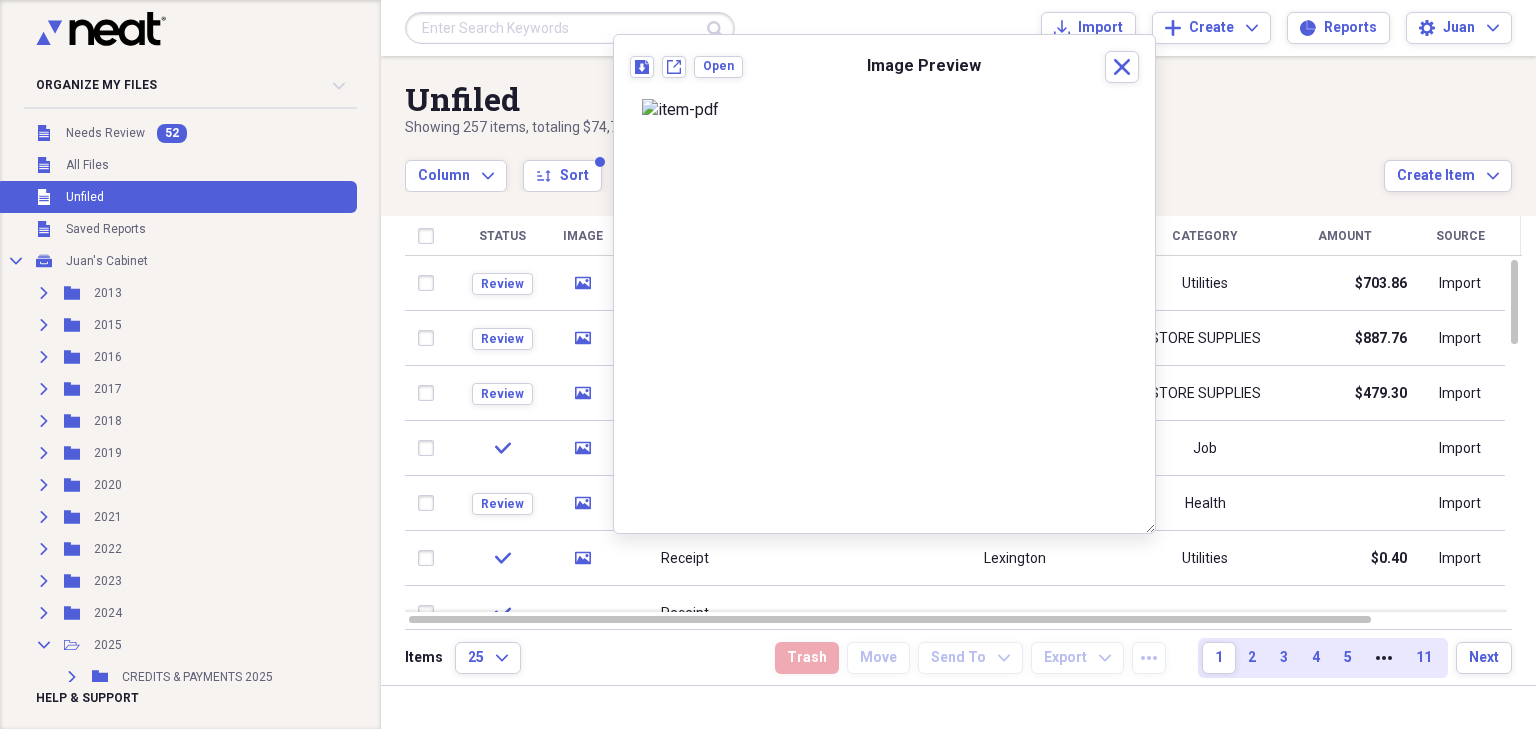 click on "Download New tab Open" at bounding box center (686, 67) 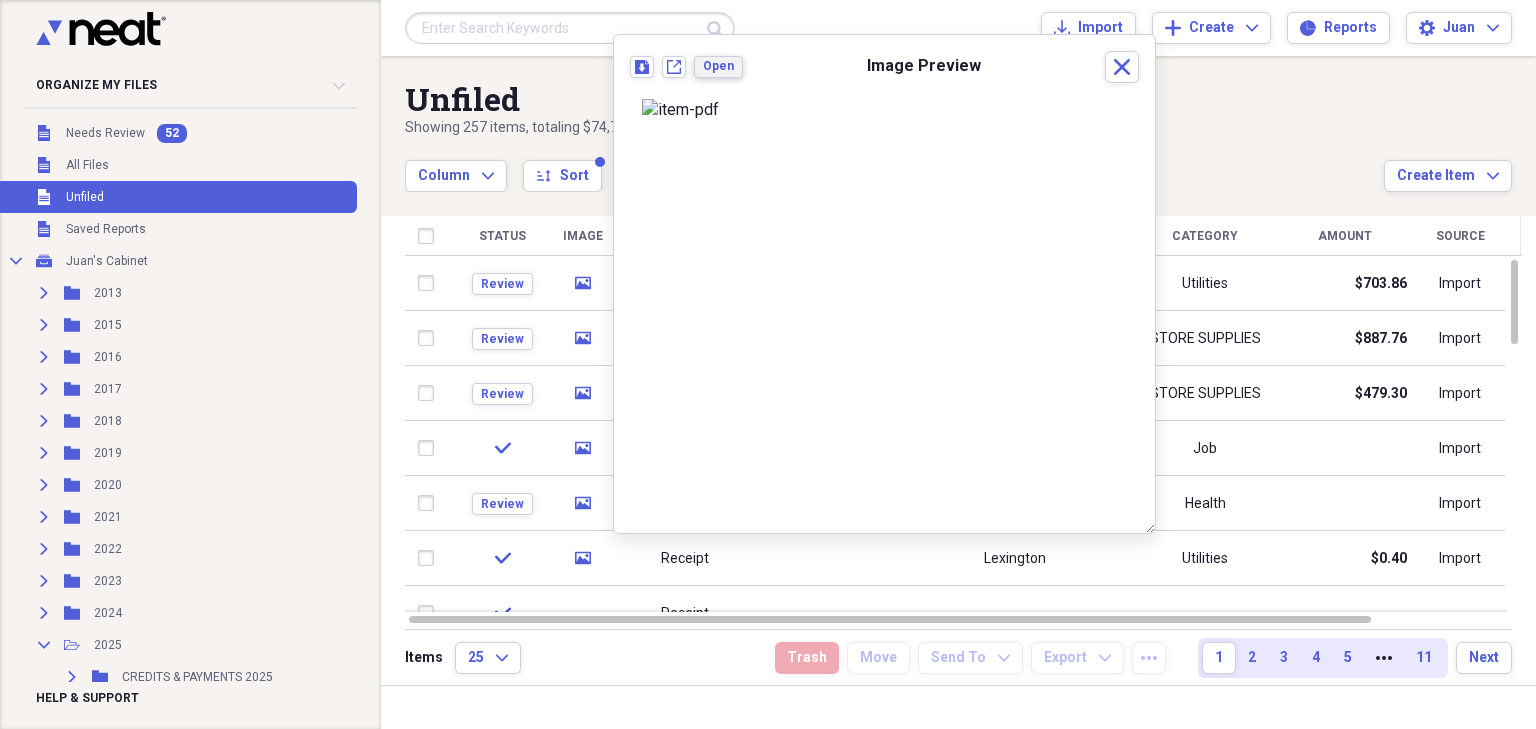 click on "Open" at bounding box center [718, 66] 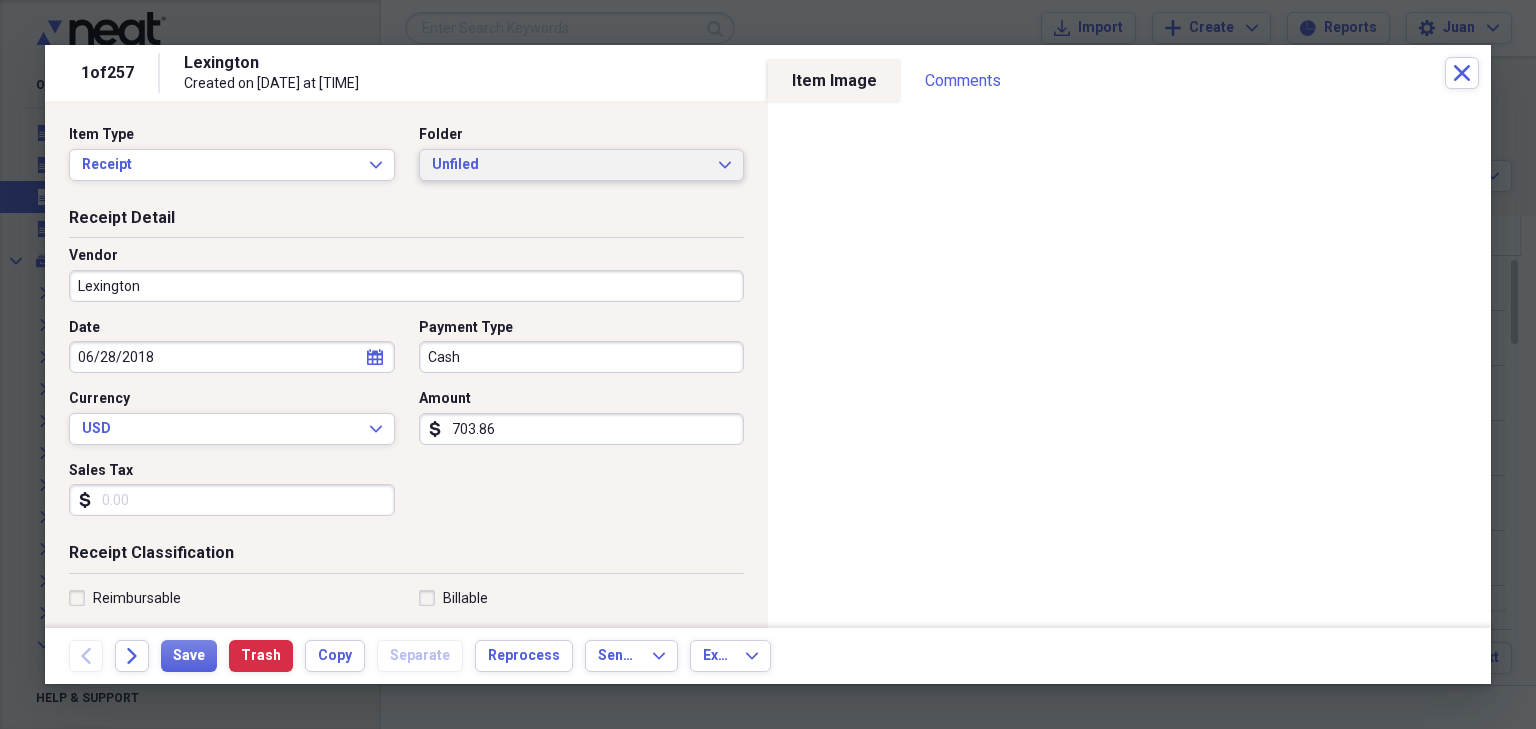 click on "Unfiled Expand" at bounding box center [582, 165] 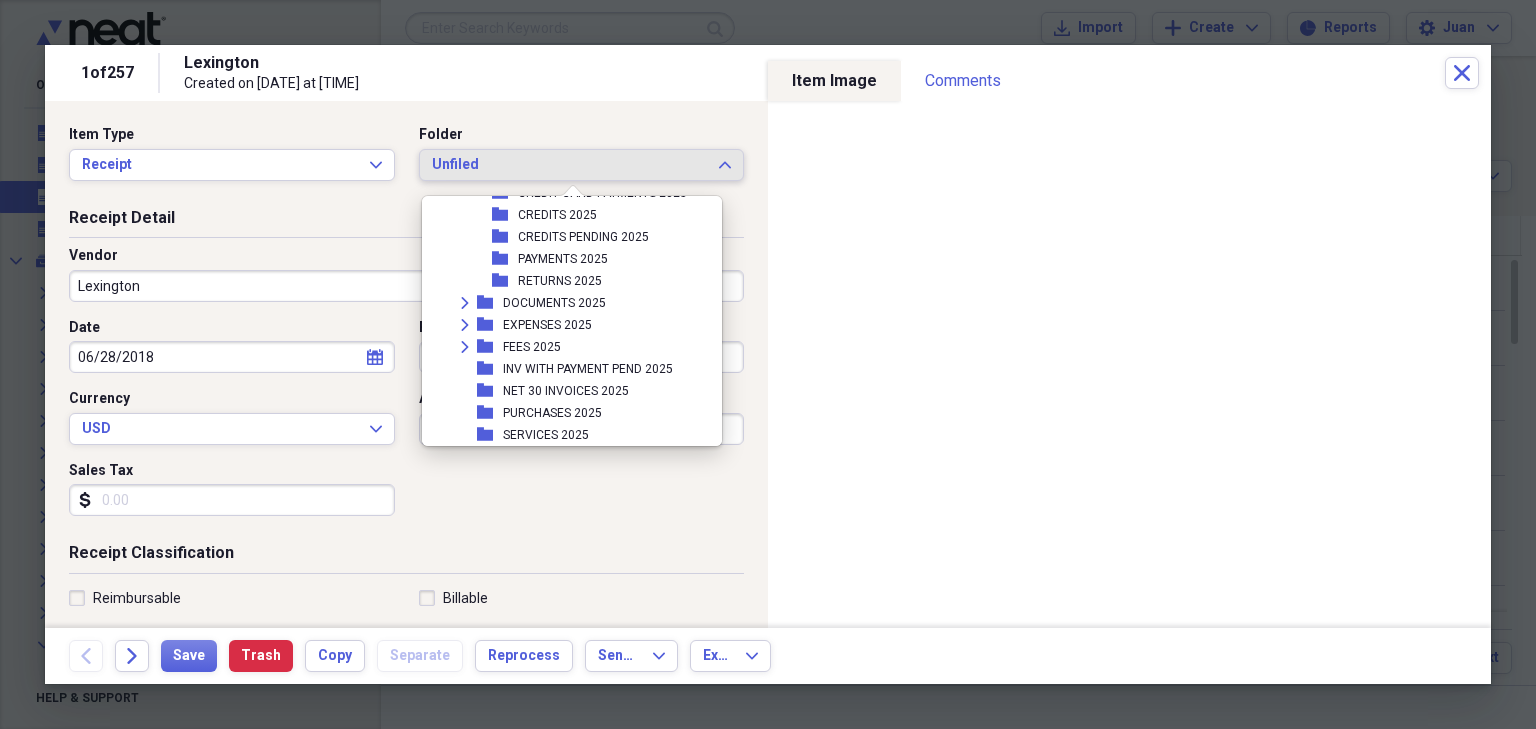 scroll, scrollTop: 360, scrollLeft: 0, axis: vertical 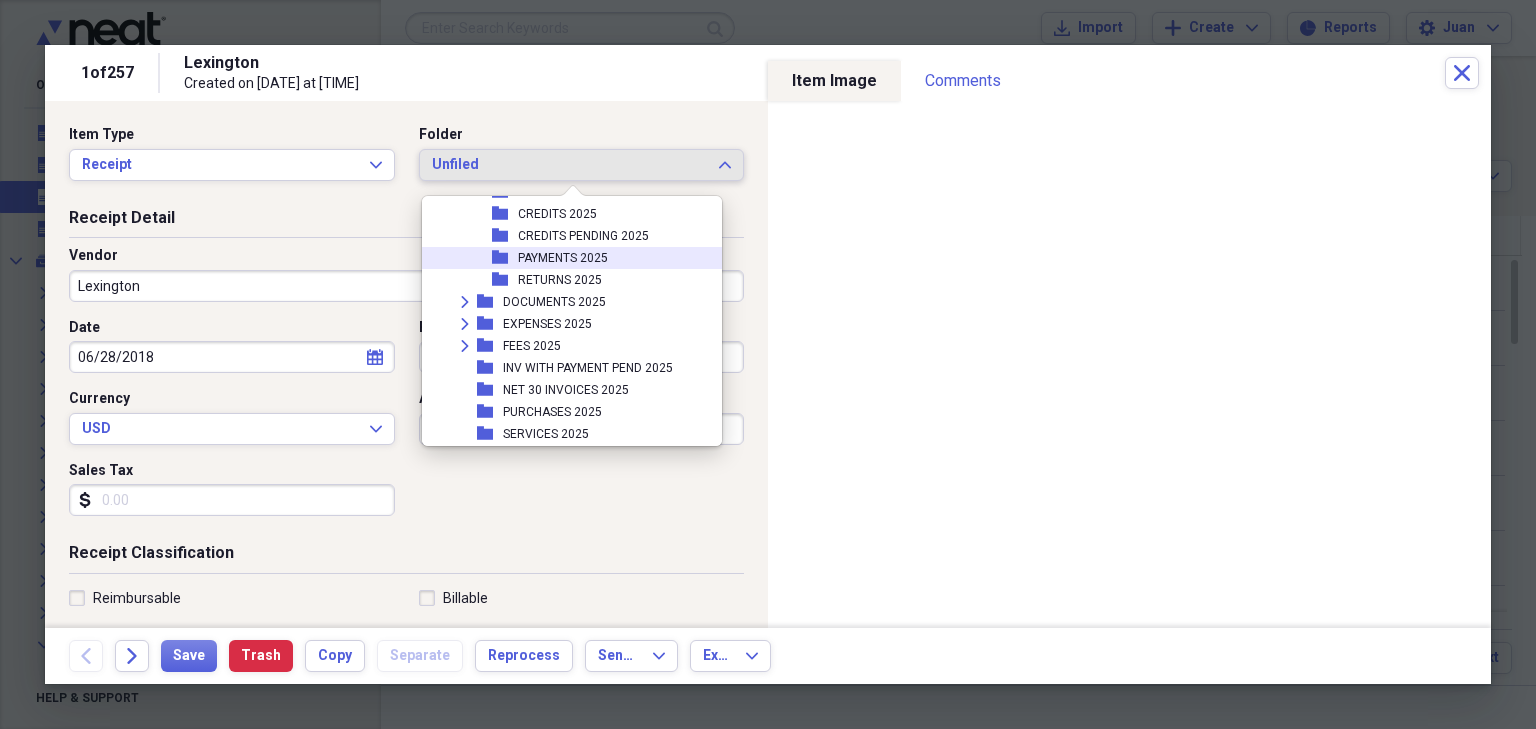click on "folder PAYMENTS 2025" at bounding box center (564, 258) 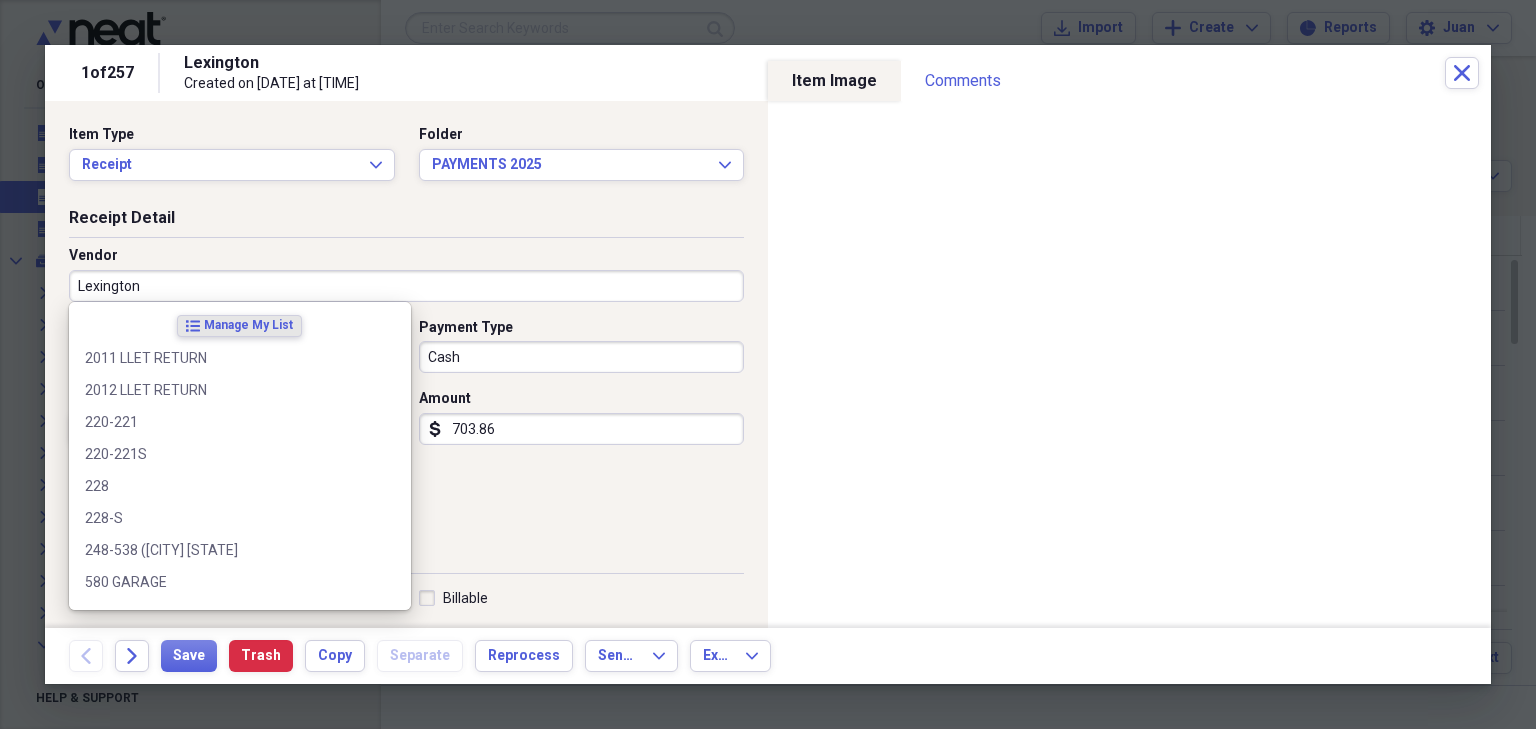 click on "Lexington" at bounding box center [406, 286] 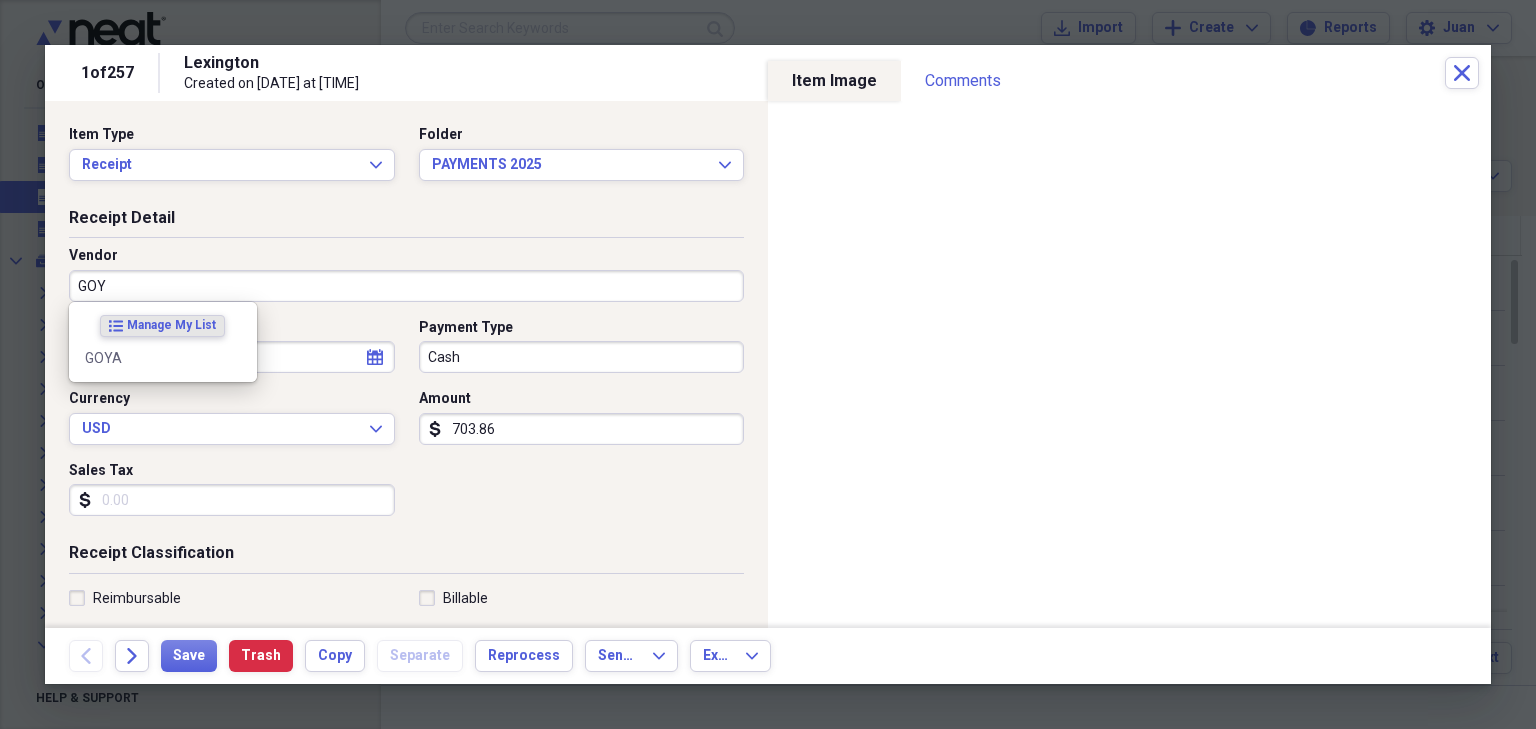 type on "GOYA" 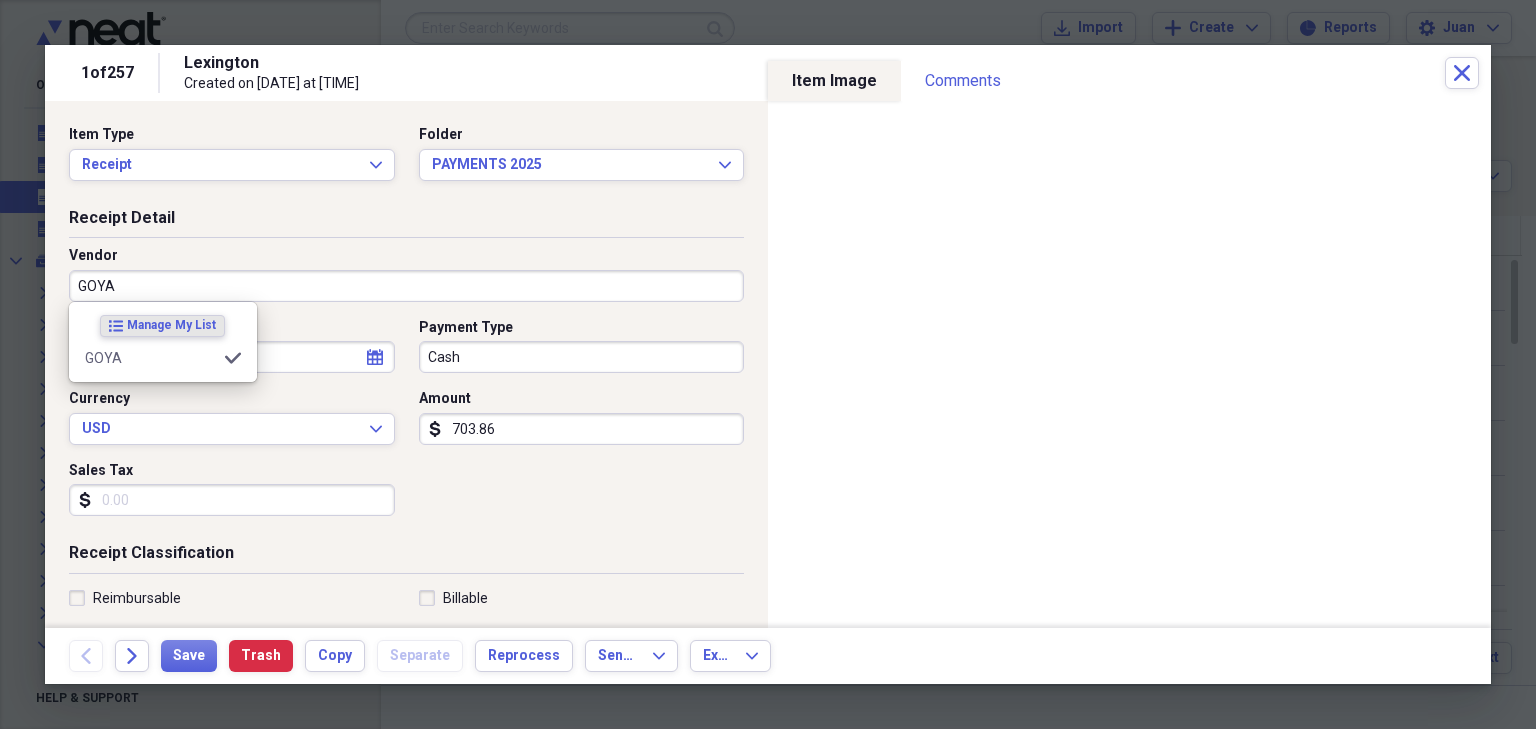 type on "PURCHASES" 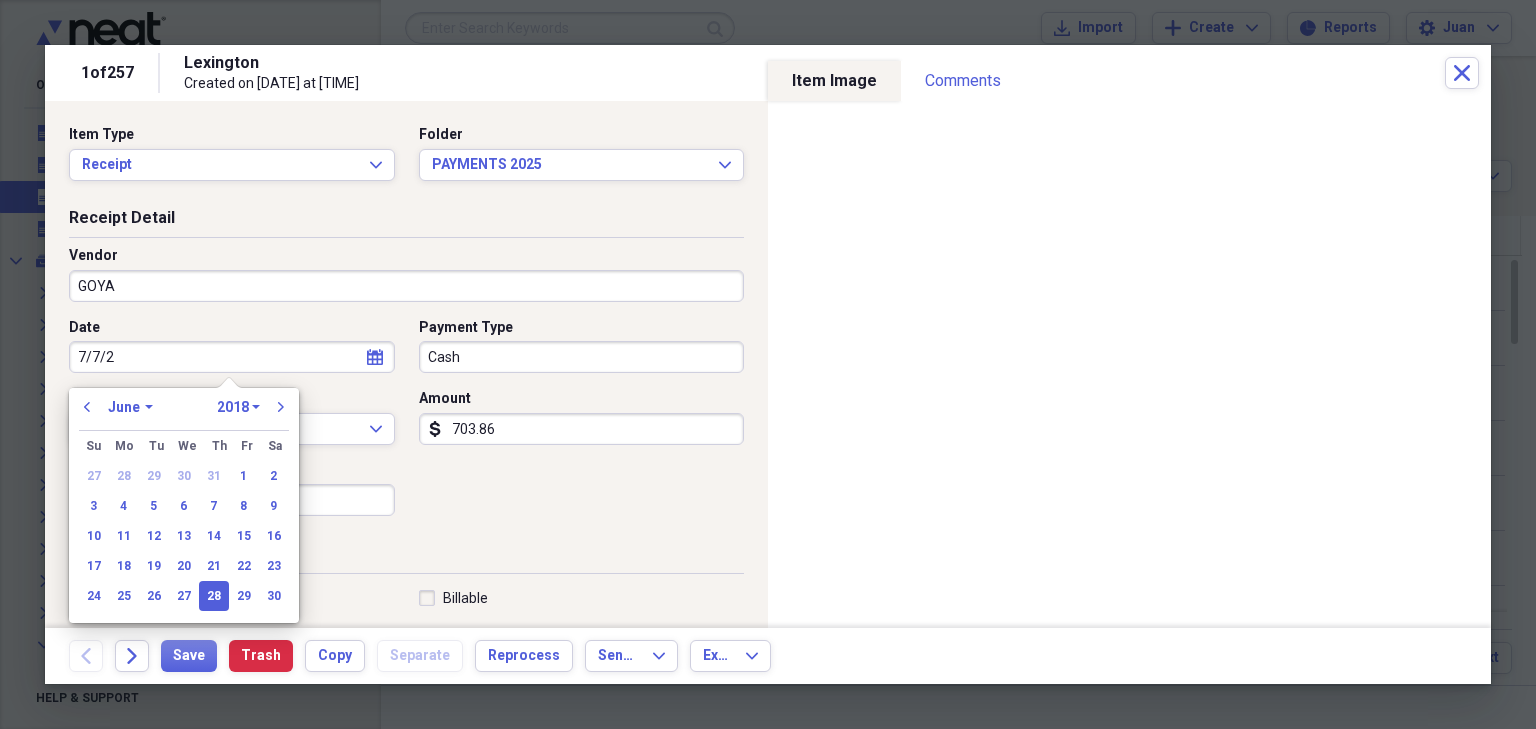 type on "[DATE]" 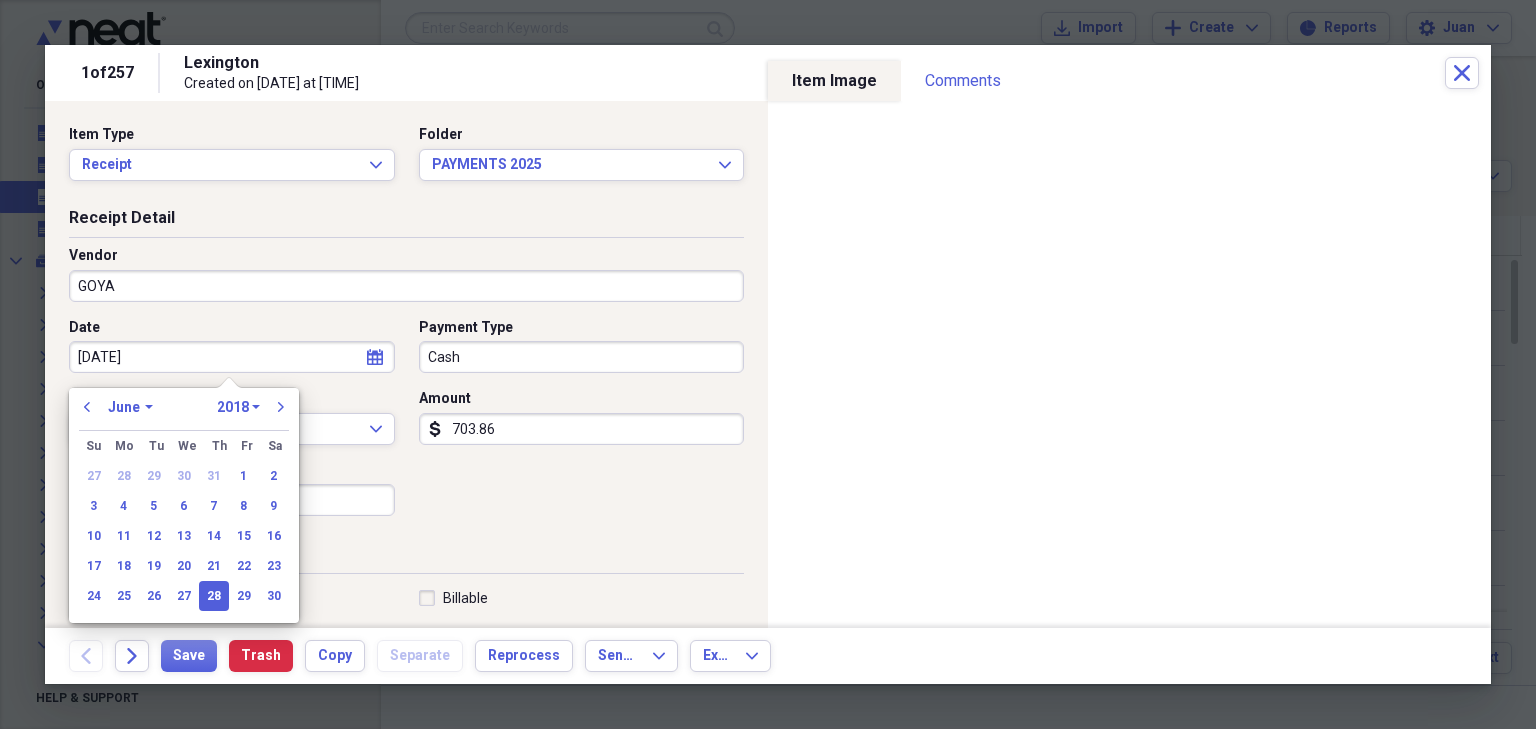 select on "6" 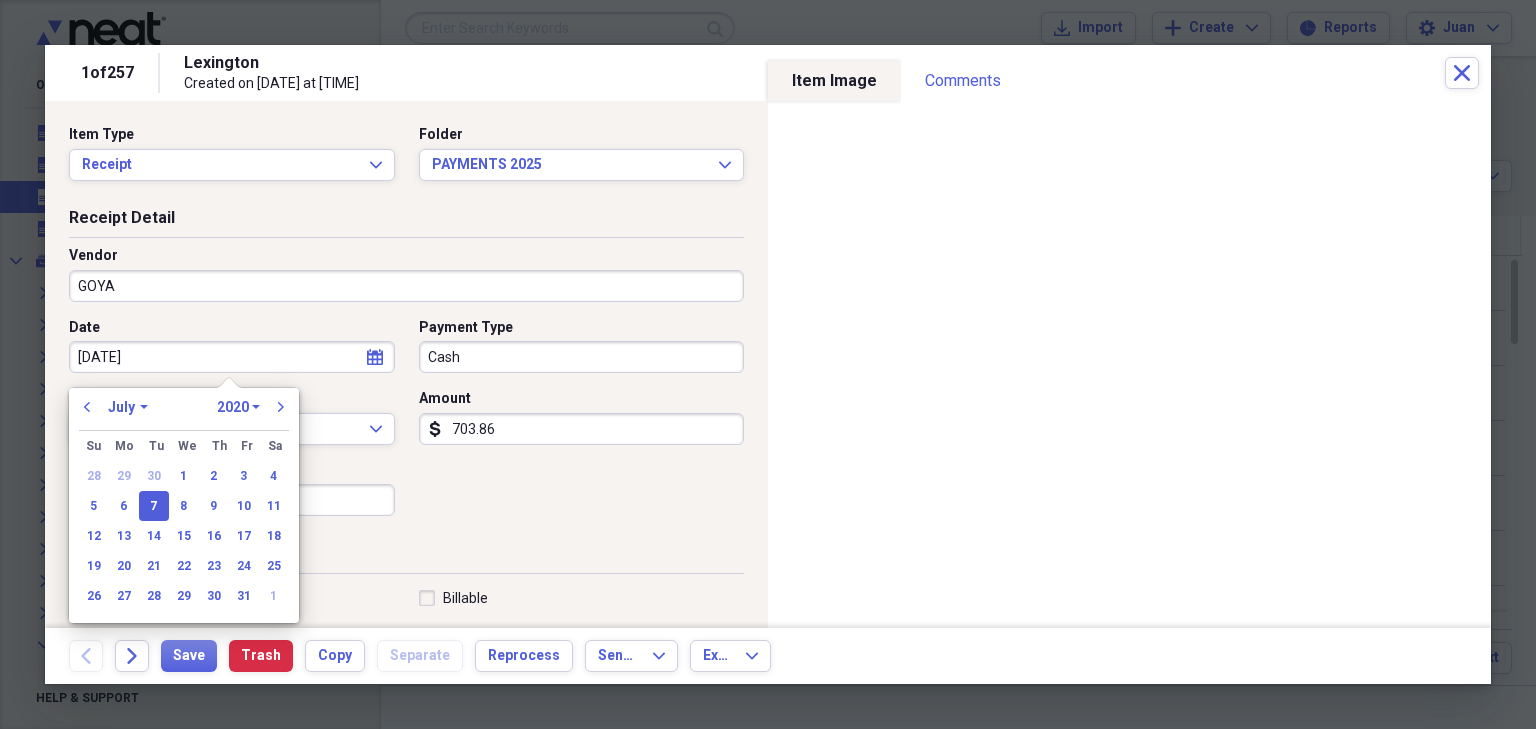 type on "[DATE]" 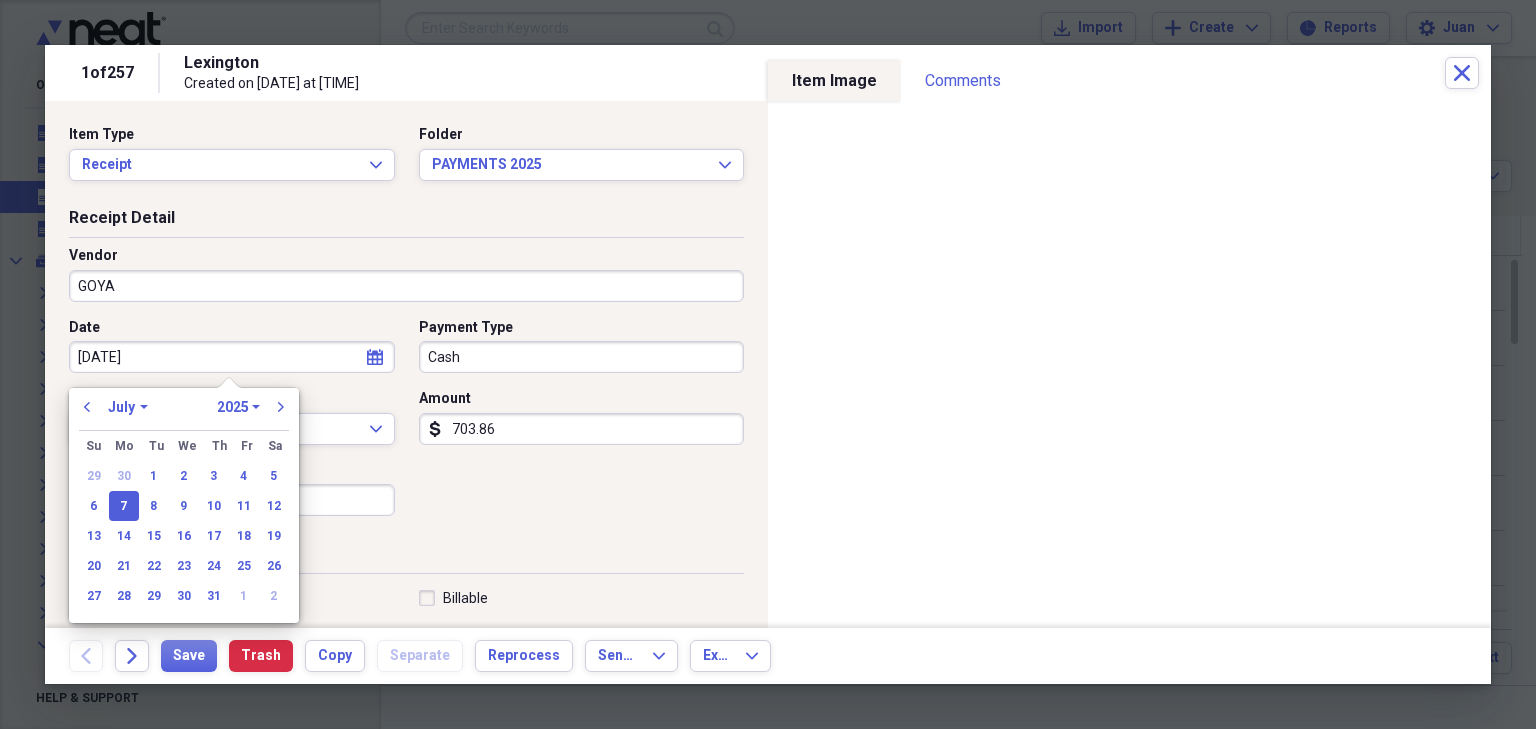 type on "07/07/2025" 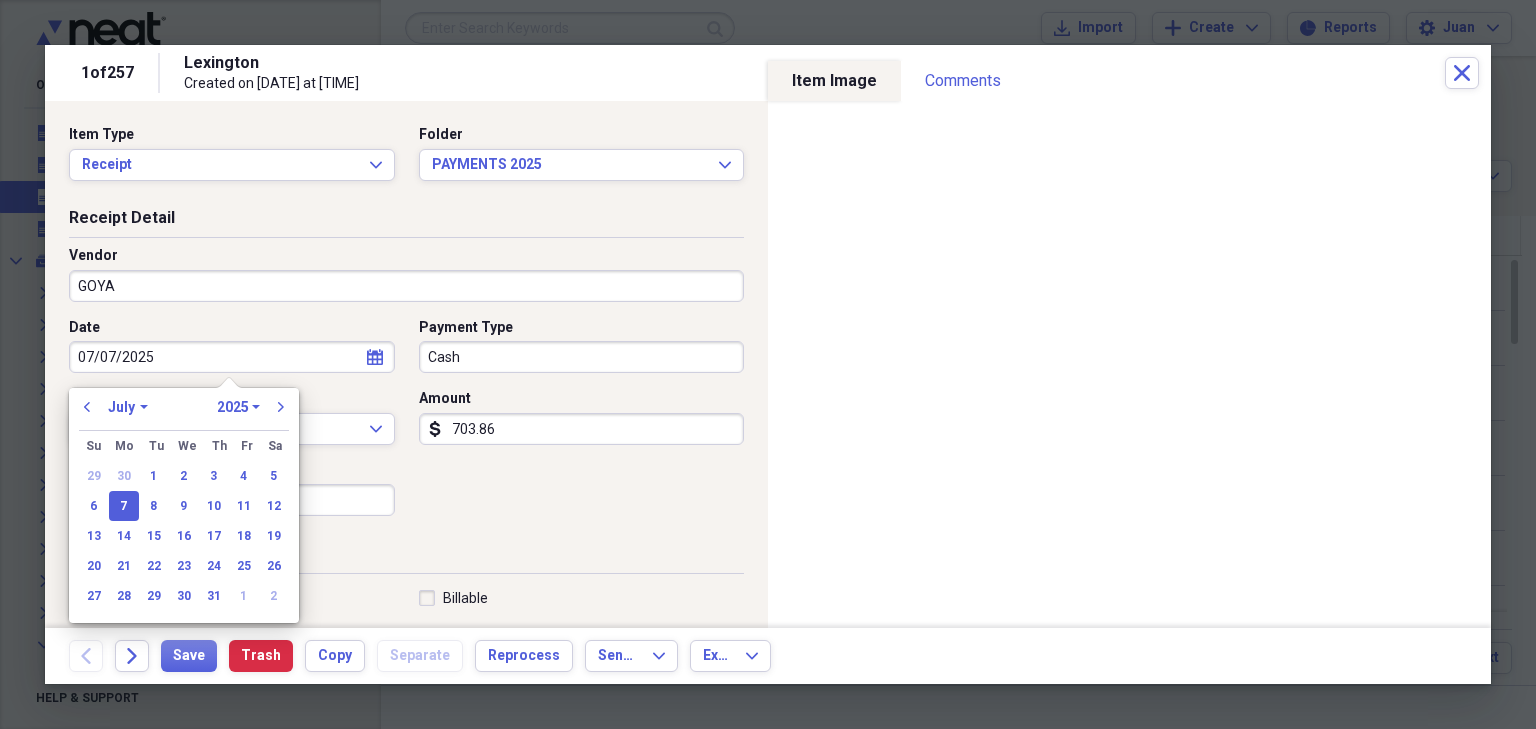 type 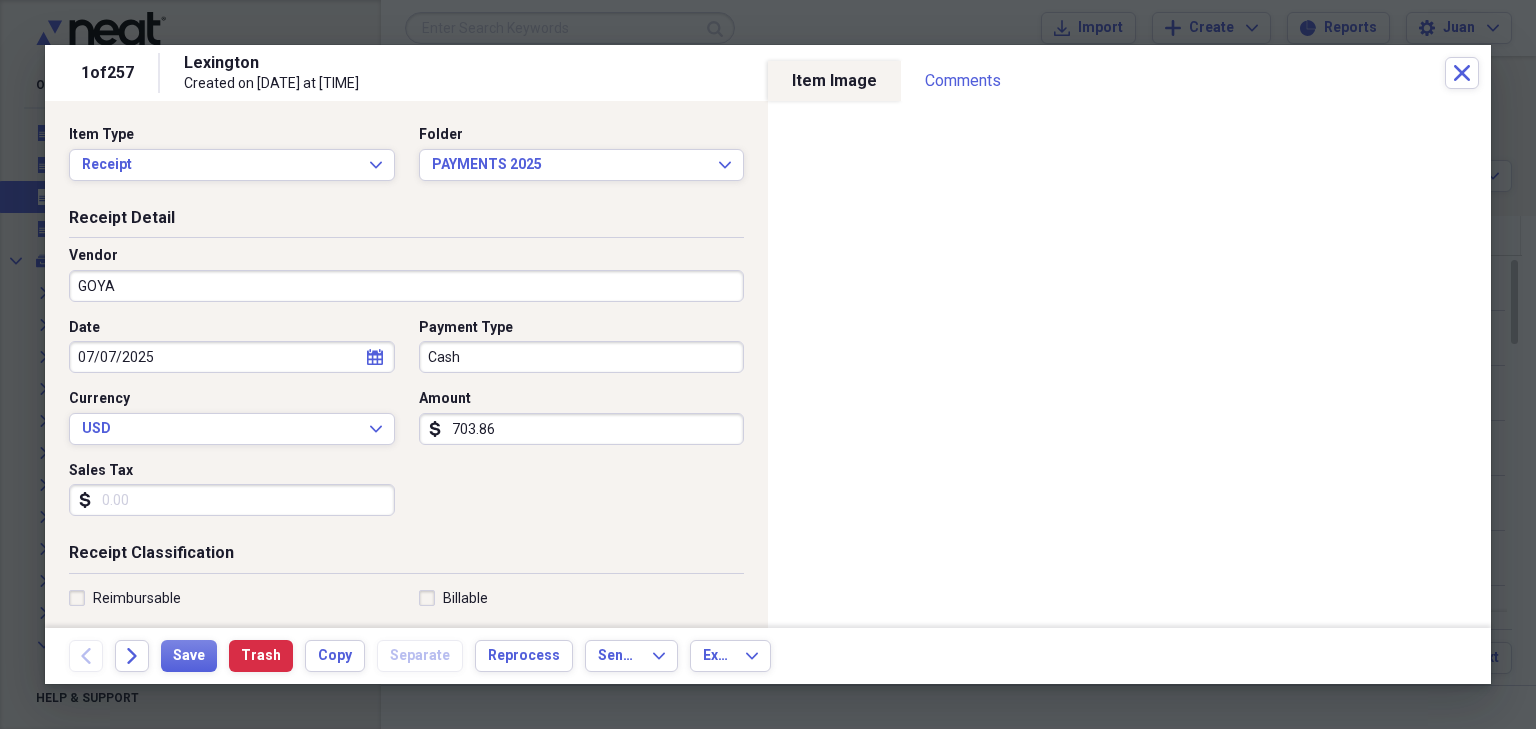 type 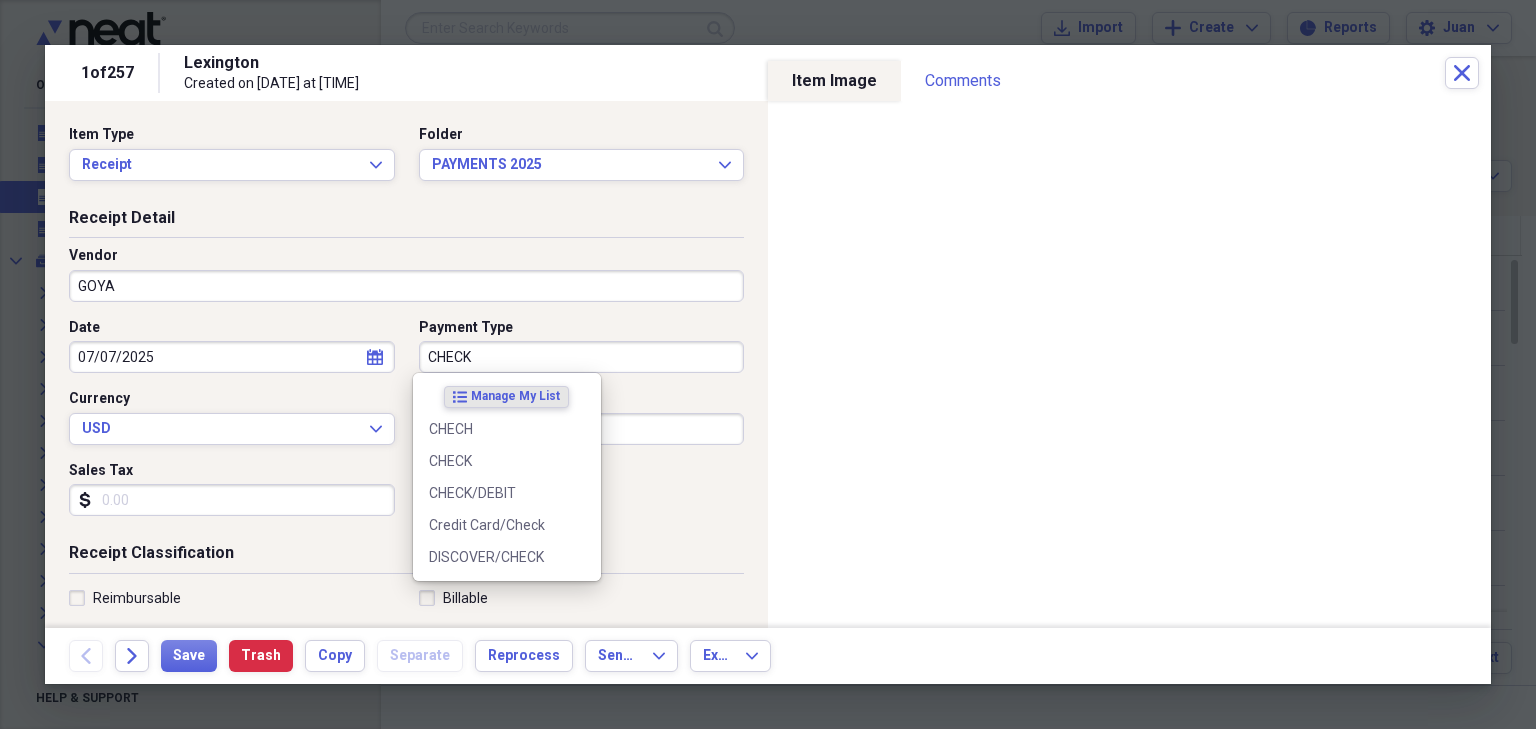 type on "CHECK" 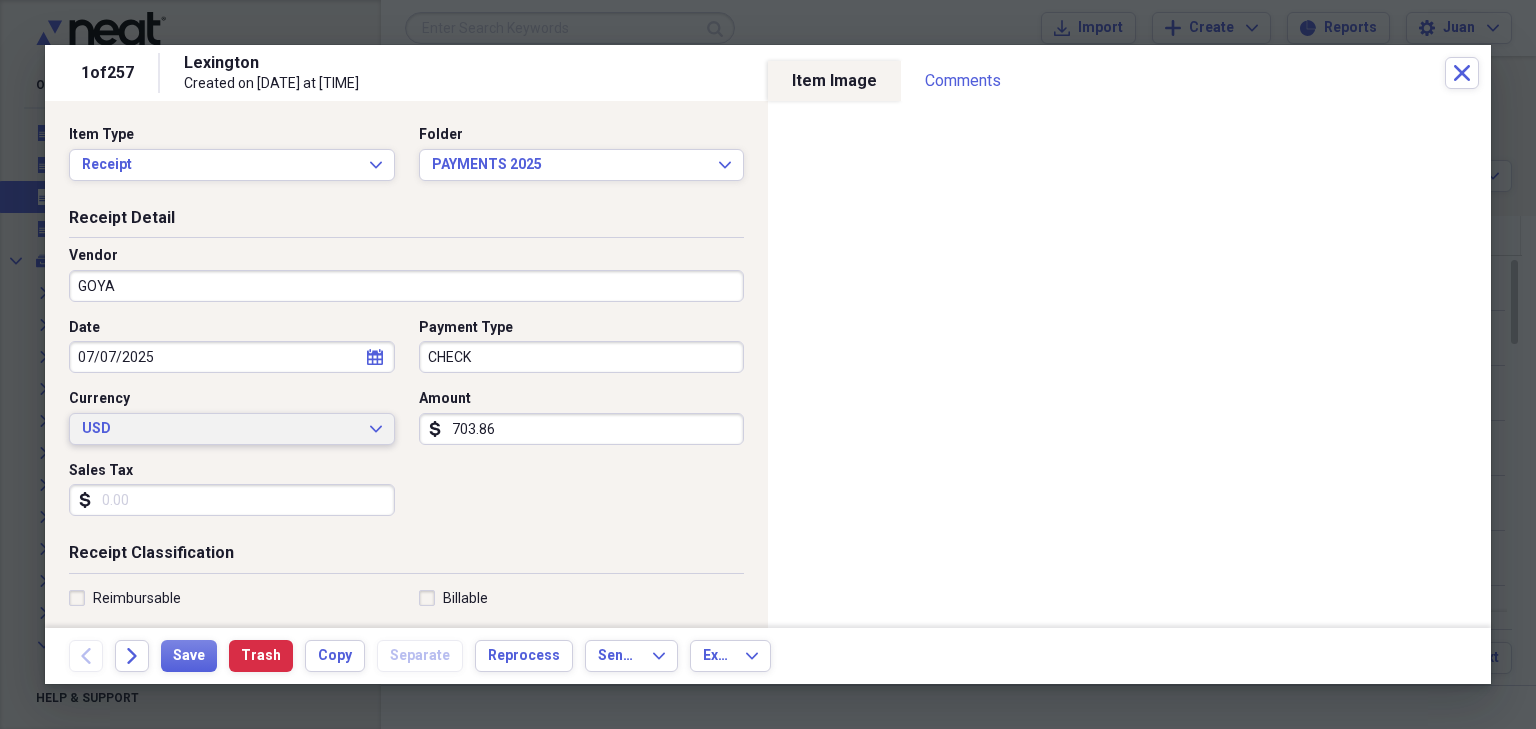 type 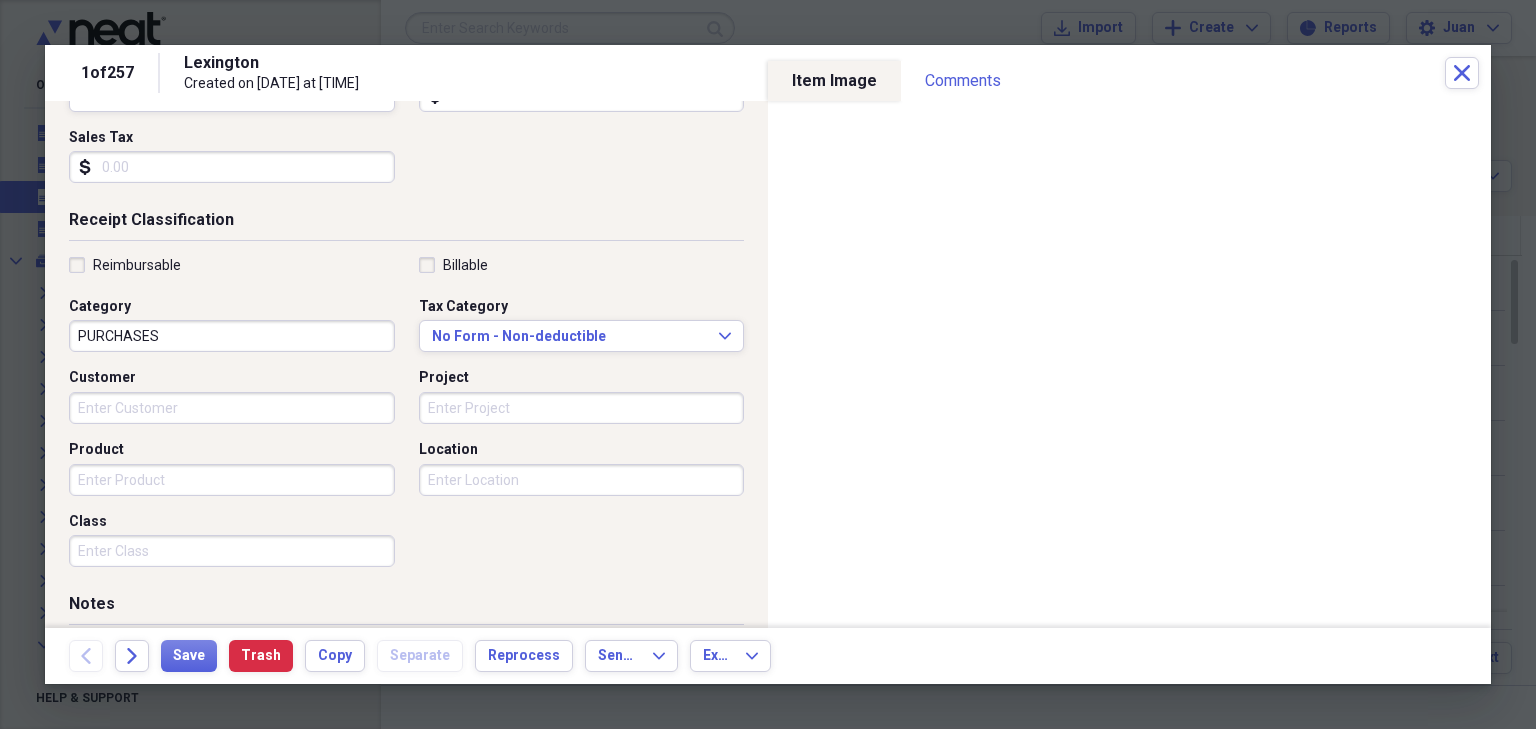 scroll, scrollTop: 334, scrollLeft: 0, axis: vertical 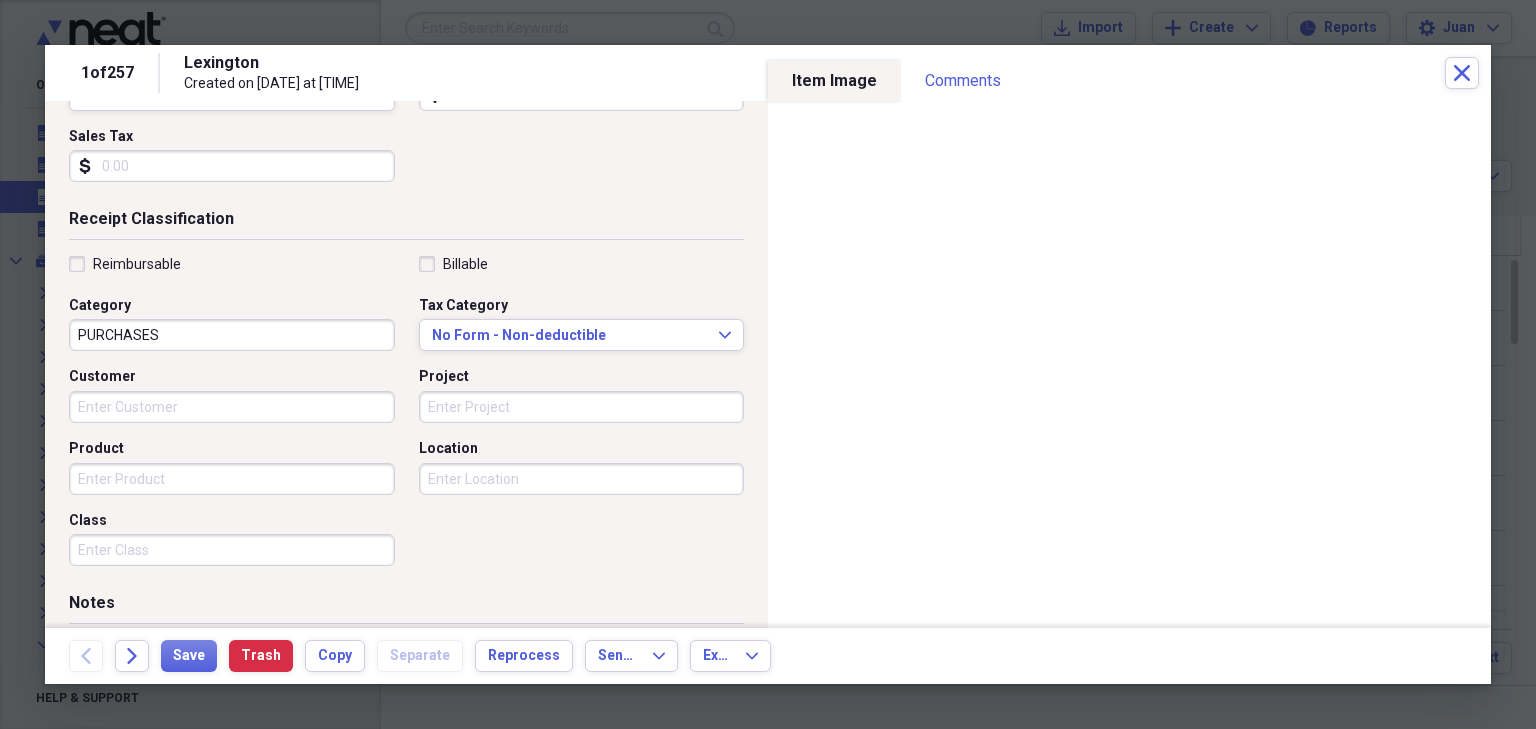 type on "1286.18" 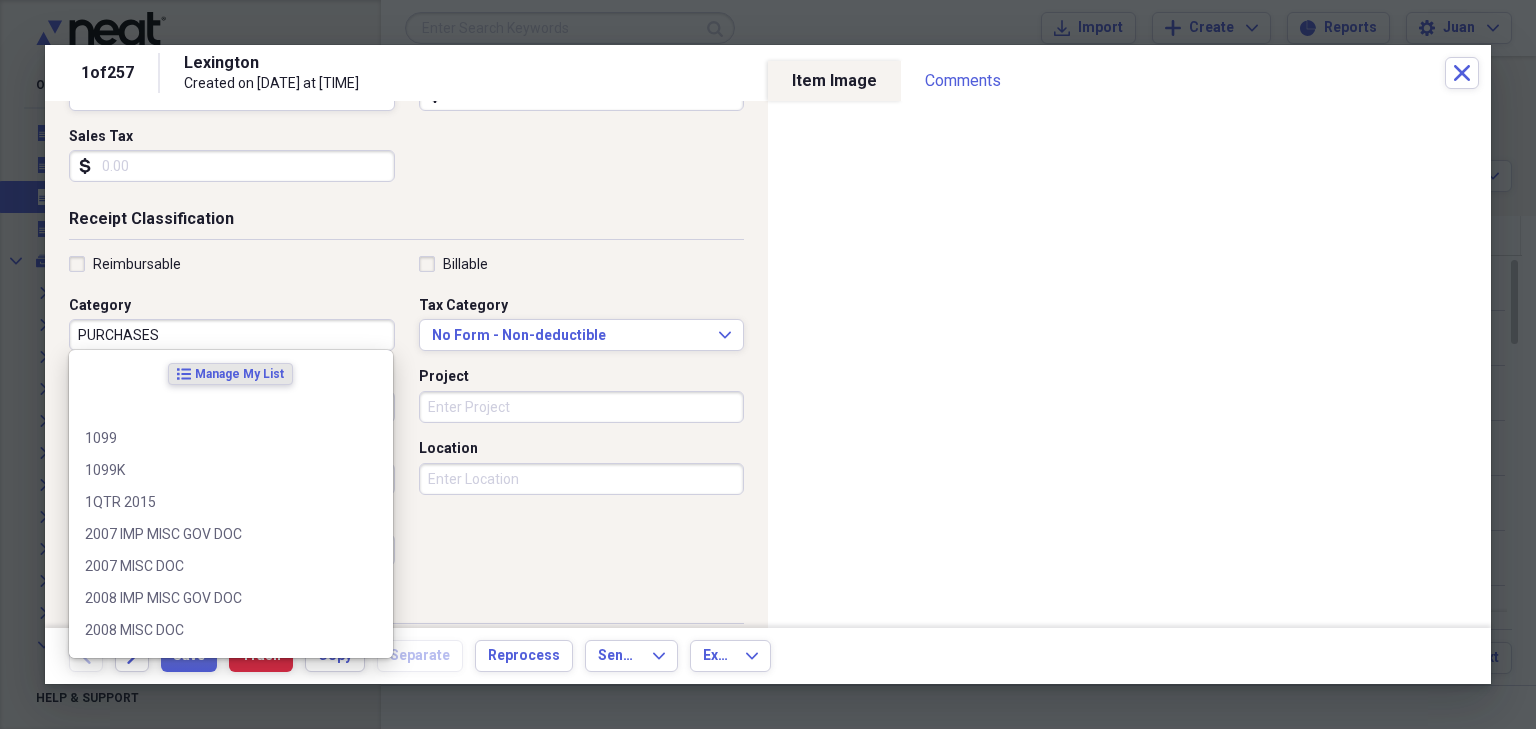 click on "PURCHASES" at bounding box center (232, 335) 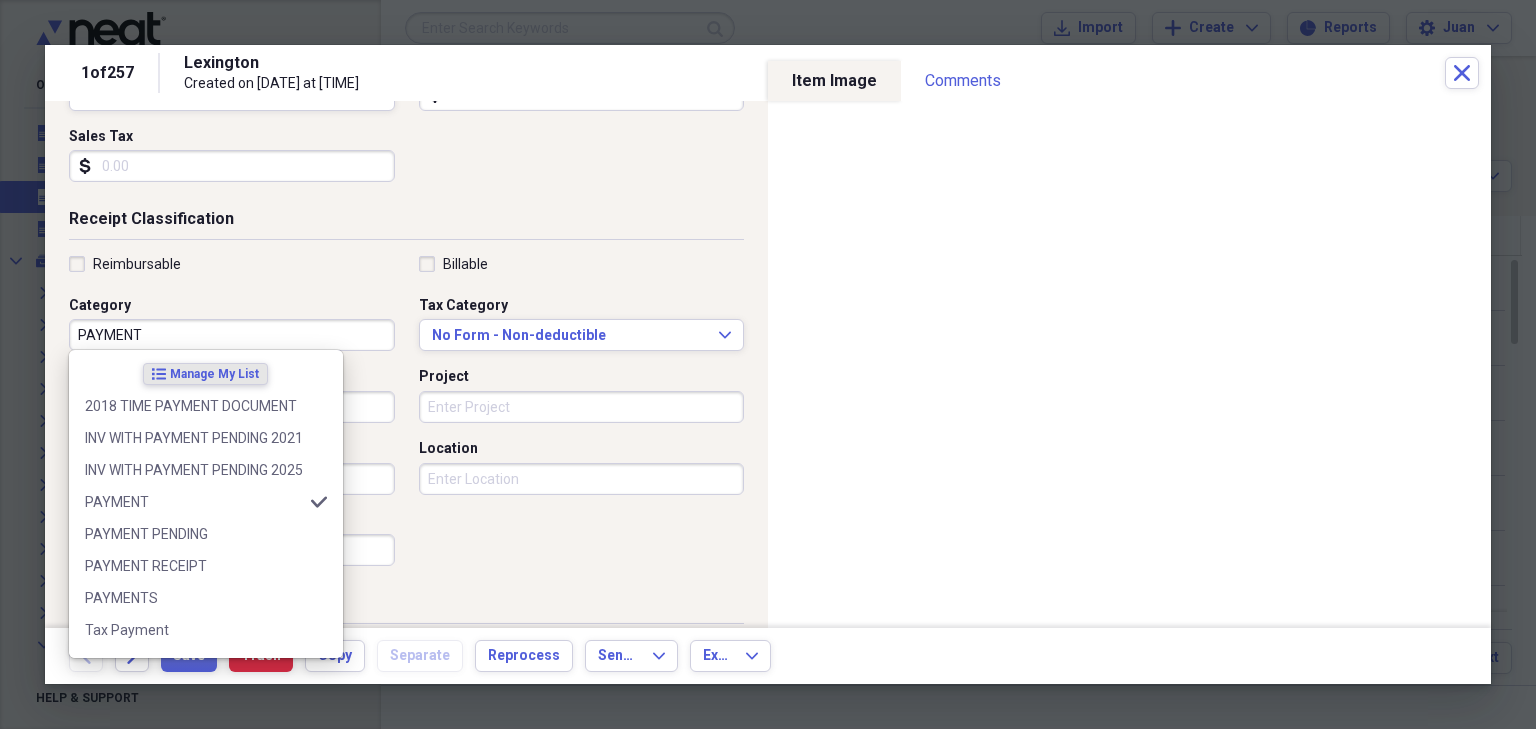 type on "PAYMENT" 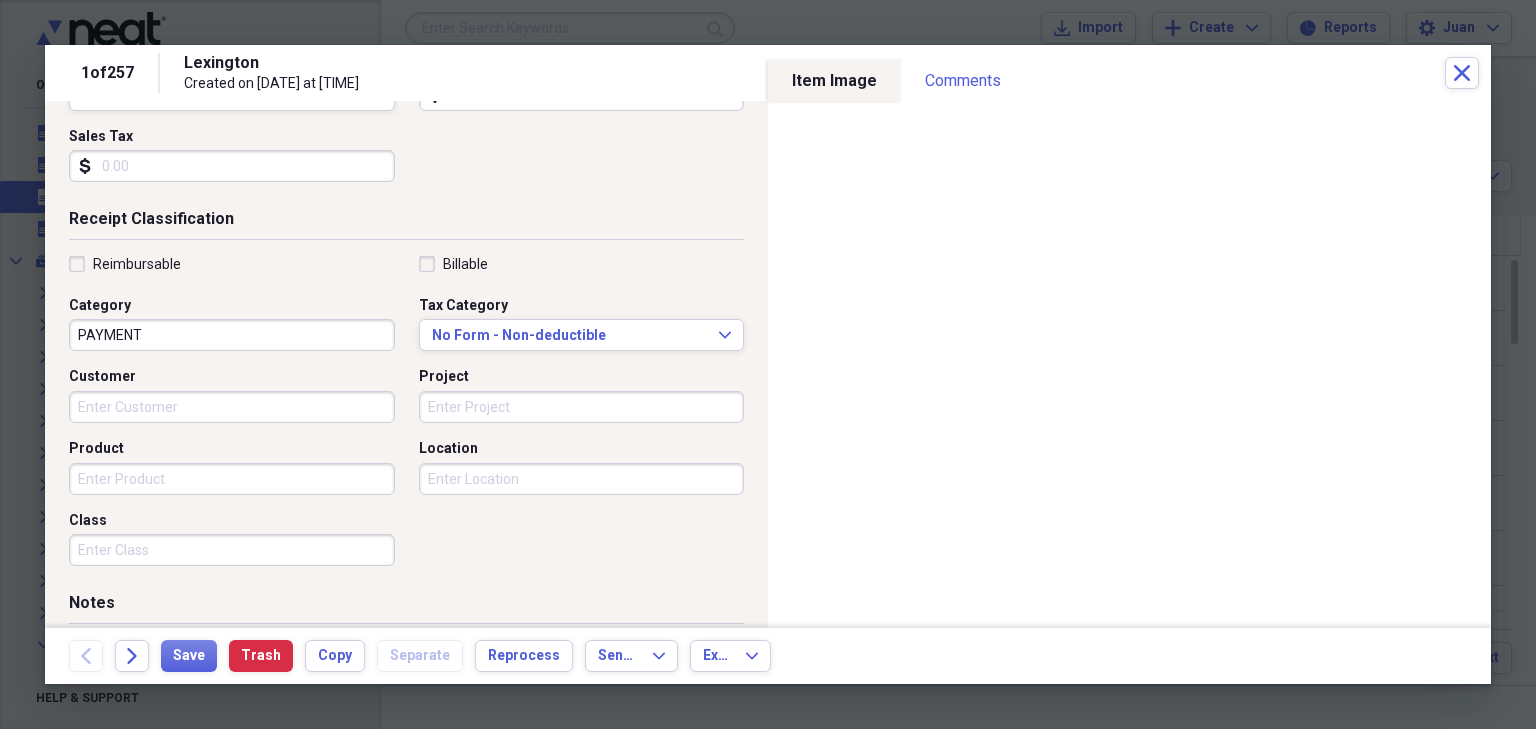 click on "Reimbursable" at bounding box center (232, 264) 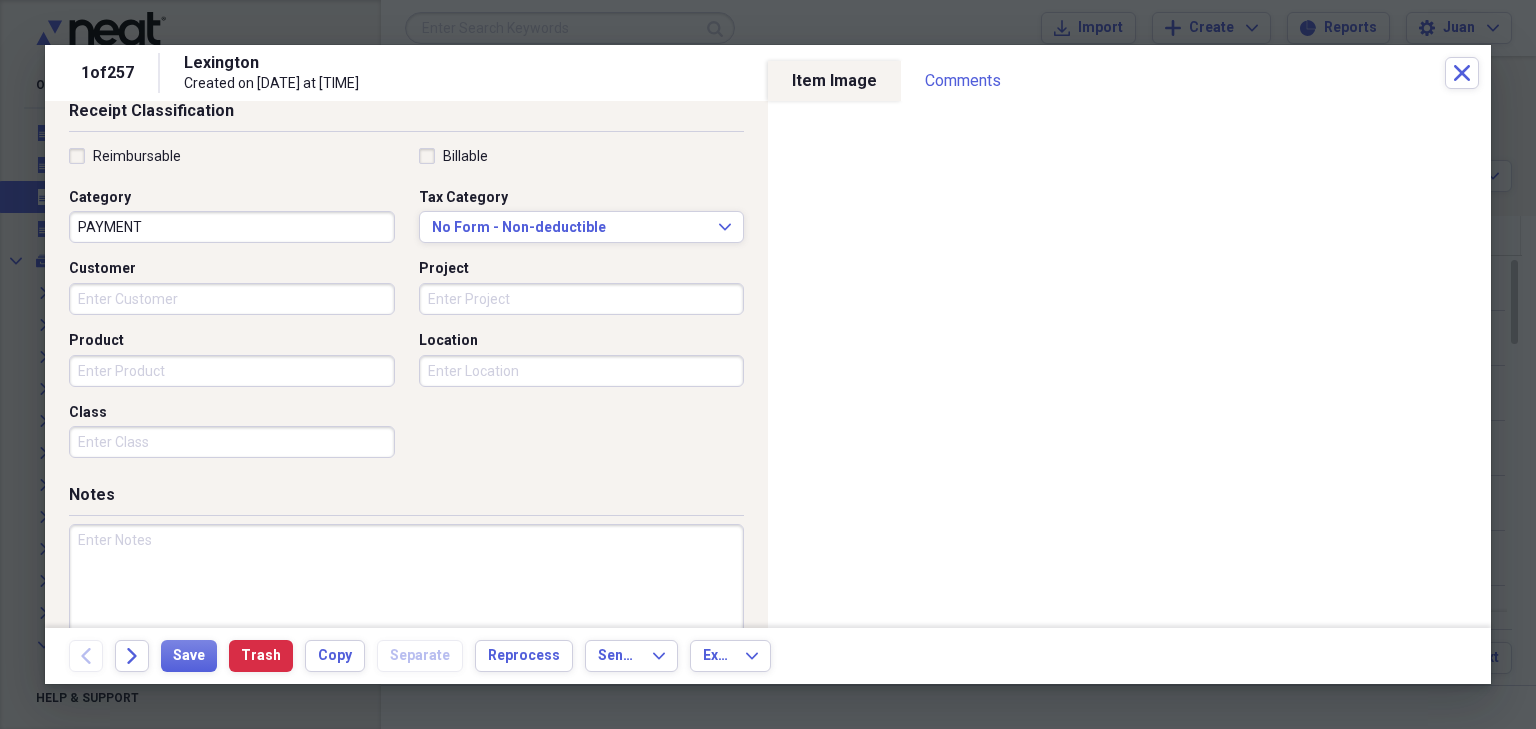 scroll, scrollTop: 492, scrollLeft: 0, axis: vertical 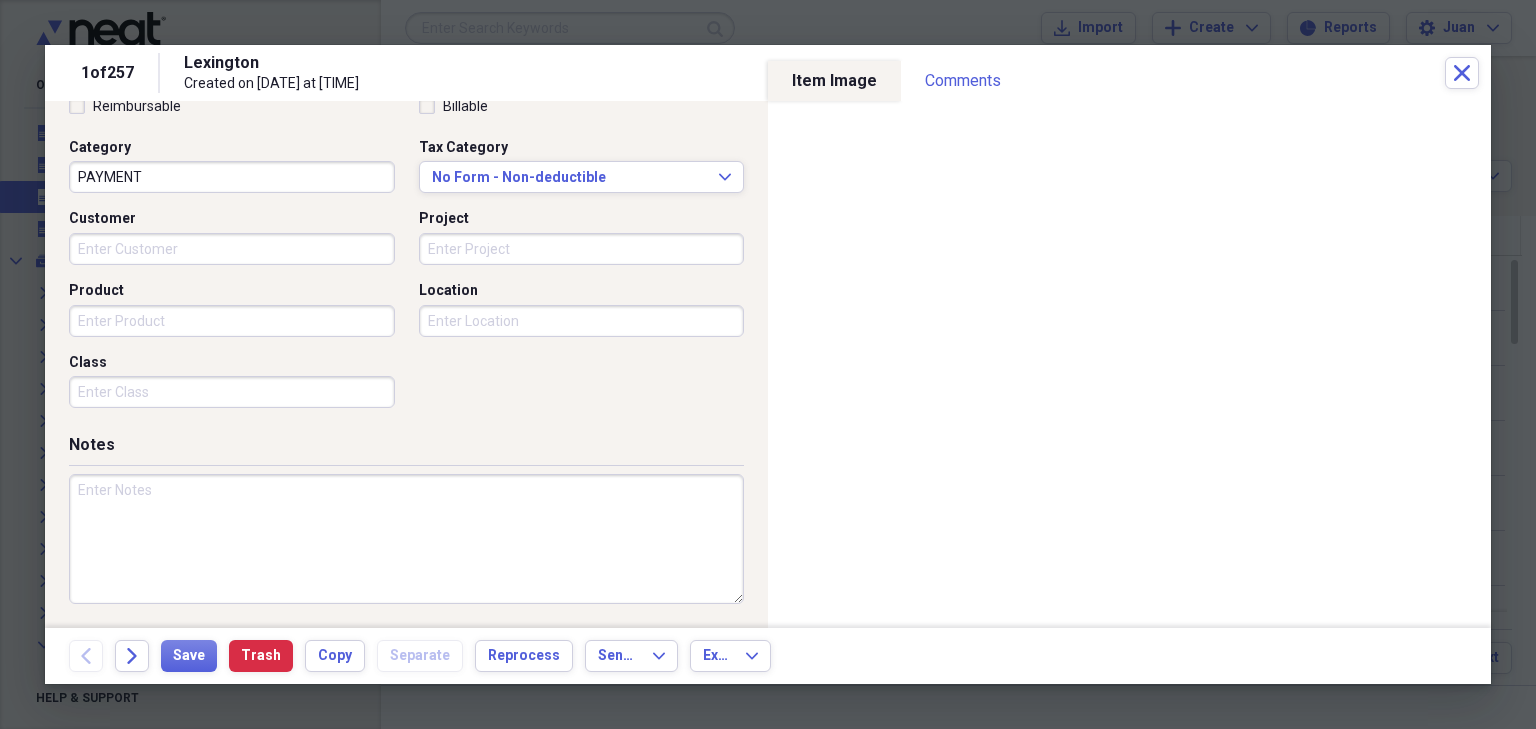click at bounding box center [406, 539] 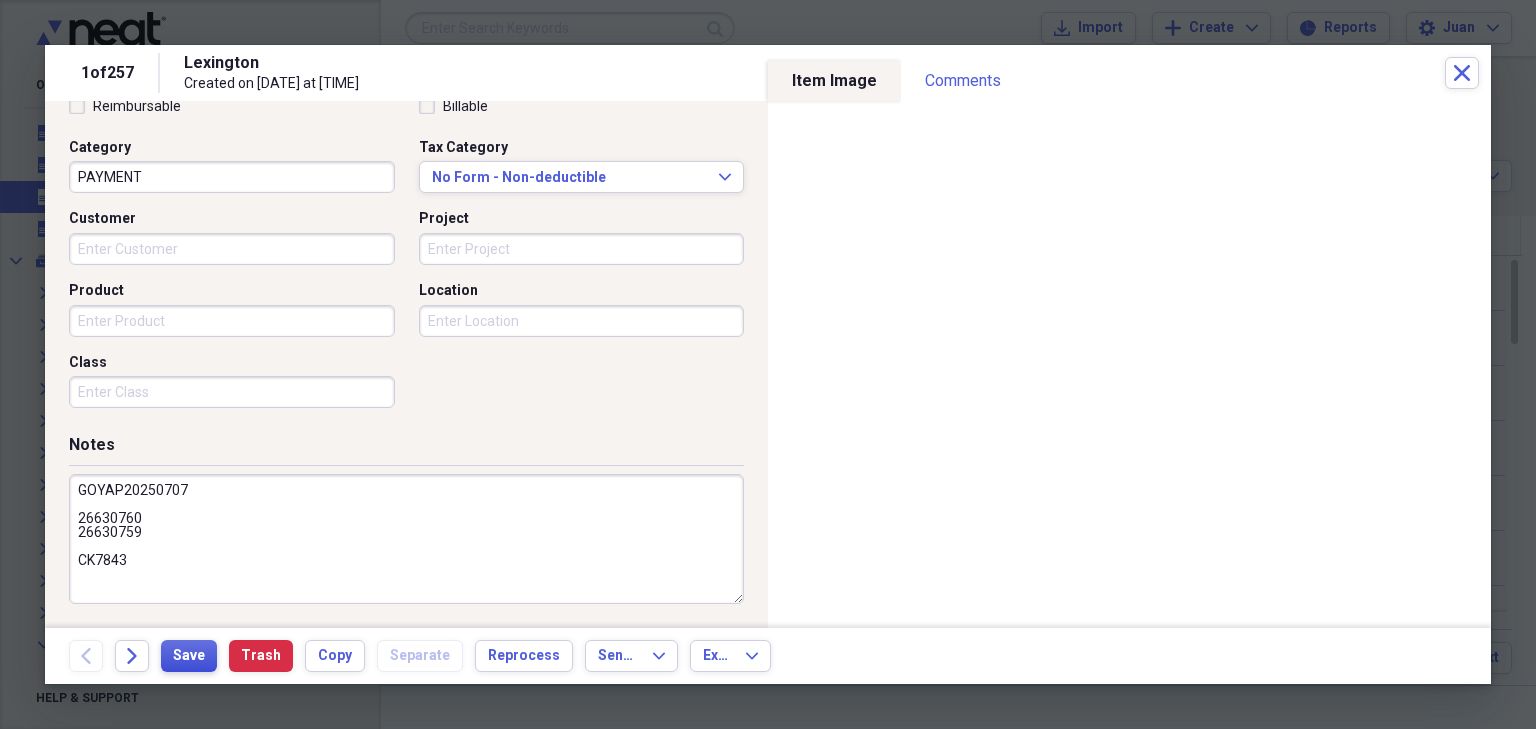 type on "GOYAP20250707
26630760
26630759
CK7843" 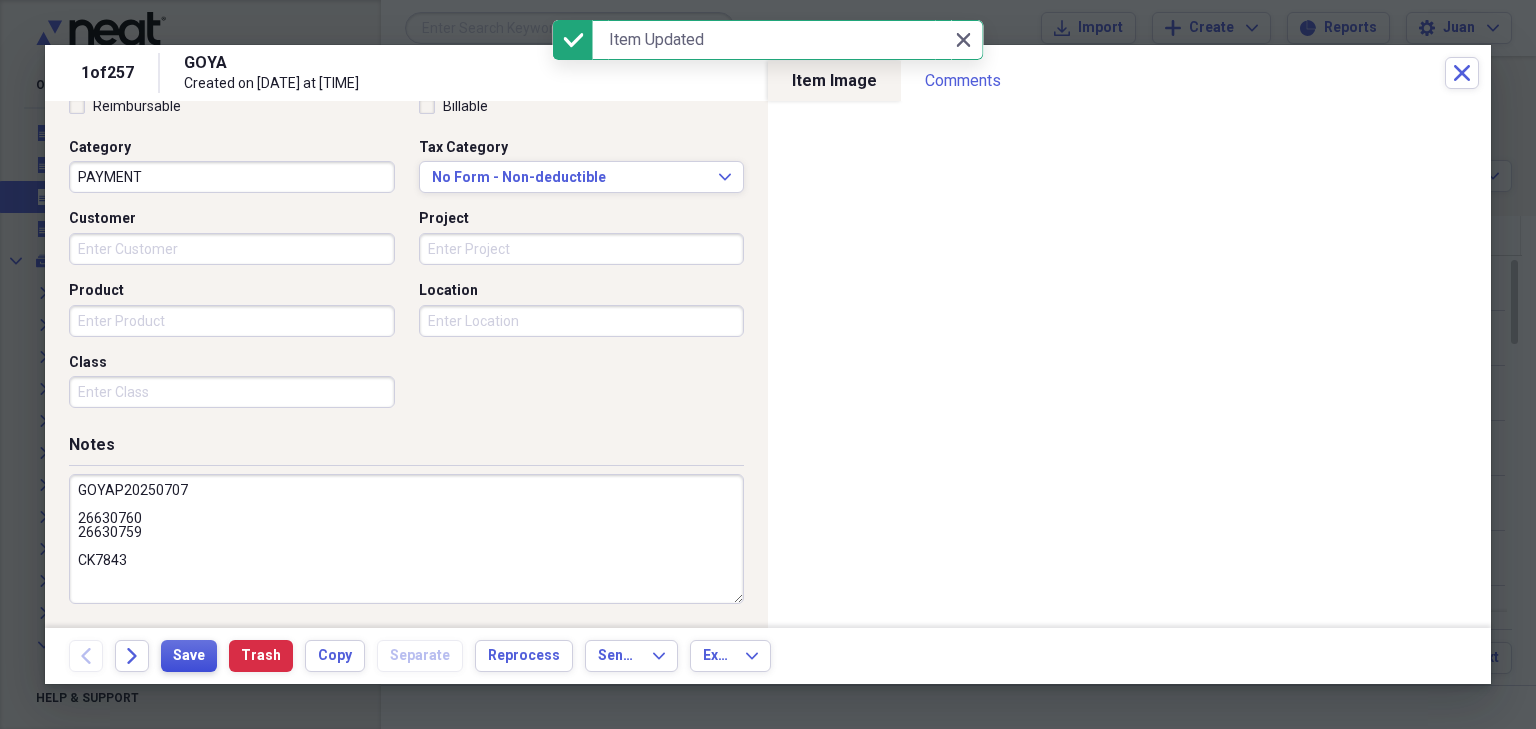 click on "Save" at bounding box center [189, 656] 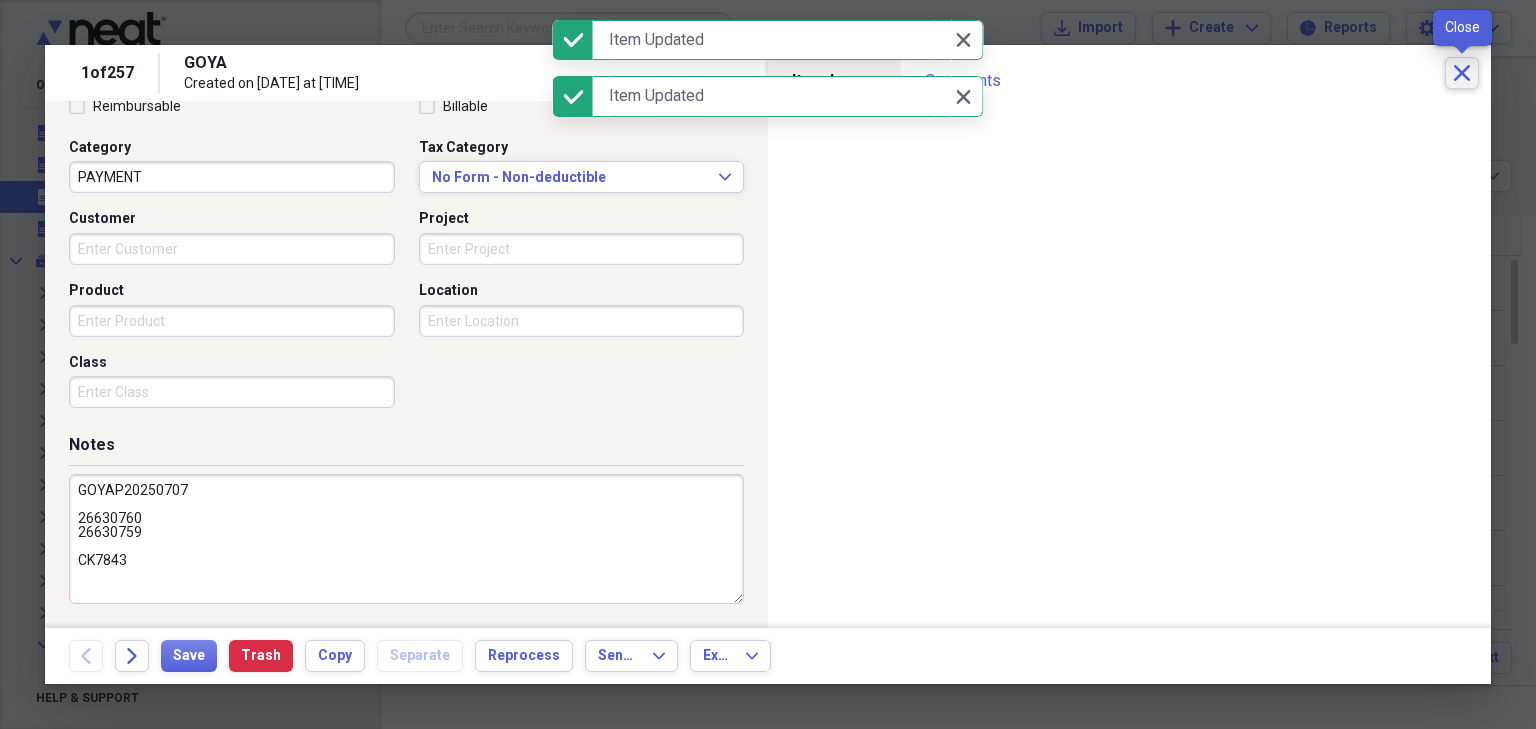 click on "Close" 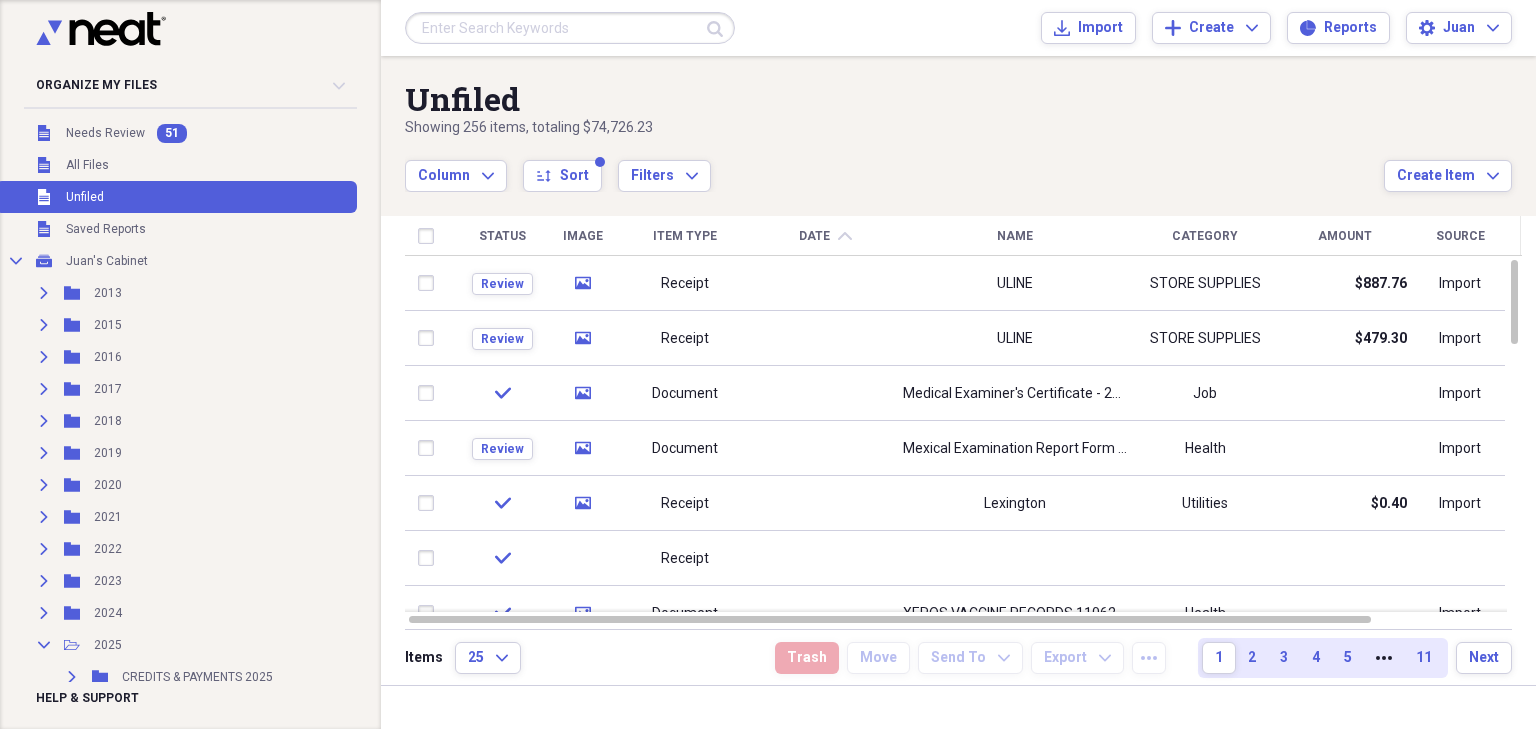 click at bounding box center (570, 28) 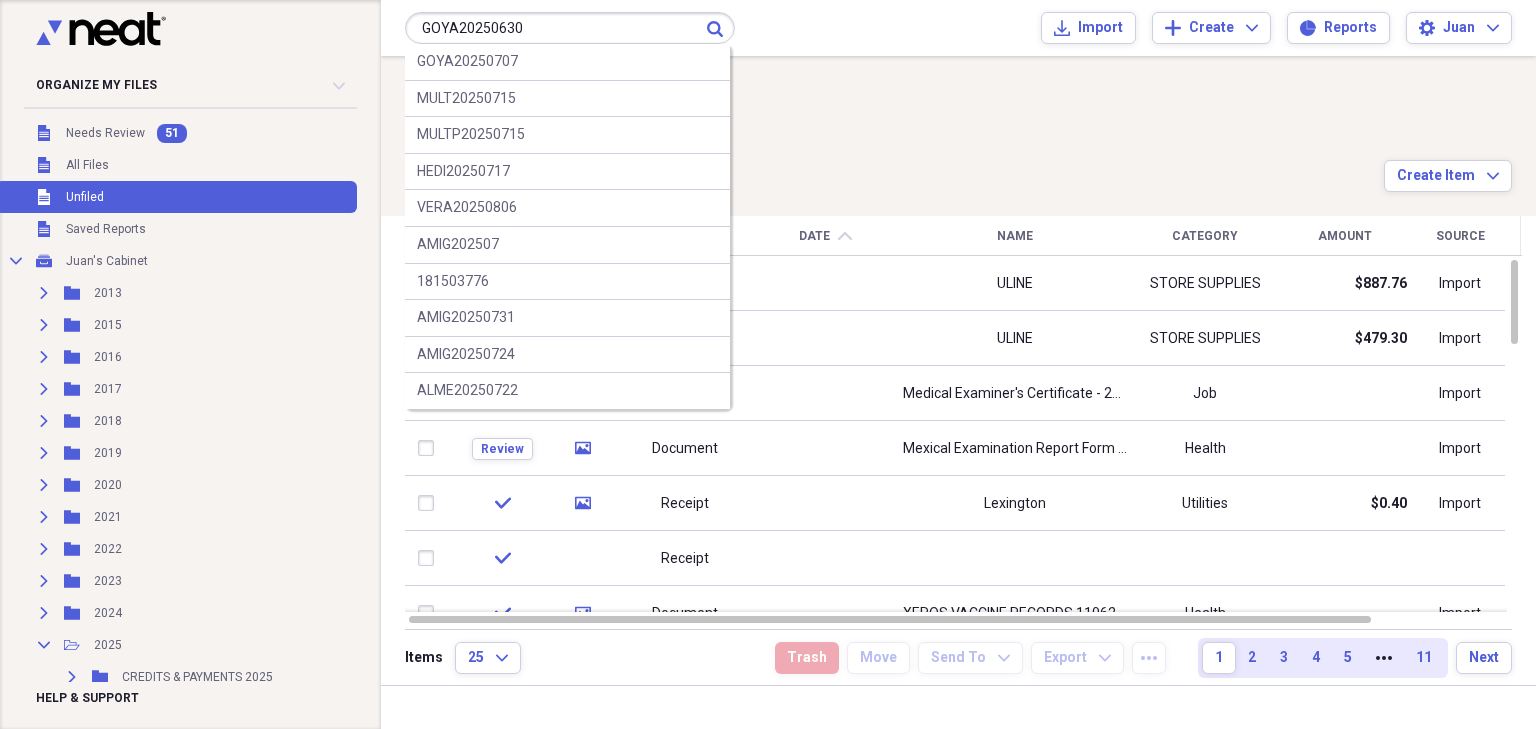 type on "GOYA20250630" 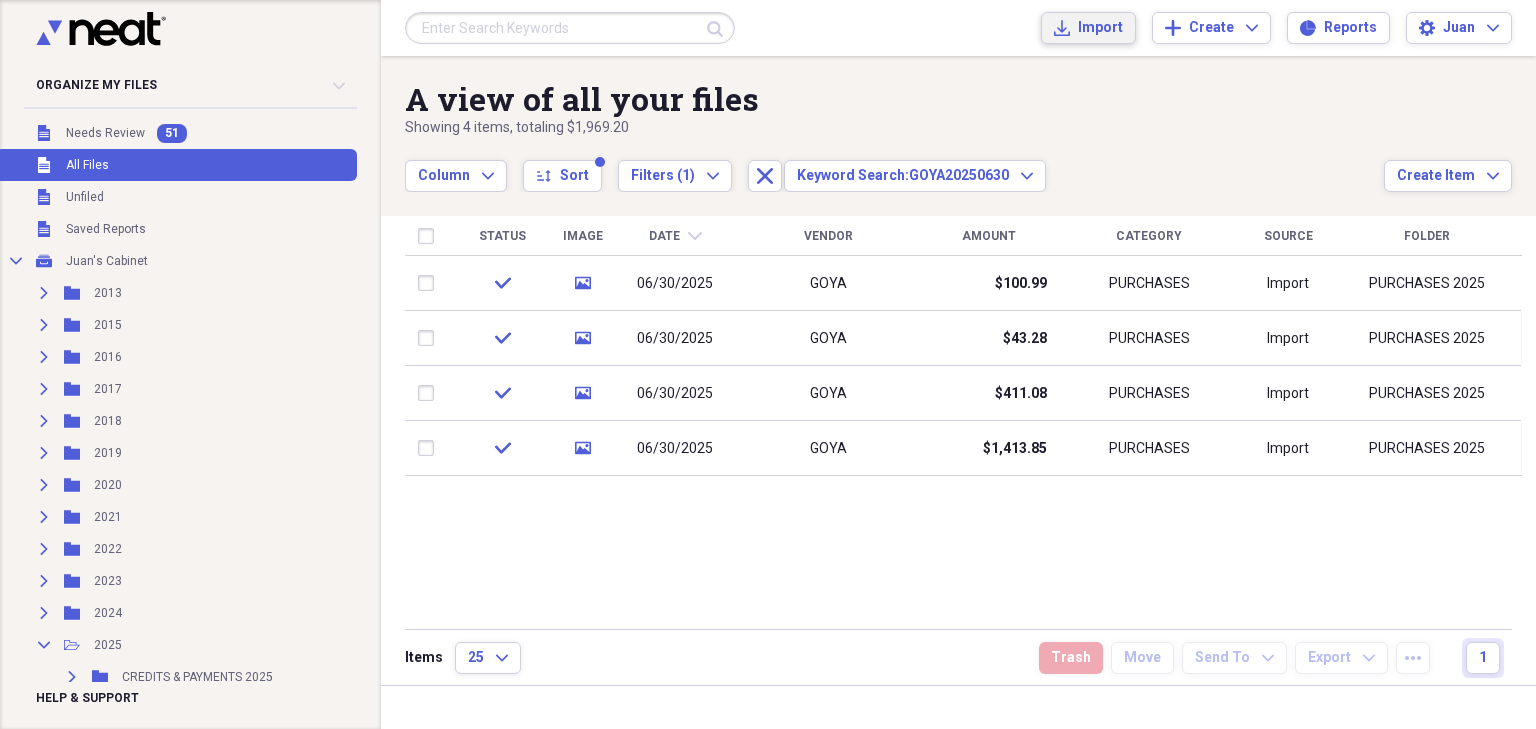 click on "Import" at bounding box center [1100, 28] 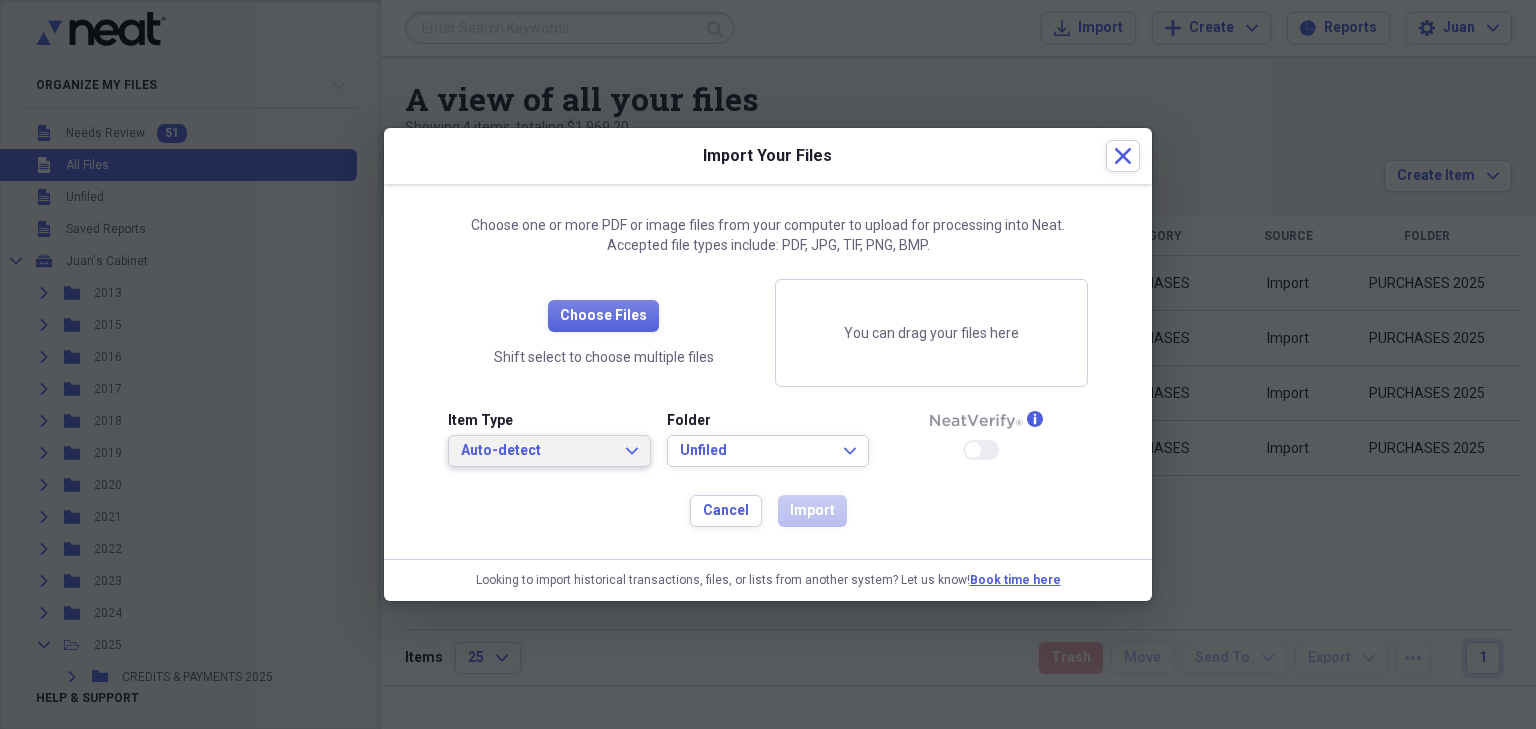 click on "Auto-detect" at bounding box center (537, 451) 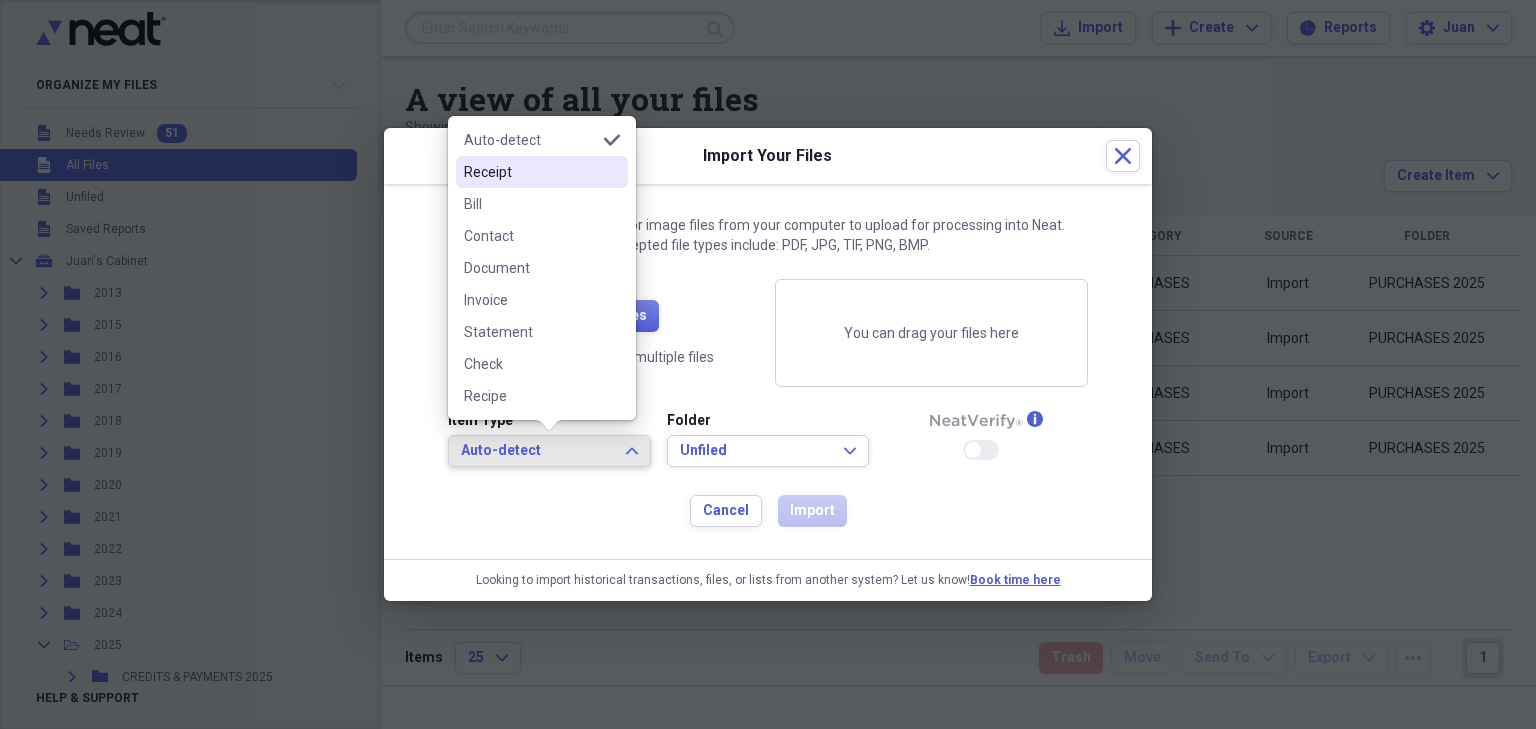 click on "Receipt" at bounding box center [542, 172] 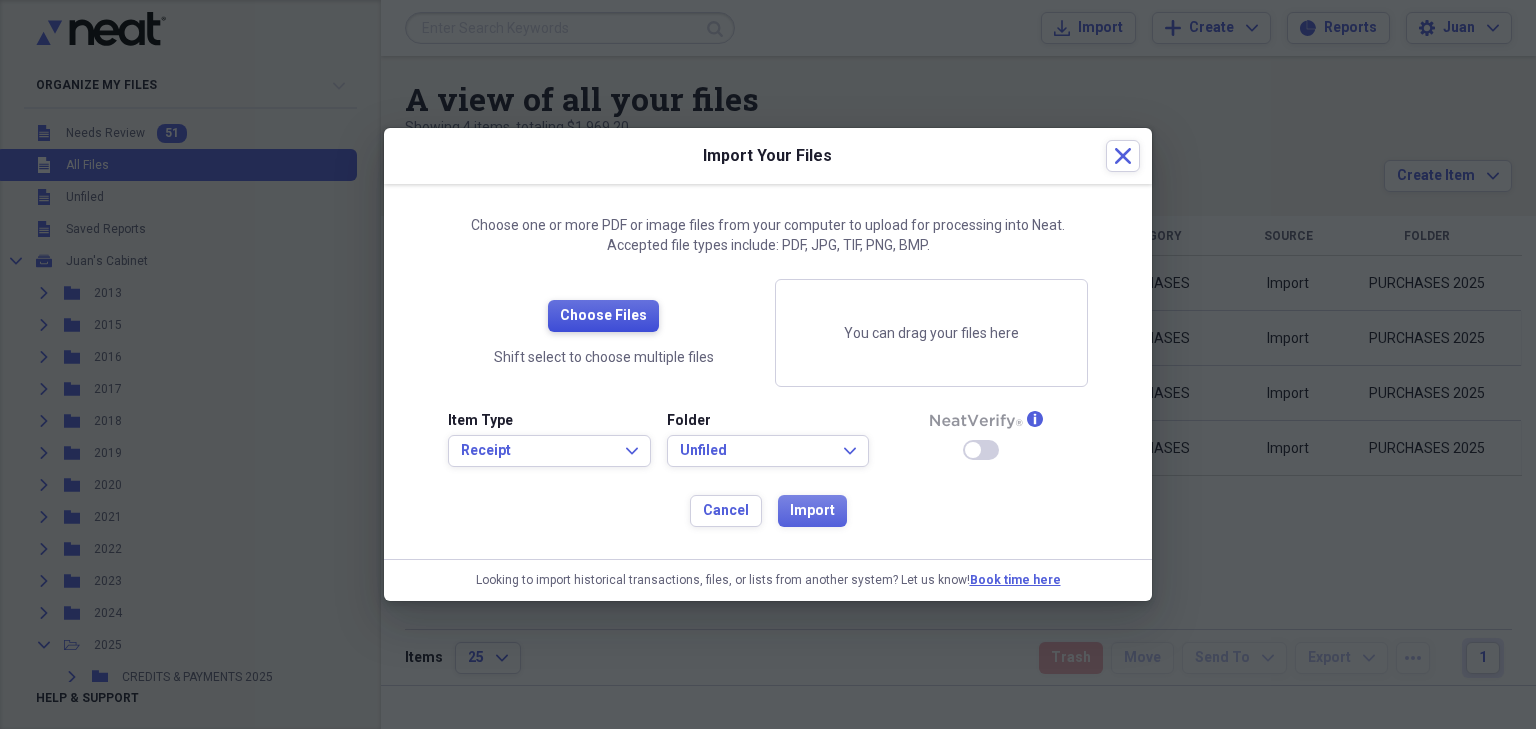 click on "Choose Files" at bounding box center (603, 316) 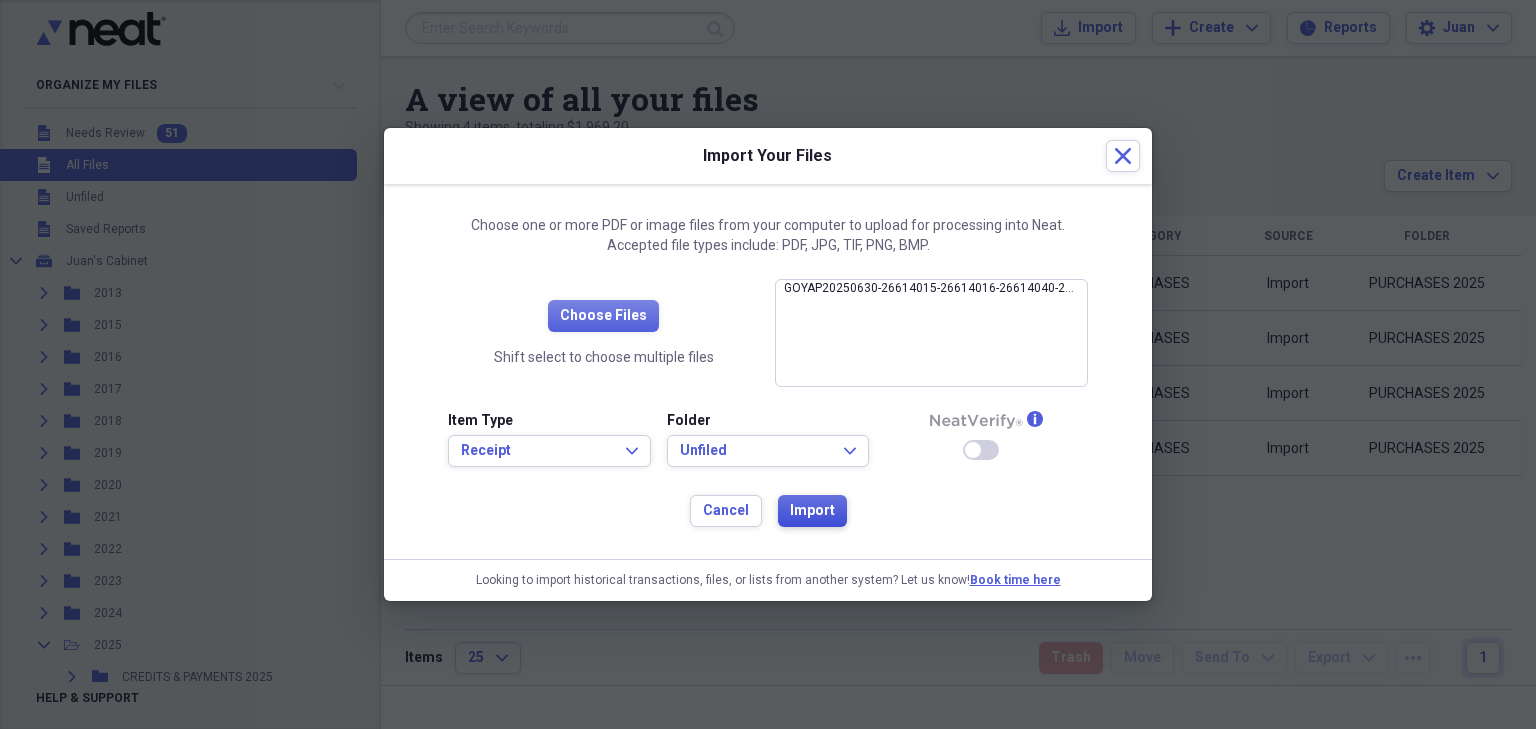 click on "Import" at bounding box center (812, 511) 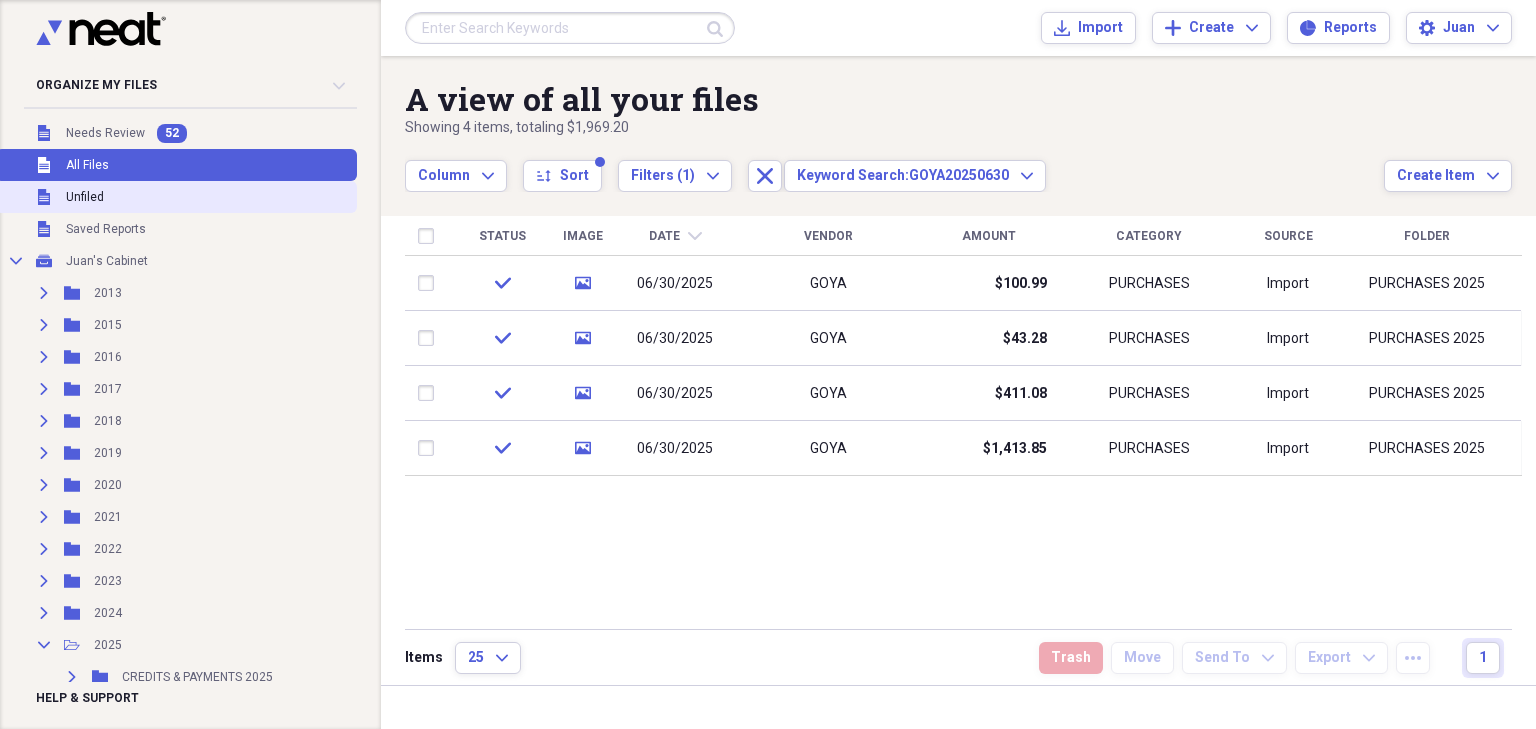 click on "Unfiled Unfiled" at bounding box center (176, 197) 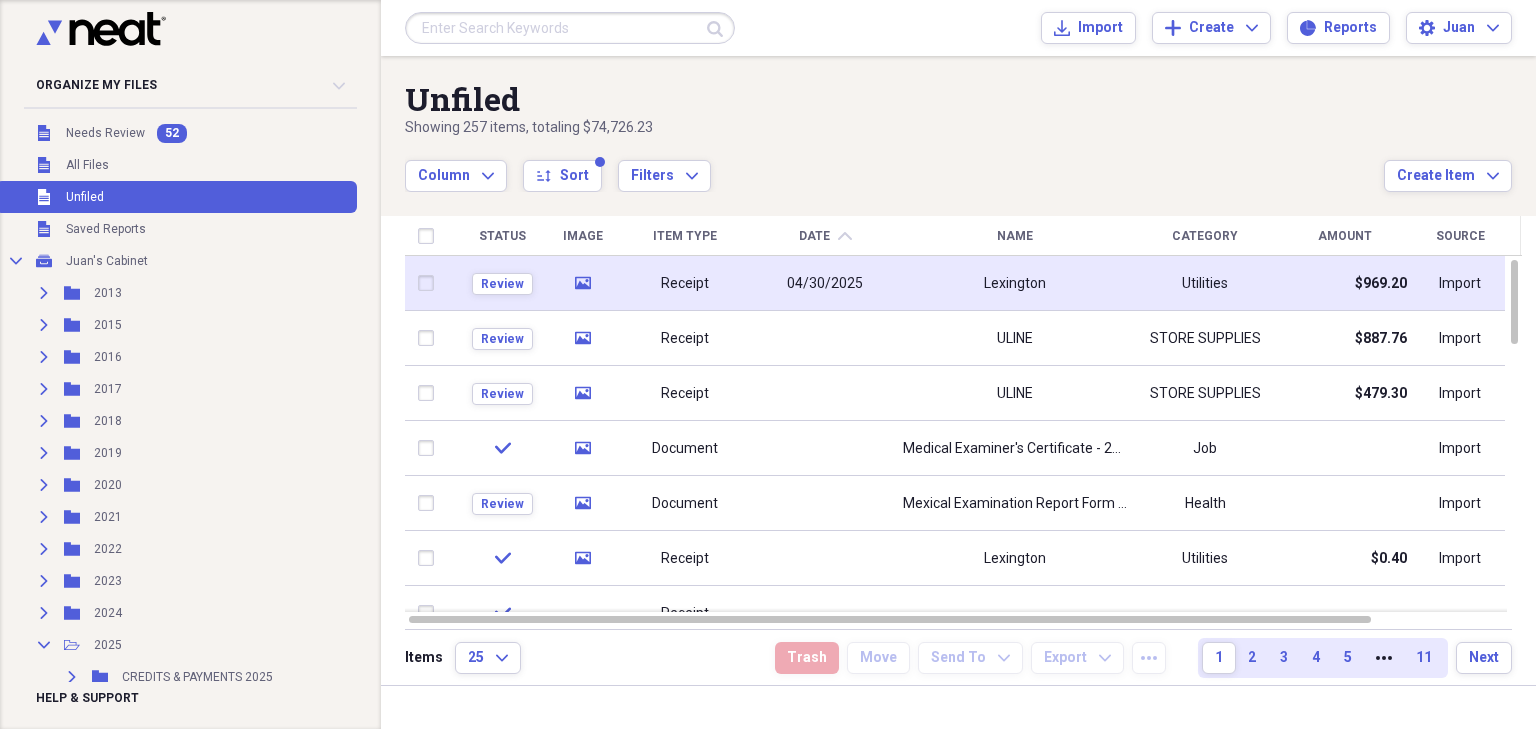 click 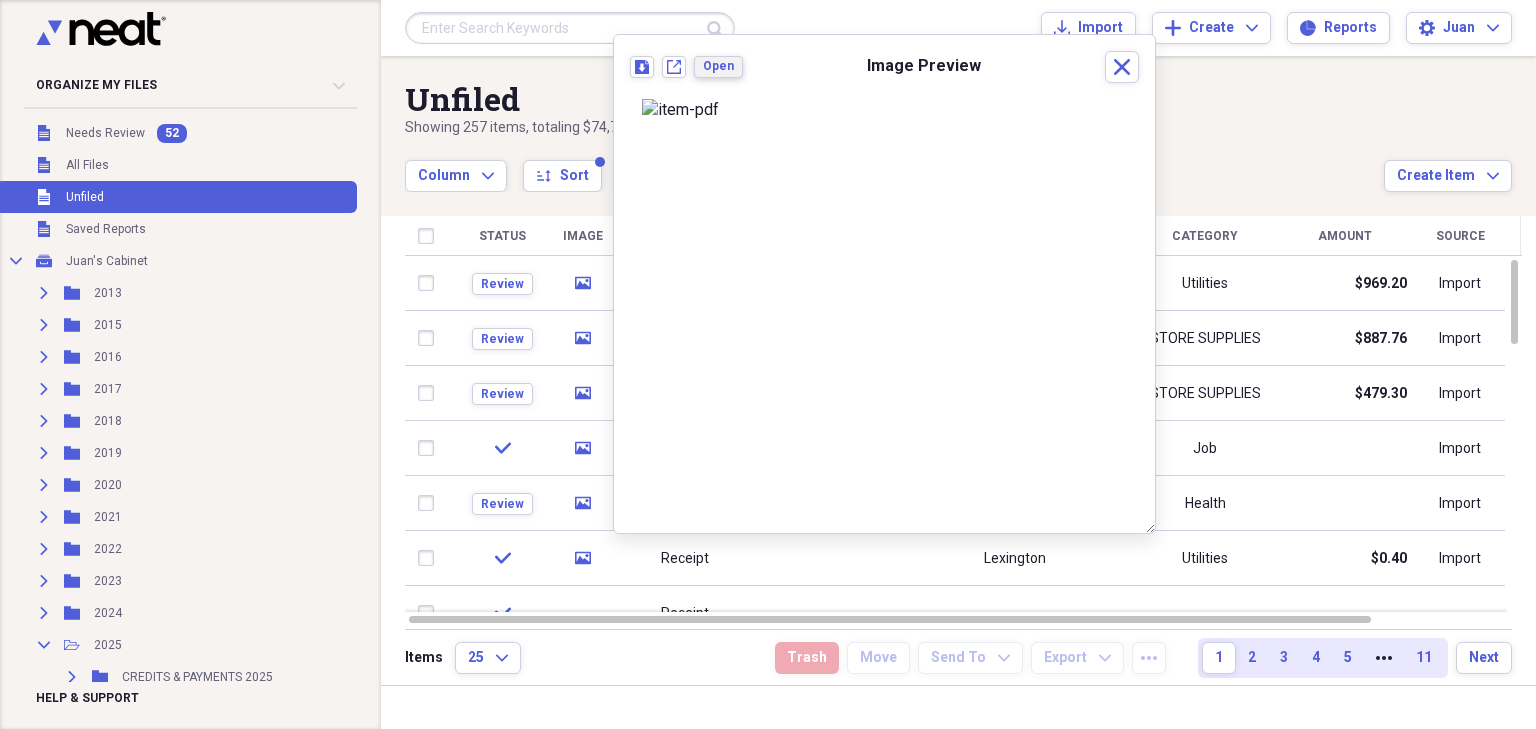 click on "Open" at bounding box center (718, 66) 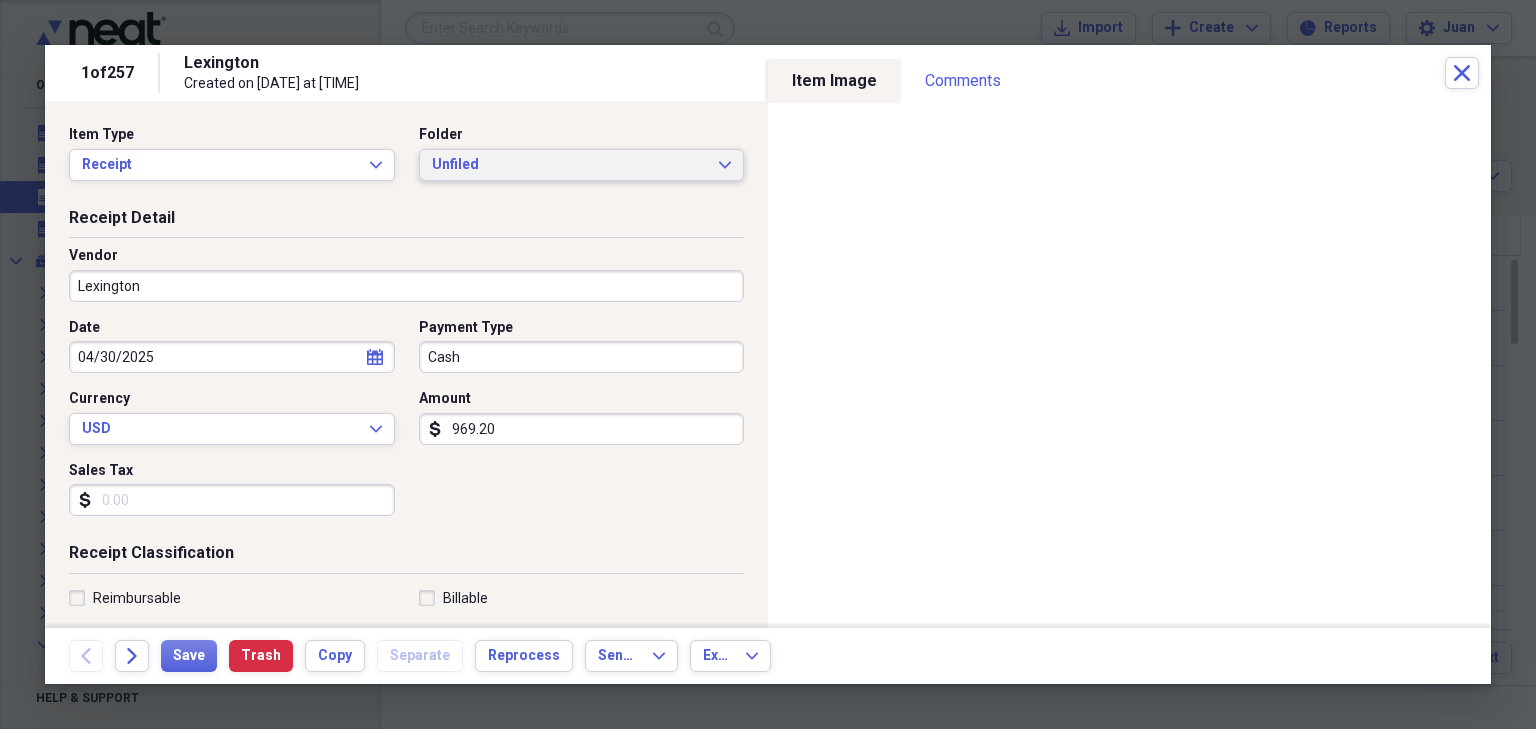 click on "Unfiled" at bounding box center [570, 165] 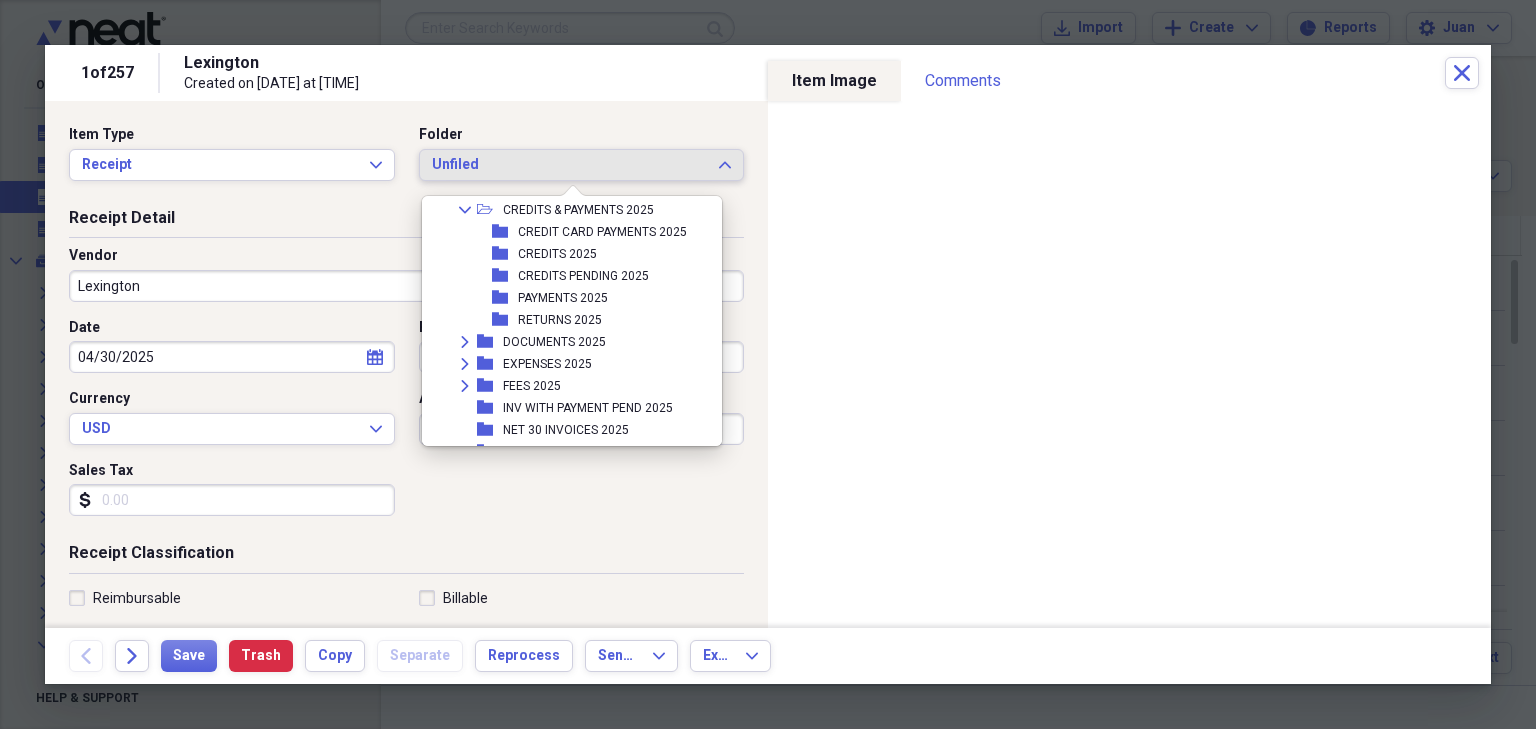 scroll, scrollTop: 320, scrollLeft: 0, axis: vertical 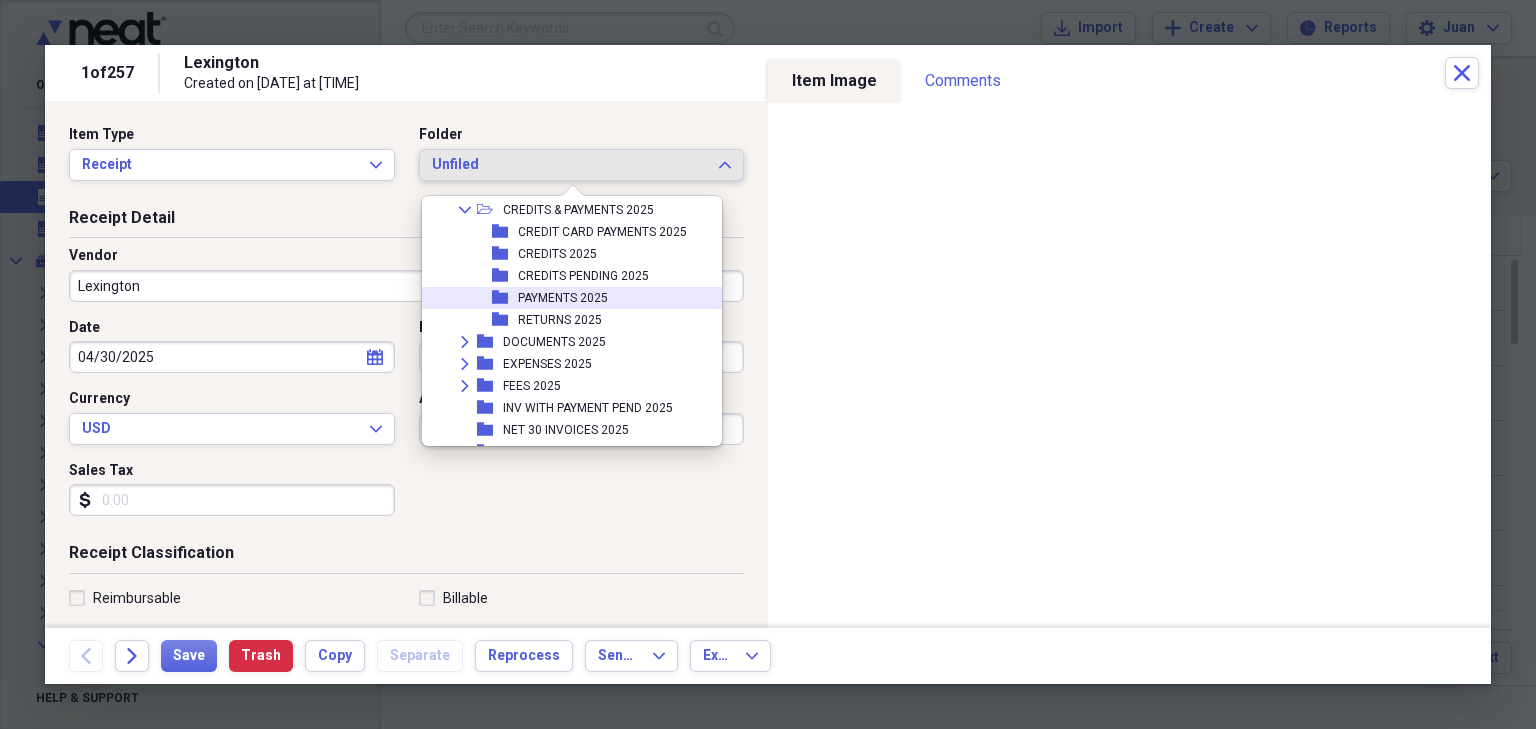 click on "folder PAYMENTS 2025" at bounding box center (564, 298) 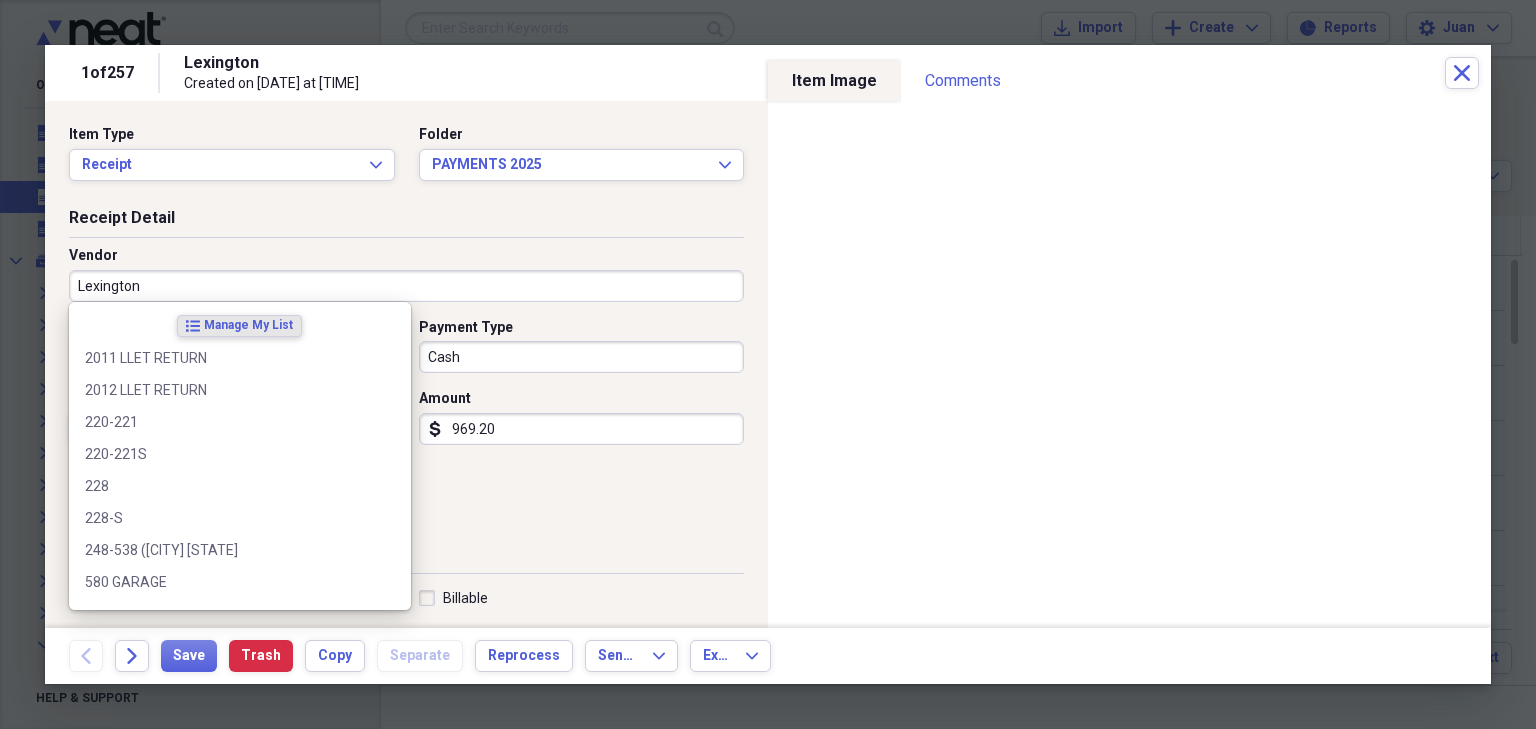 click on "Lexington" at bounding box center [406, 286] 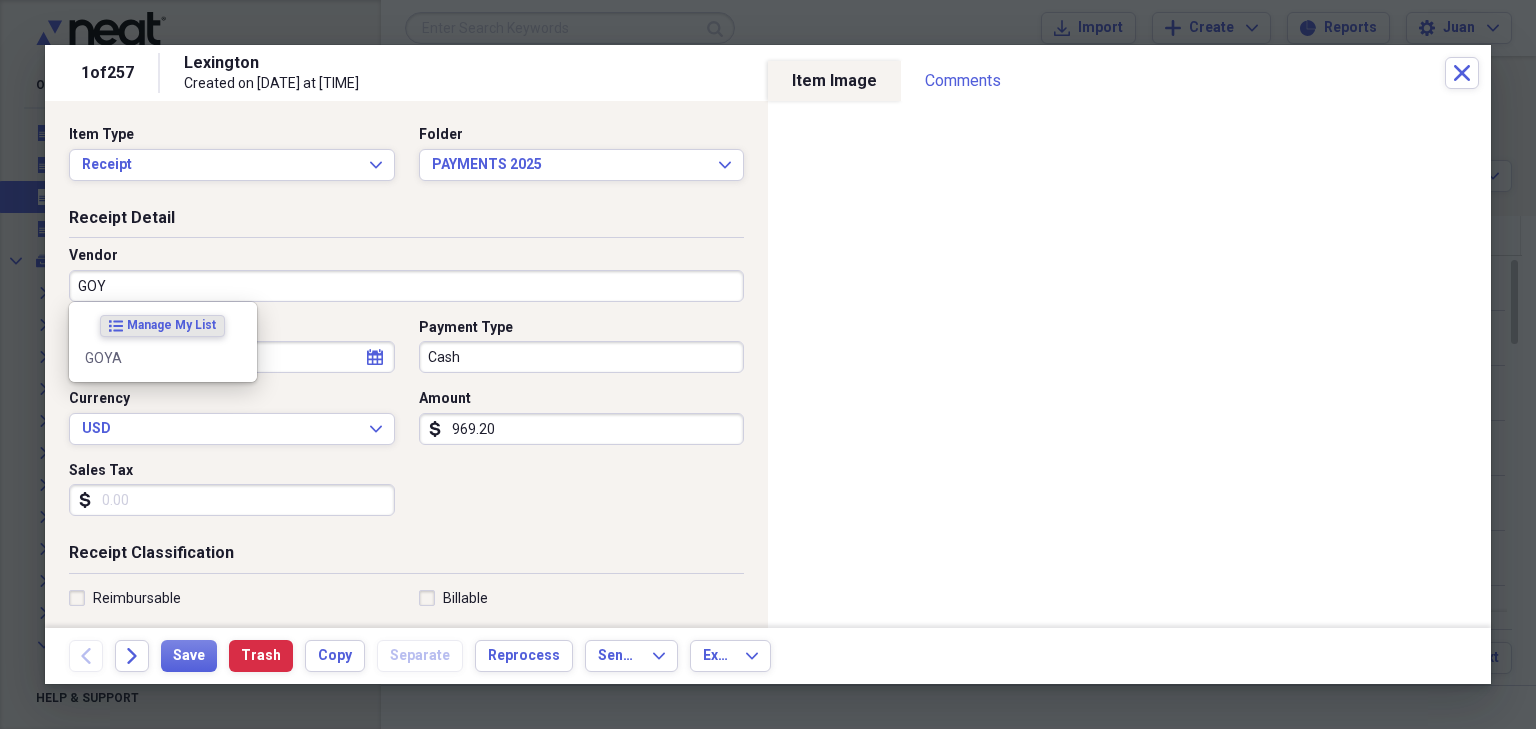 type on "GOYA" 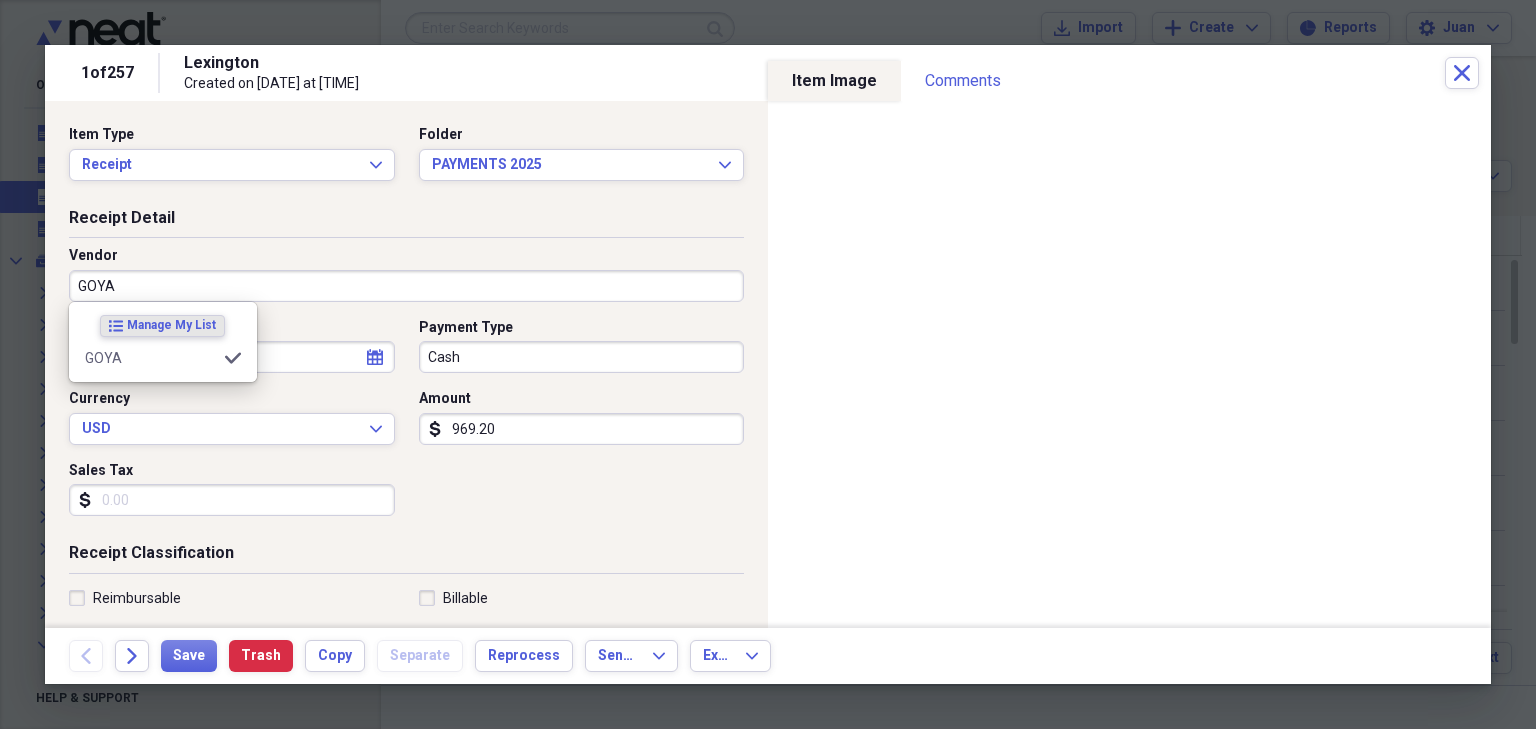 type on "PURCHASES" 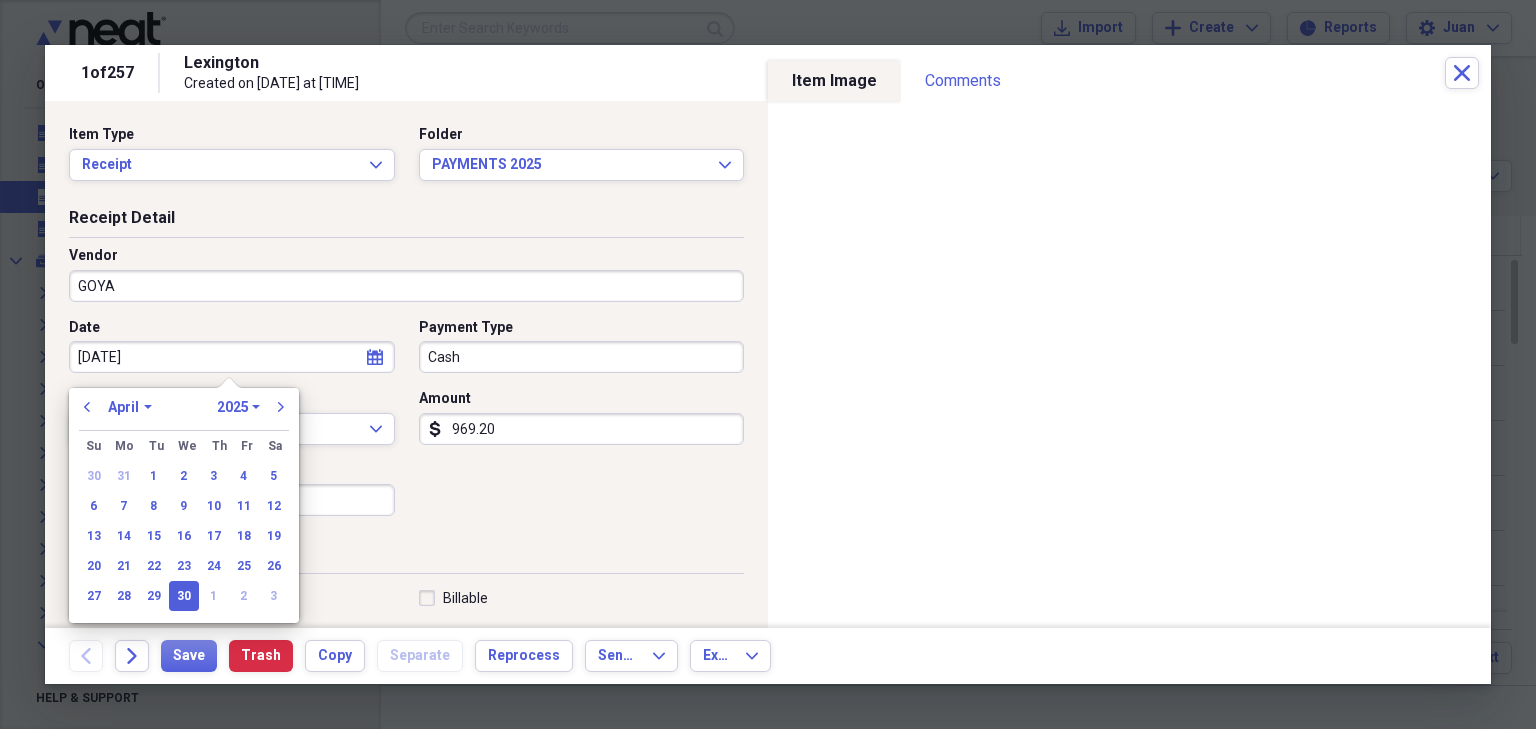 type on "[DATE]" 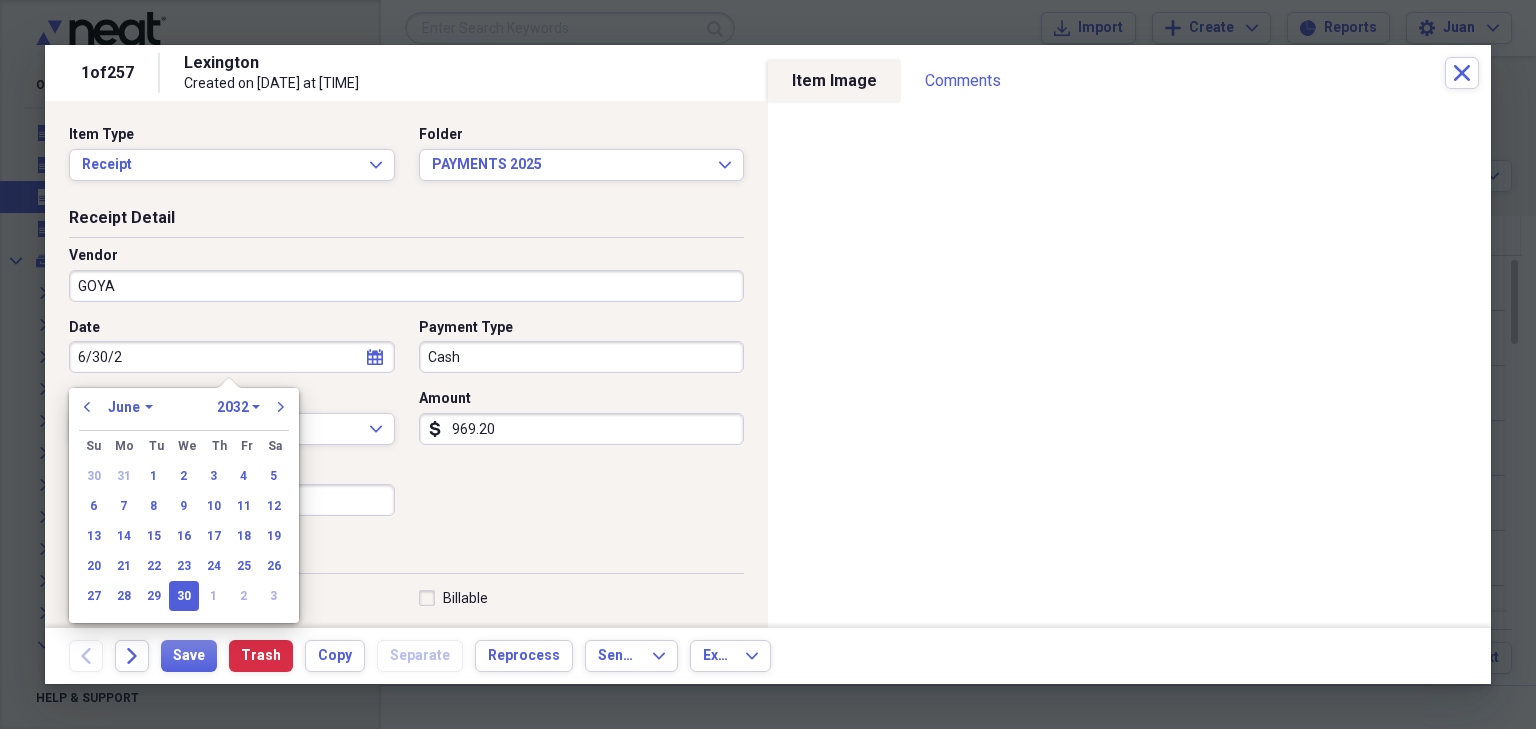 type on "6/30/20" 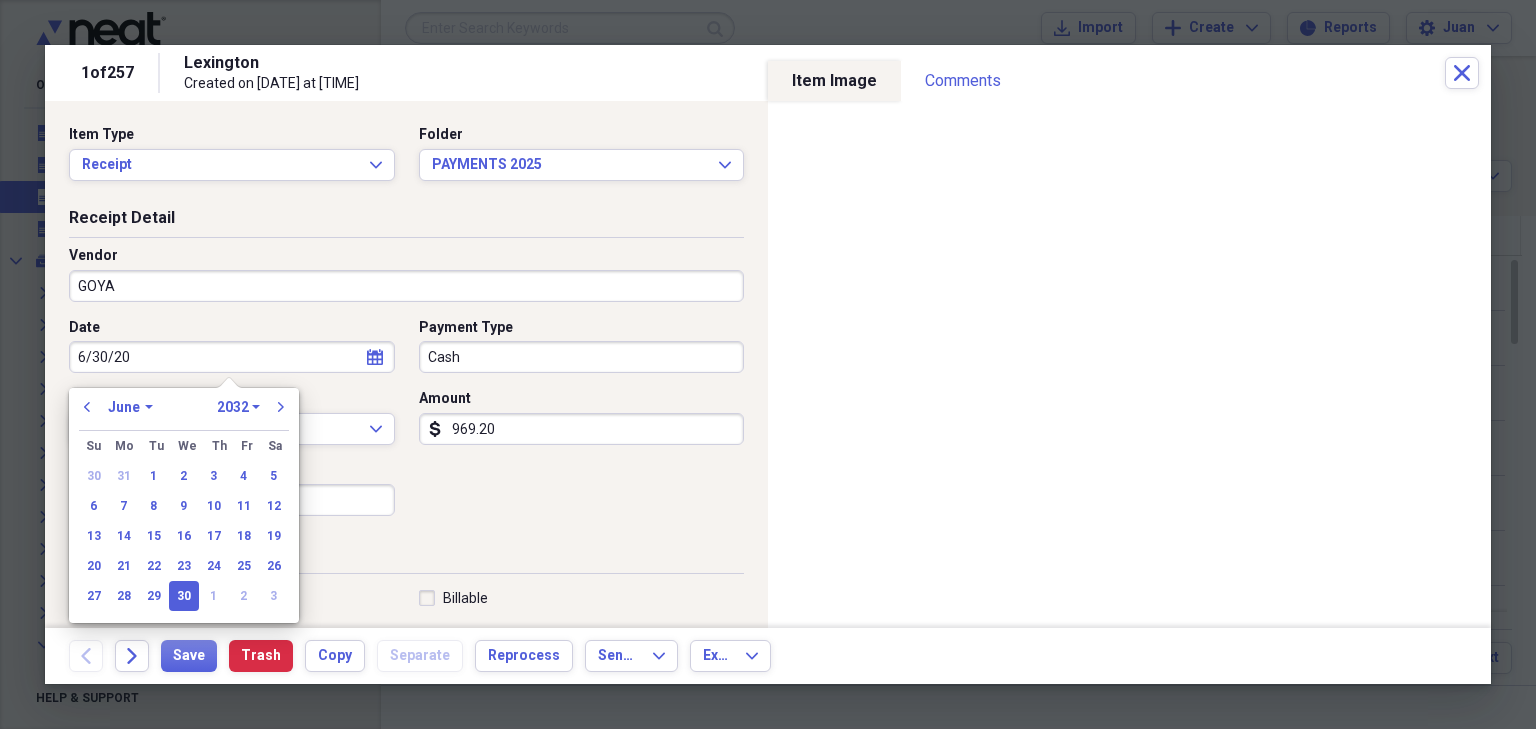 select on "2020" 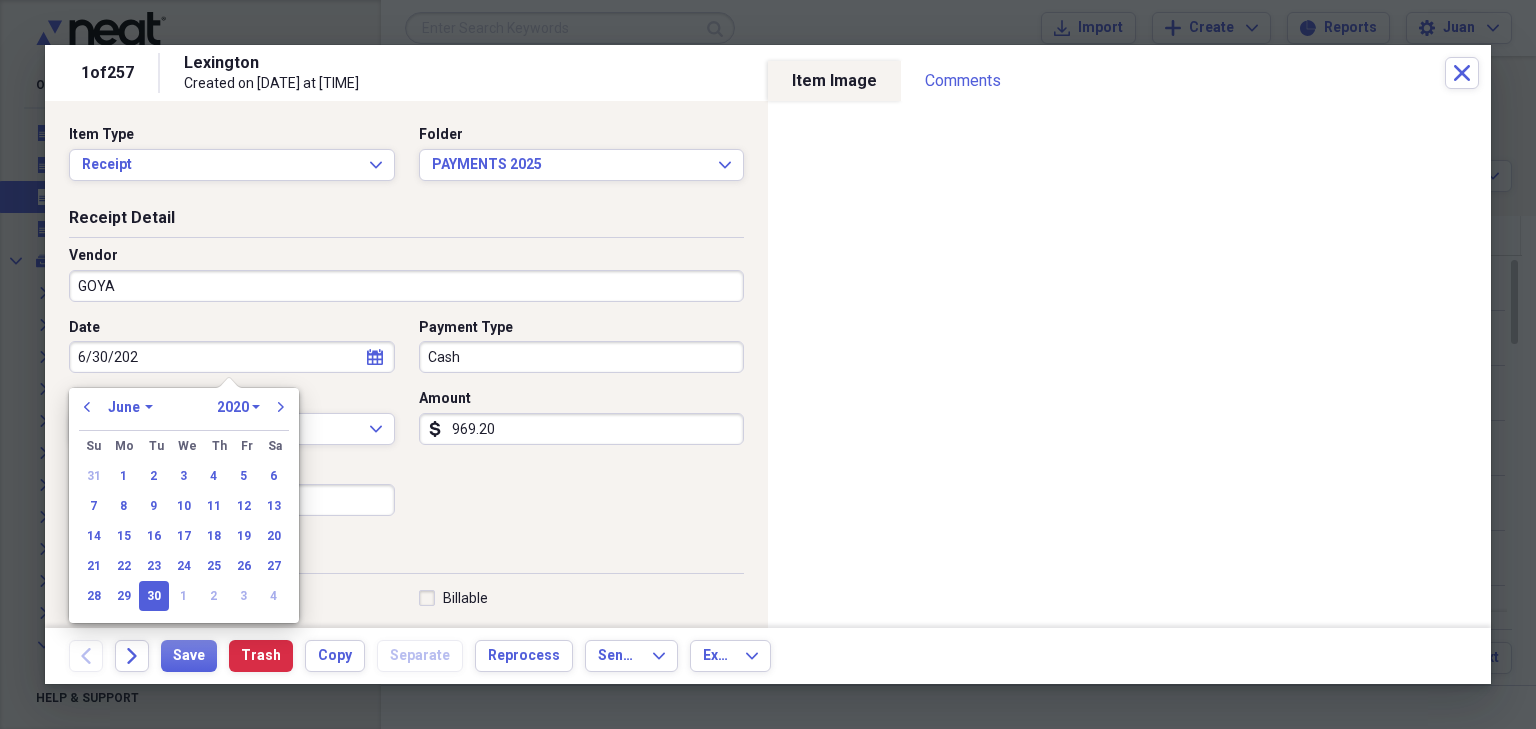 type on "6/30/2025" 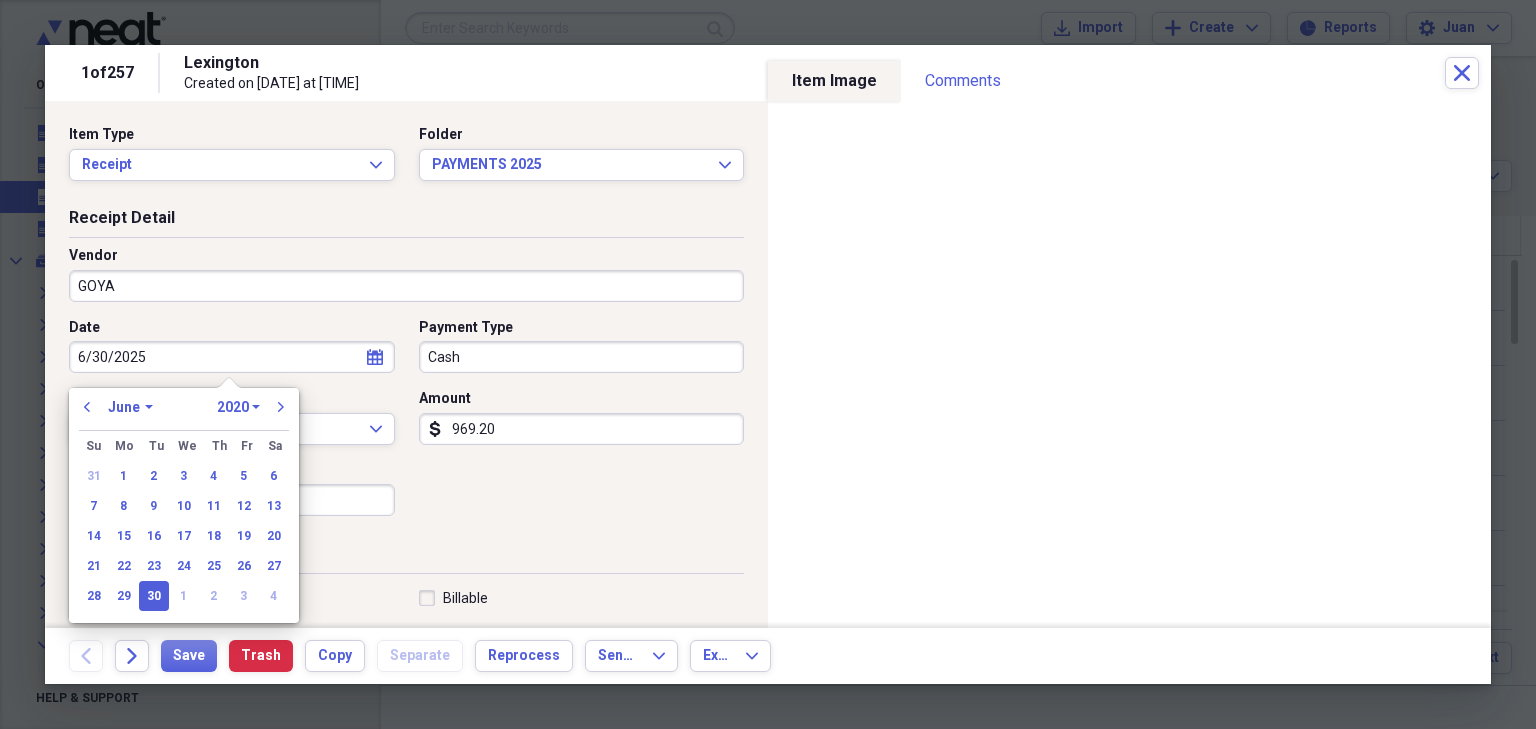 select on "2025" 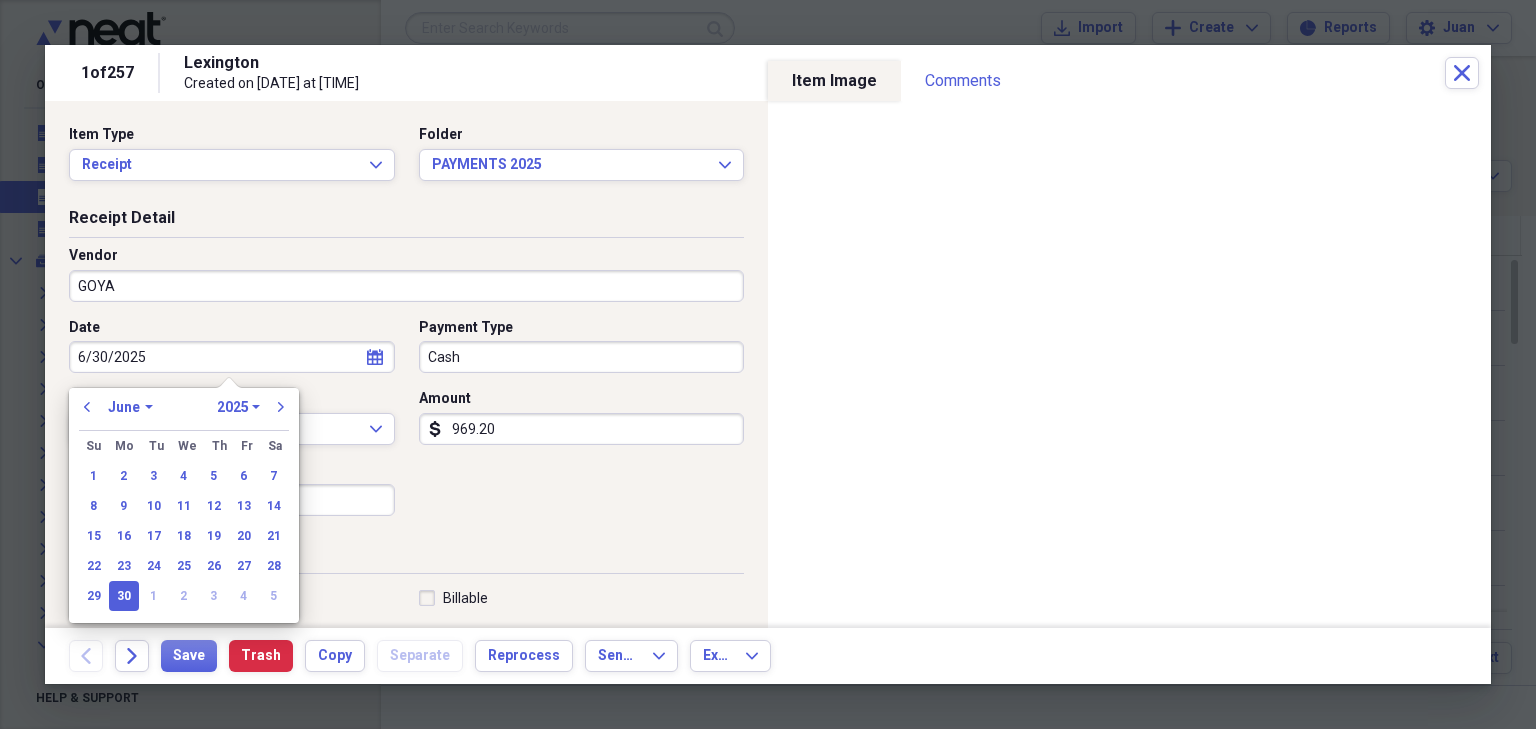 type on "06/30/2025" 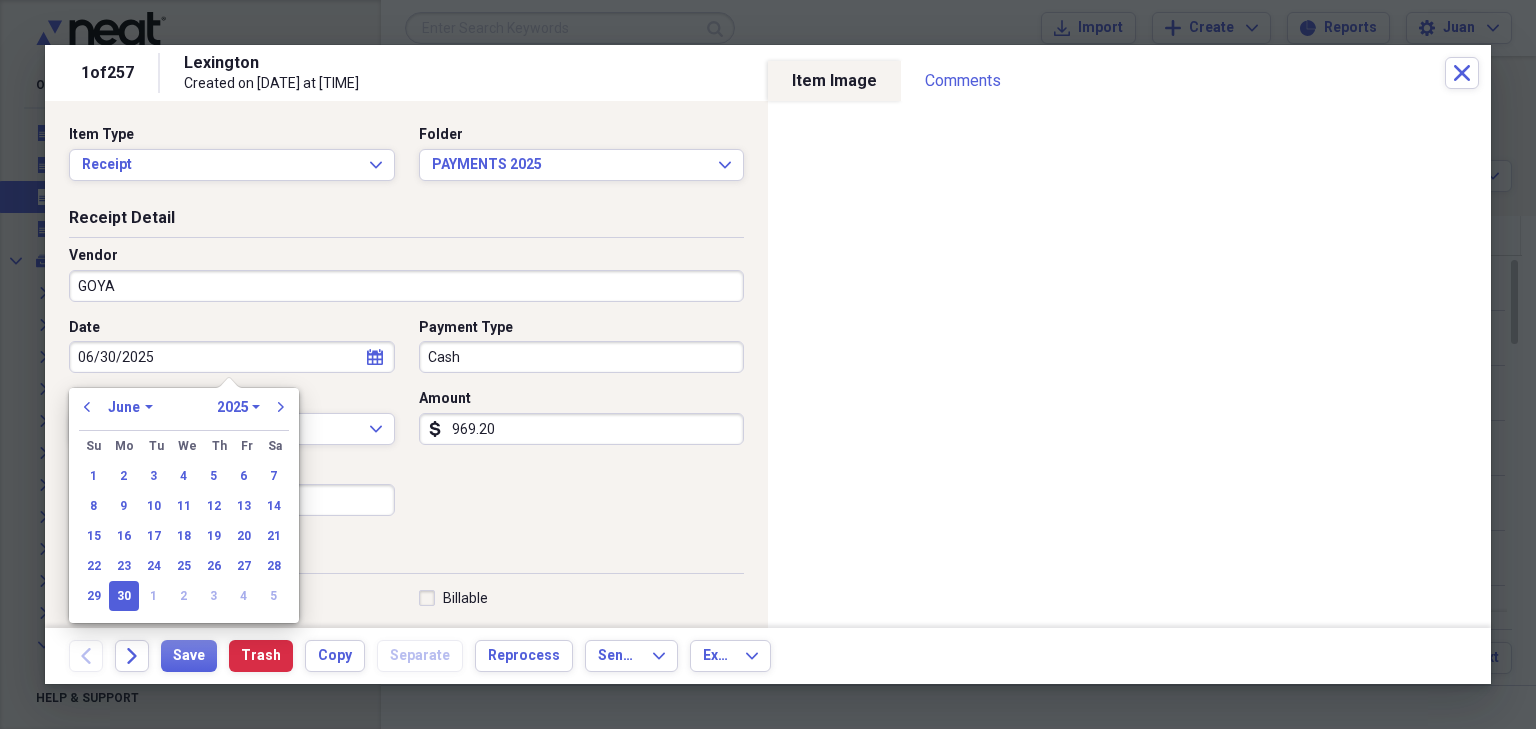 type 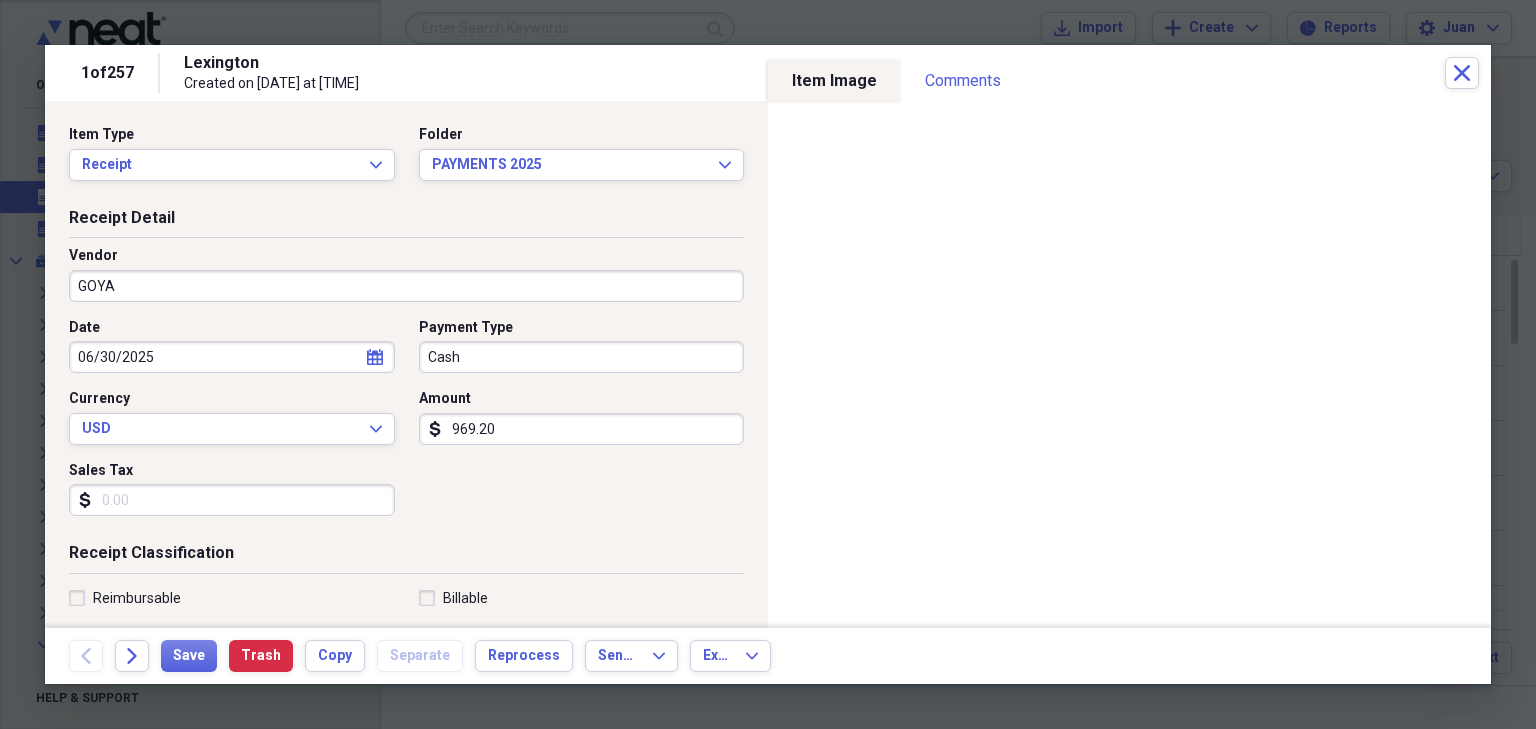 type 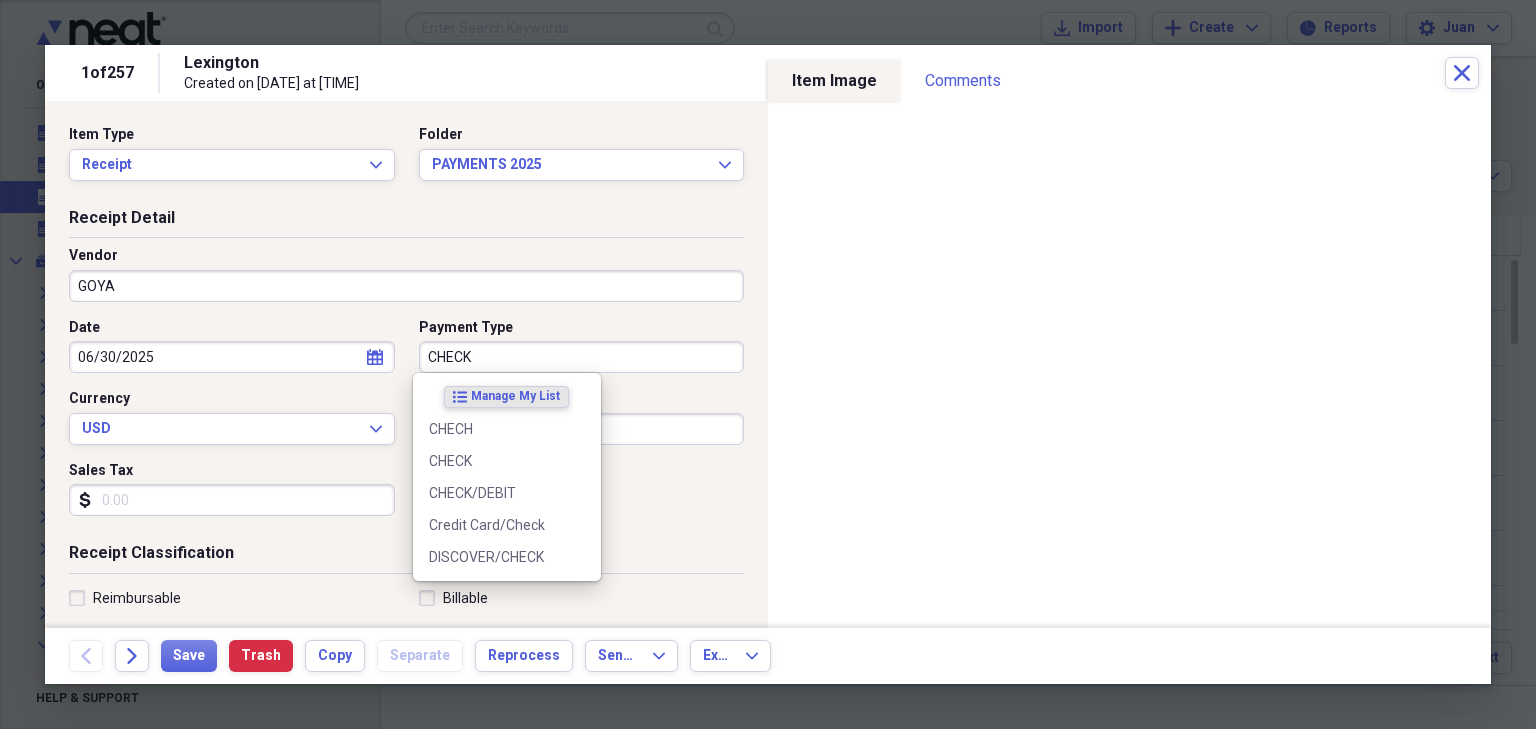 type on "CHECK" 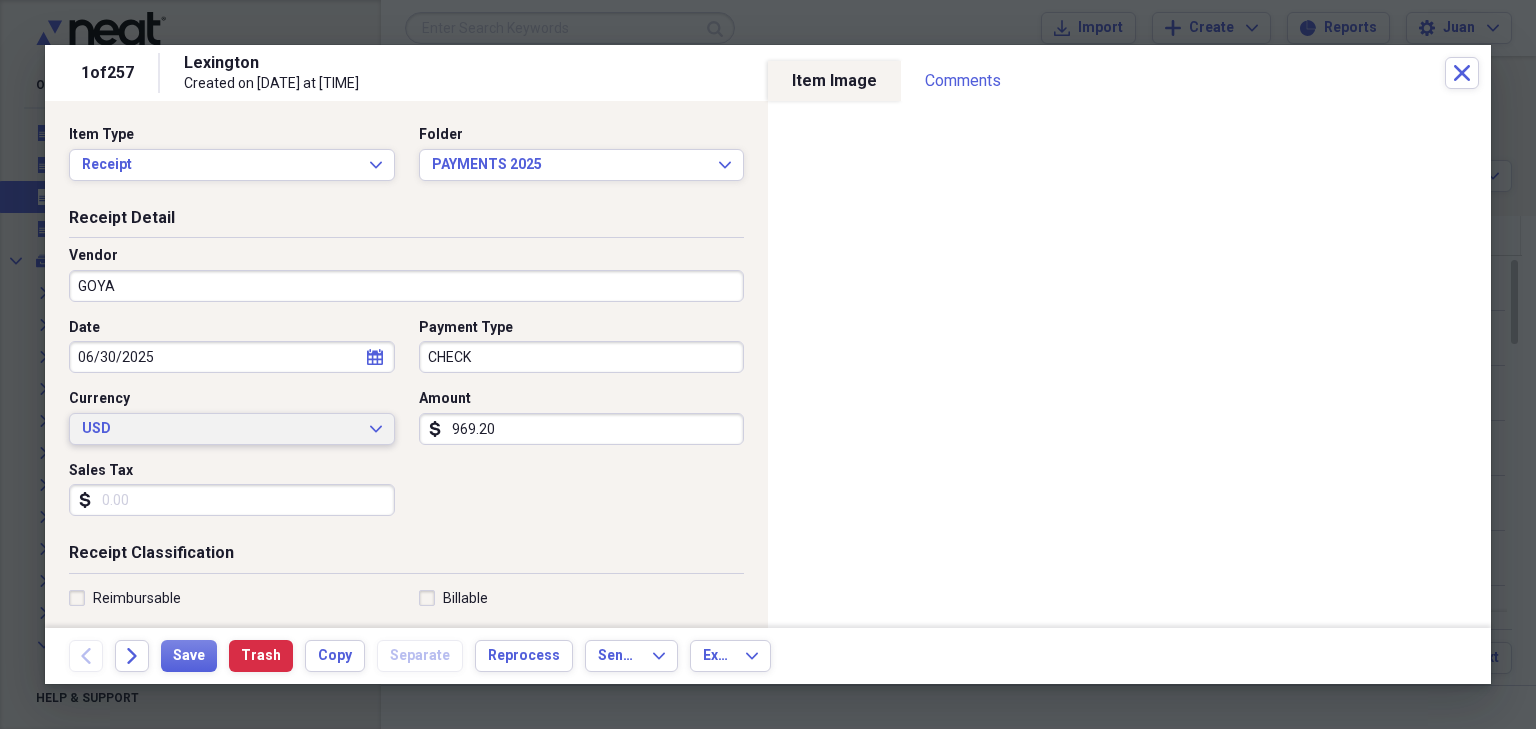 type 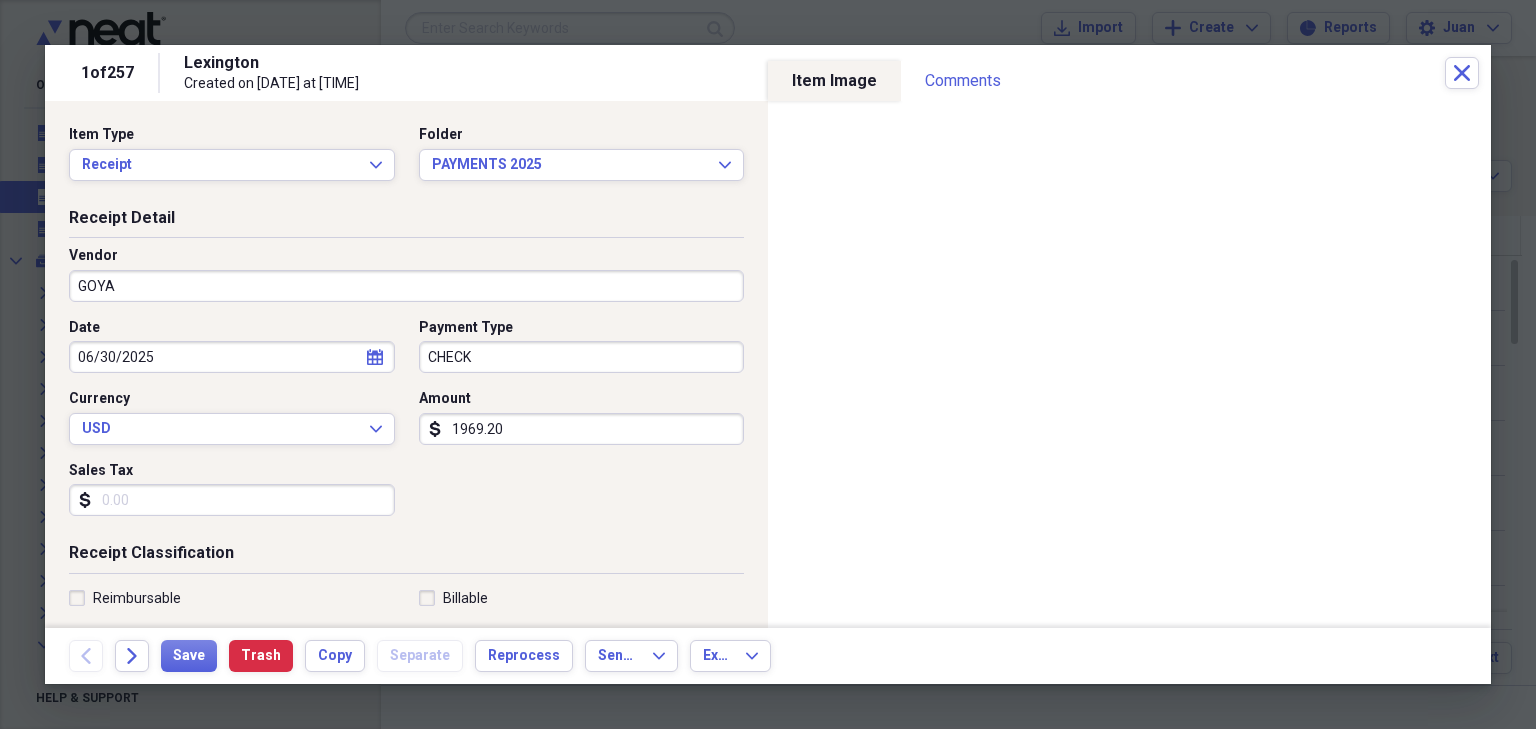type on "1969.20" 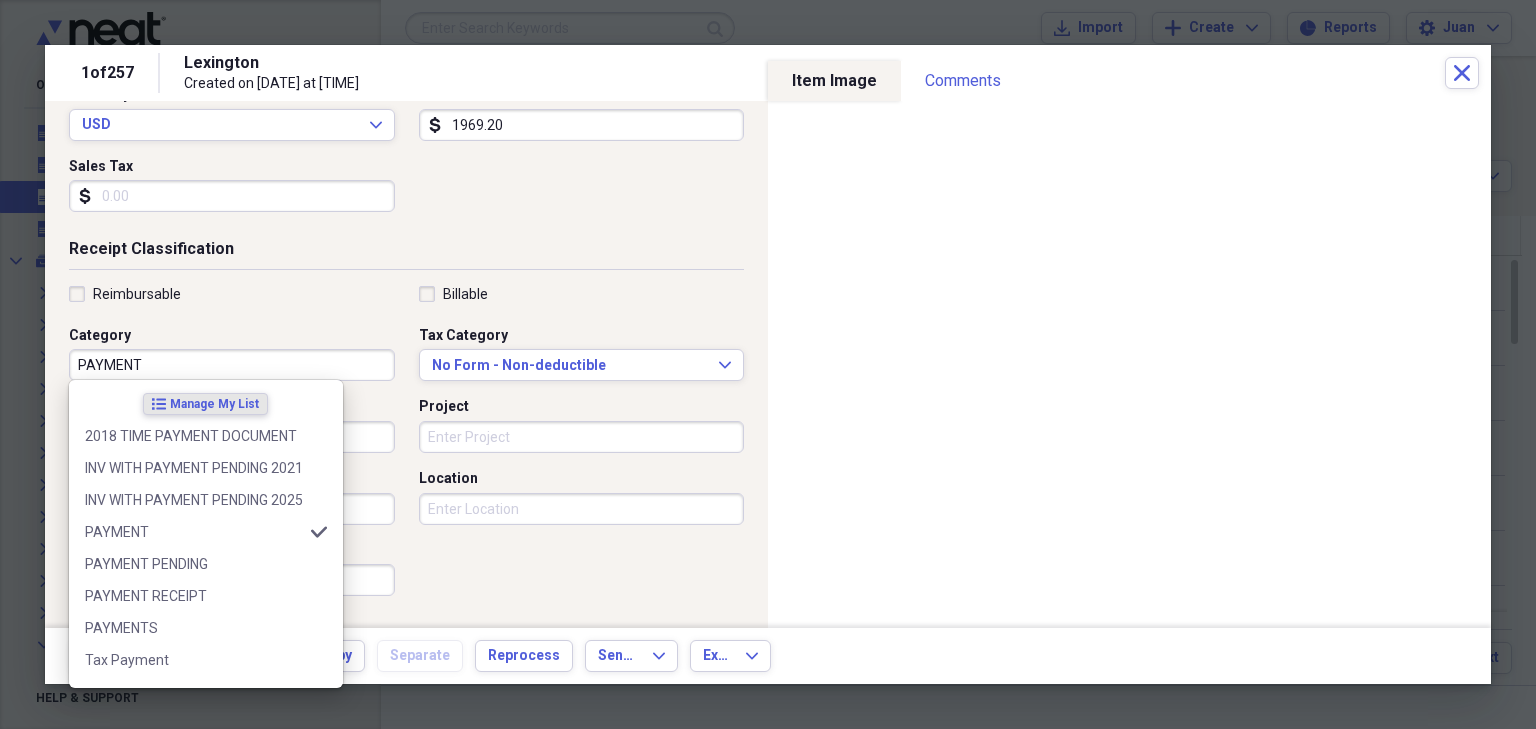 type on "PAYMENT" 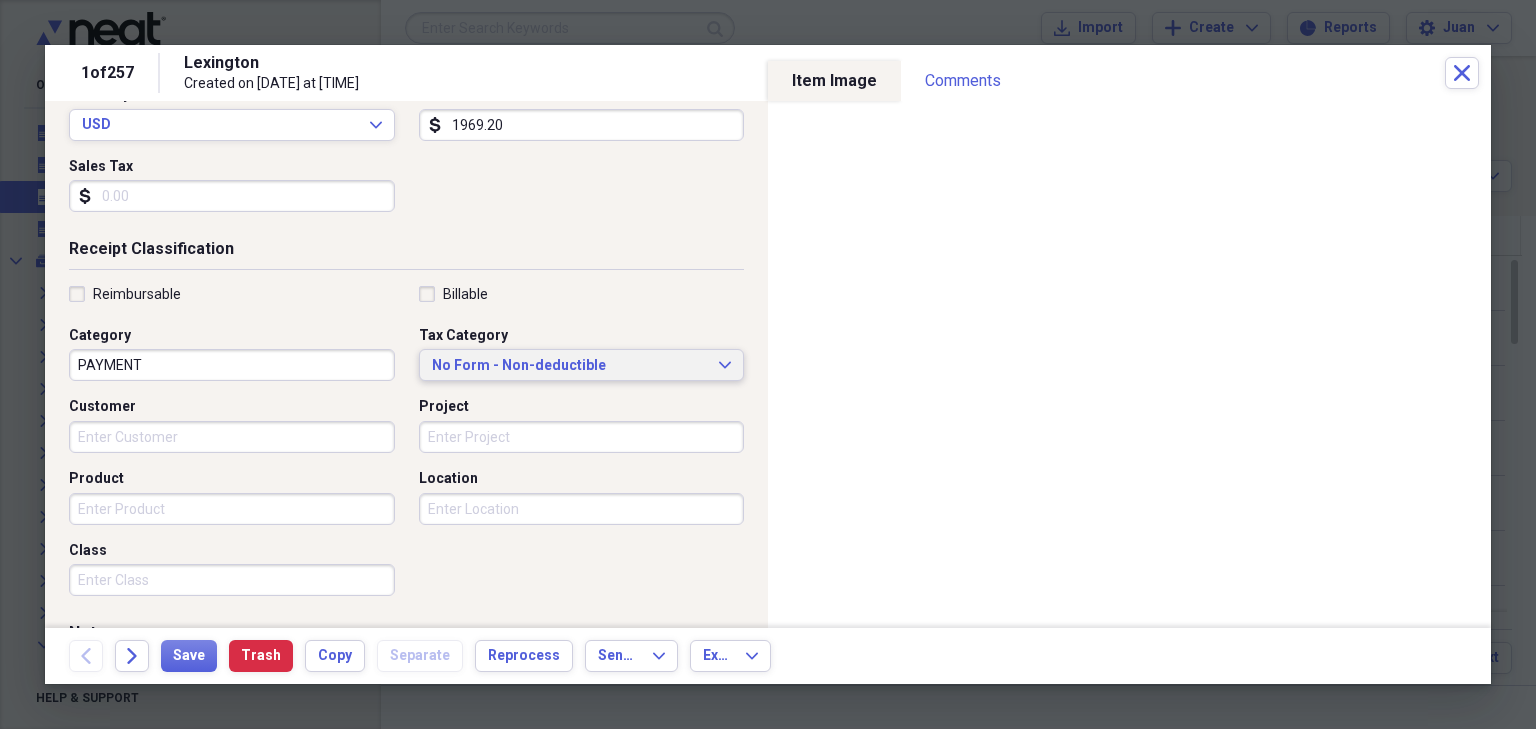 type 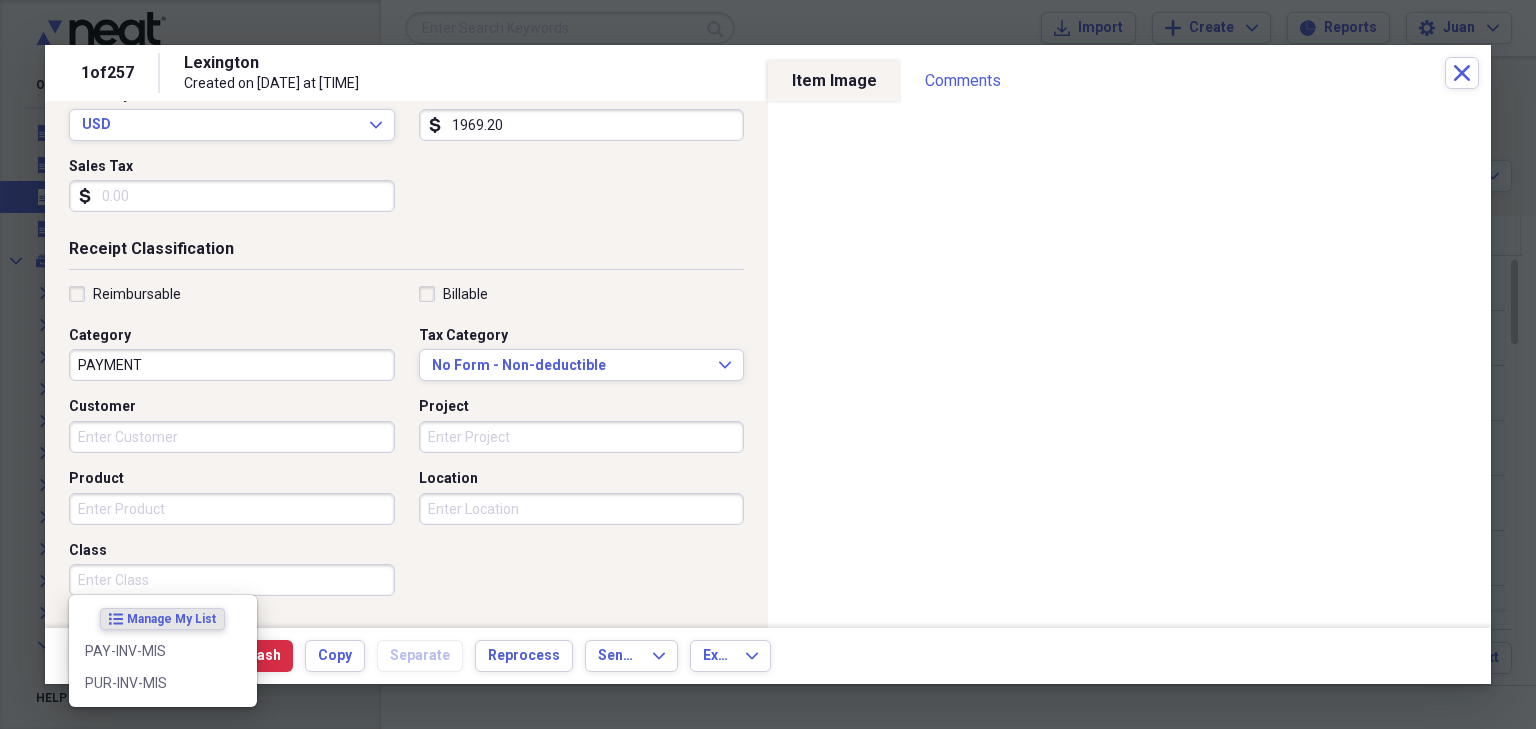 scroll, scrollTop: 492, scrollLeft: 0, axis: vertical 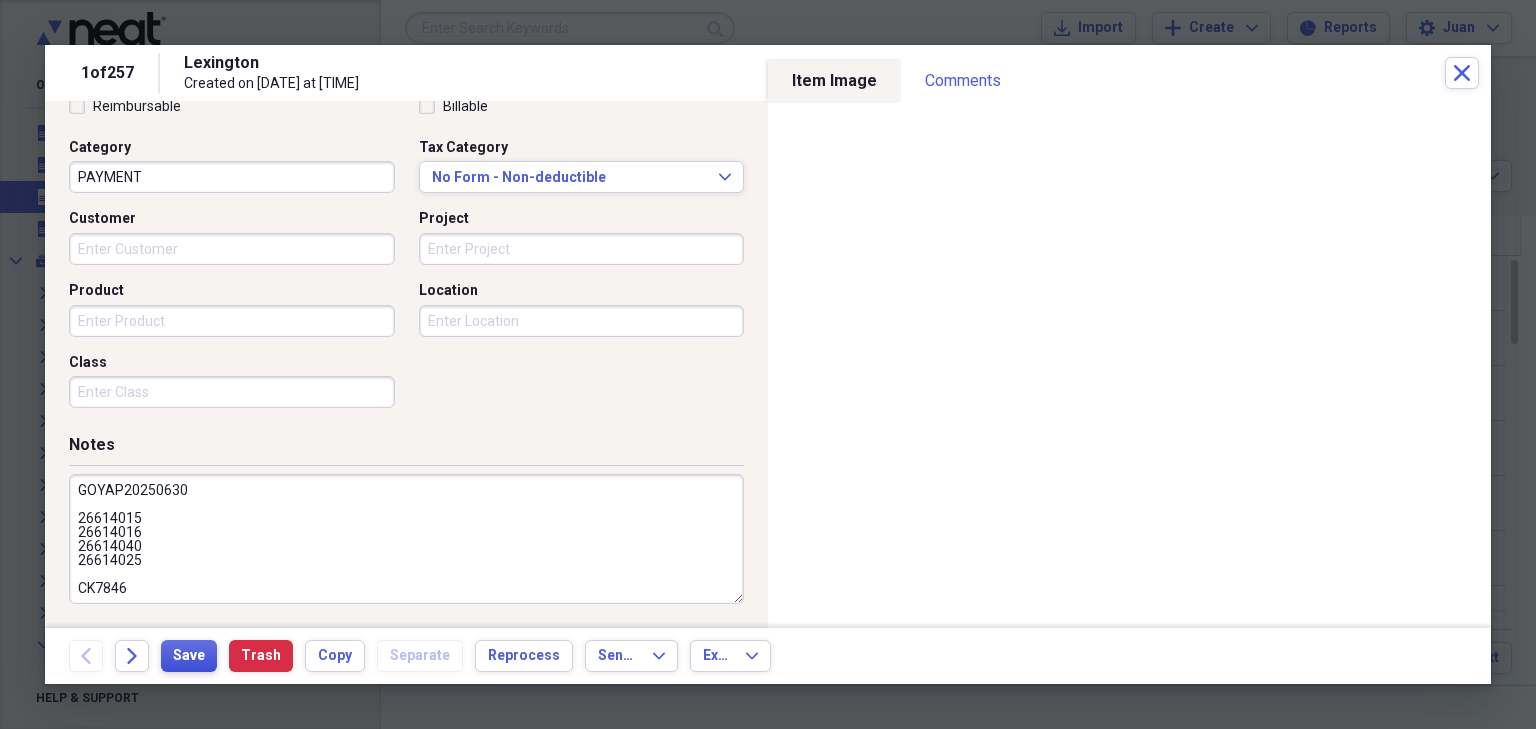 type on "GOYAP20250630
26614015
26614016
26614040
26614025
CK7846" 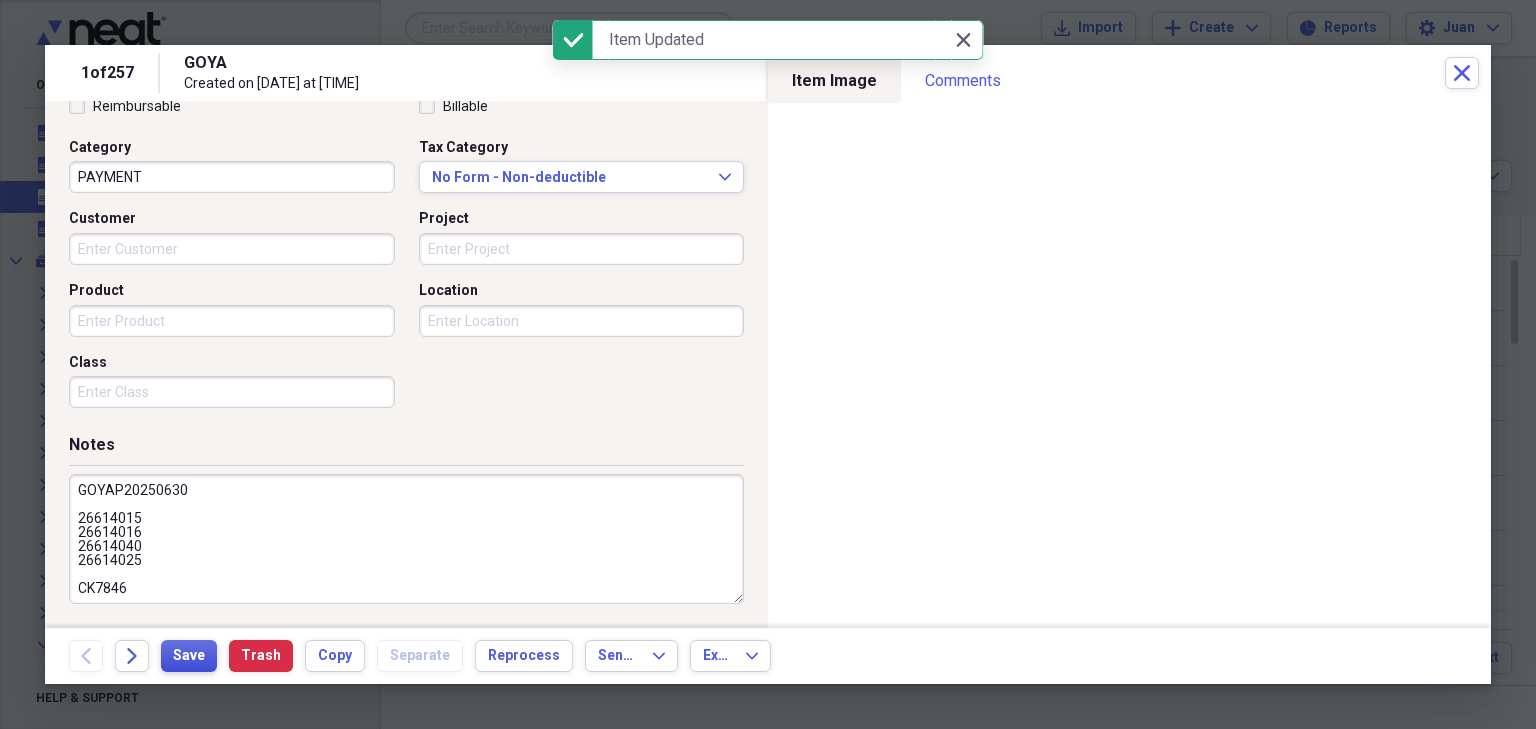 click on "Save" at bounding box center (189, 656) 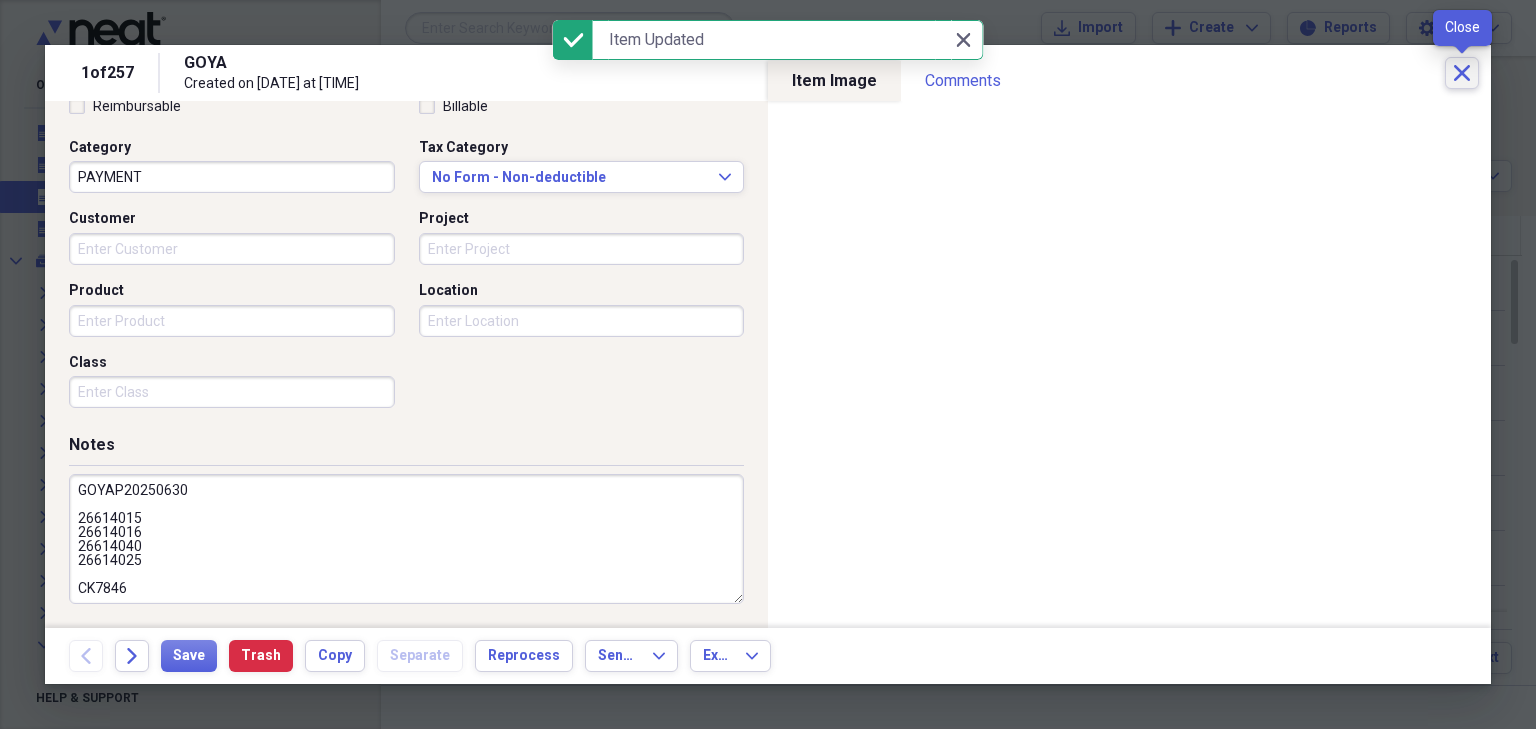 click on "Close" at bounding box center [1462, 73] 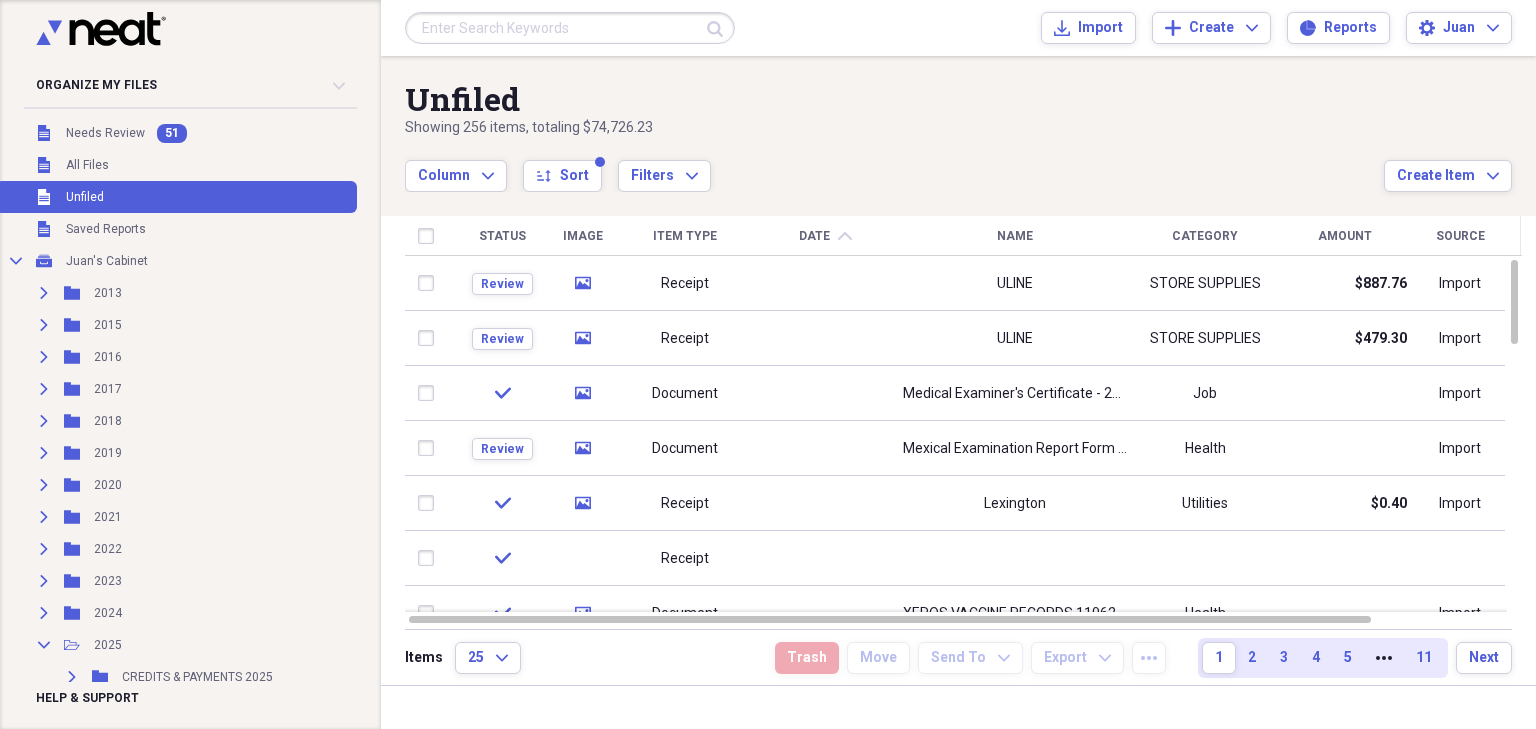 click at bounding box center [570, 28] 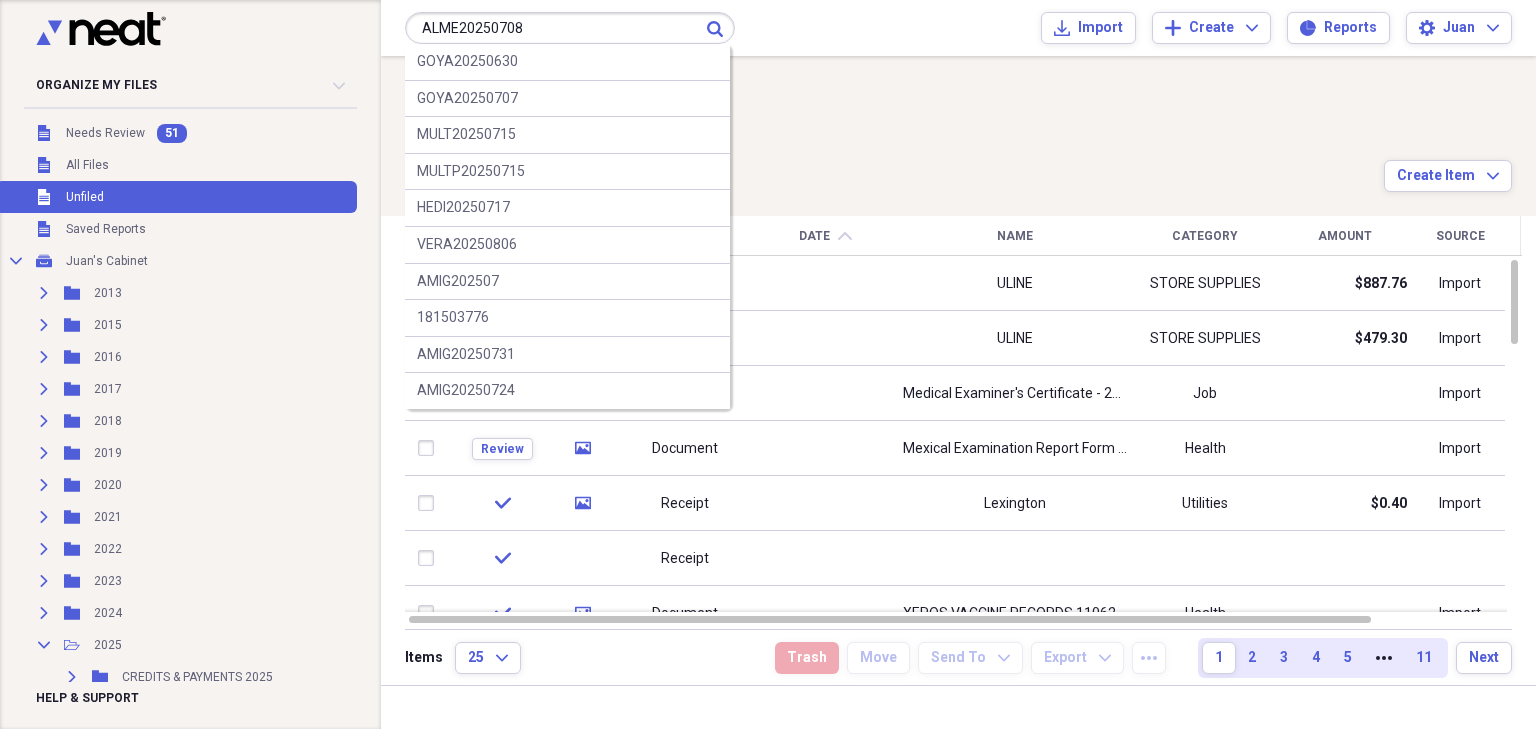 type on "ALME20250708" 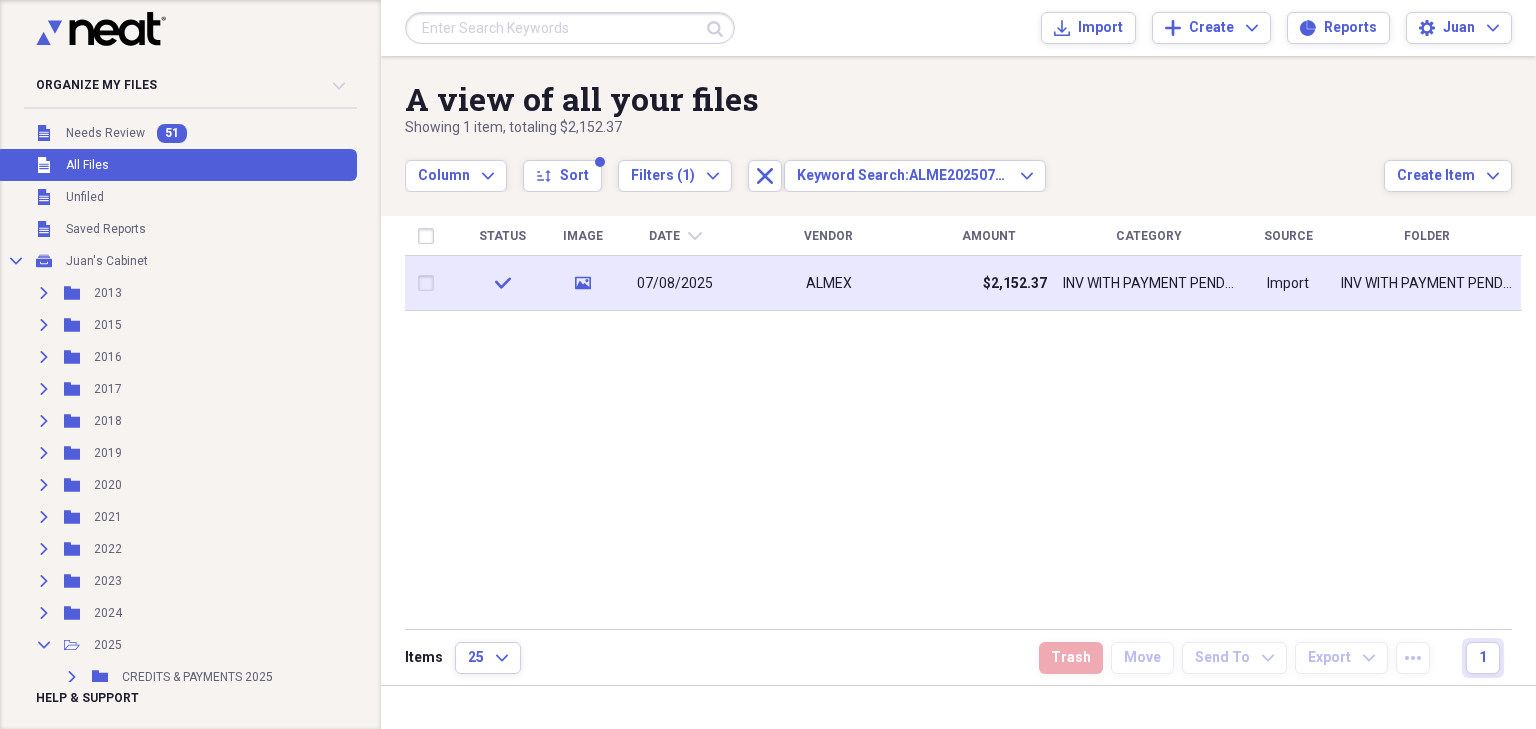 click on "ALMEX" at bounding box center [829, 284] 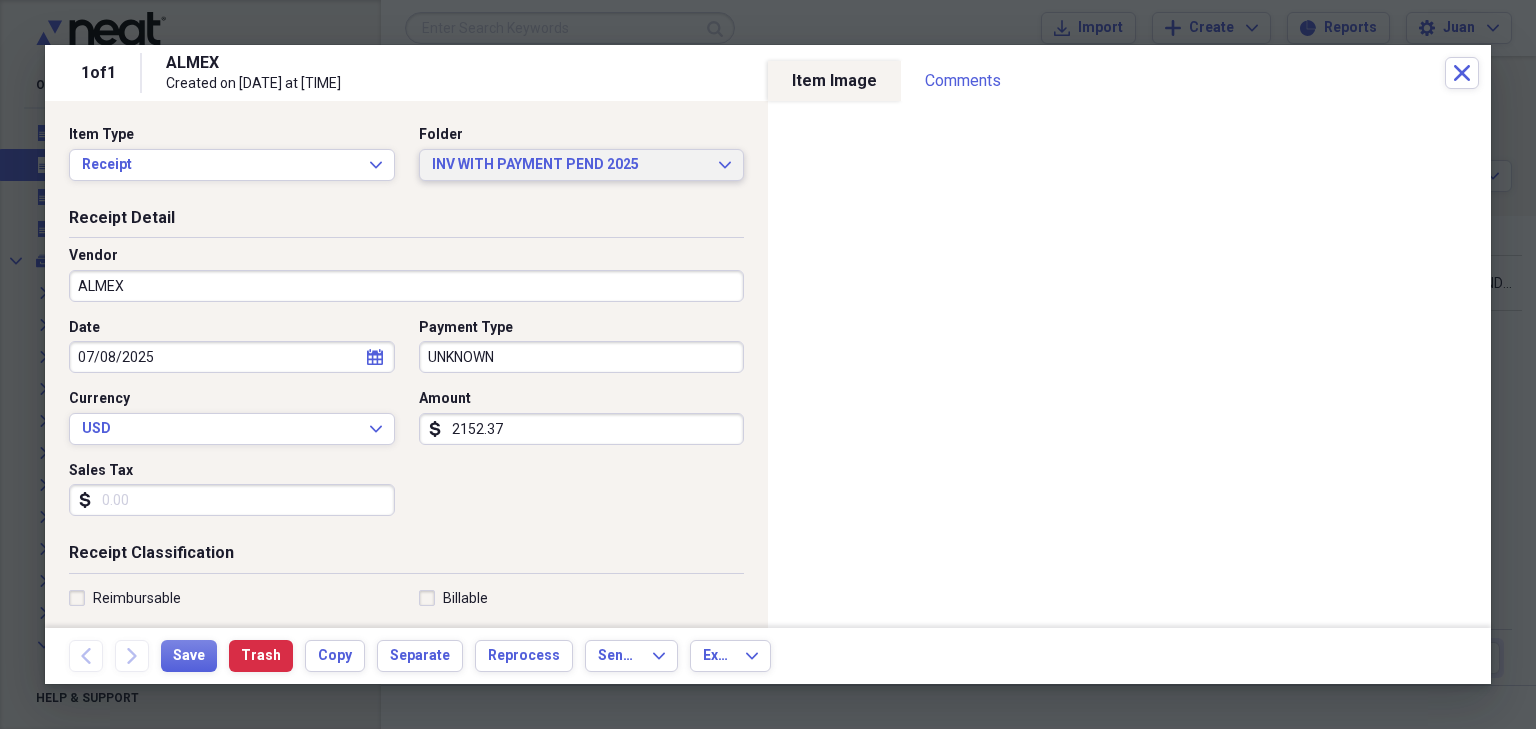 click on "INV WITH PAYMENT PEND 2025 Expand" at bounding box center [582, 165] 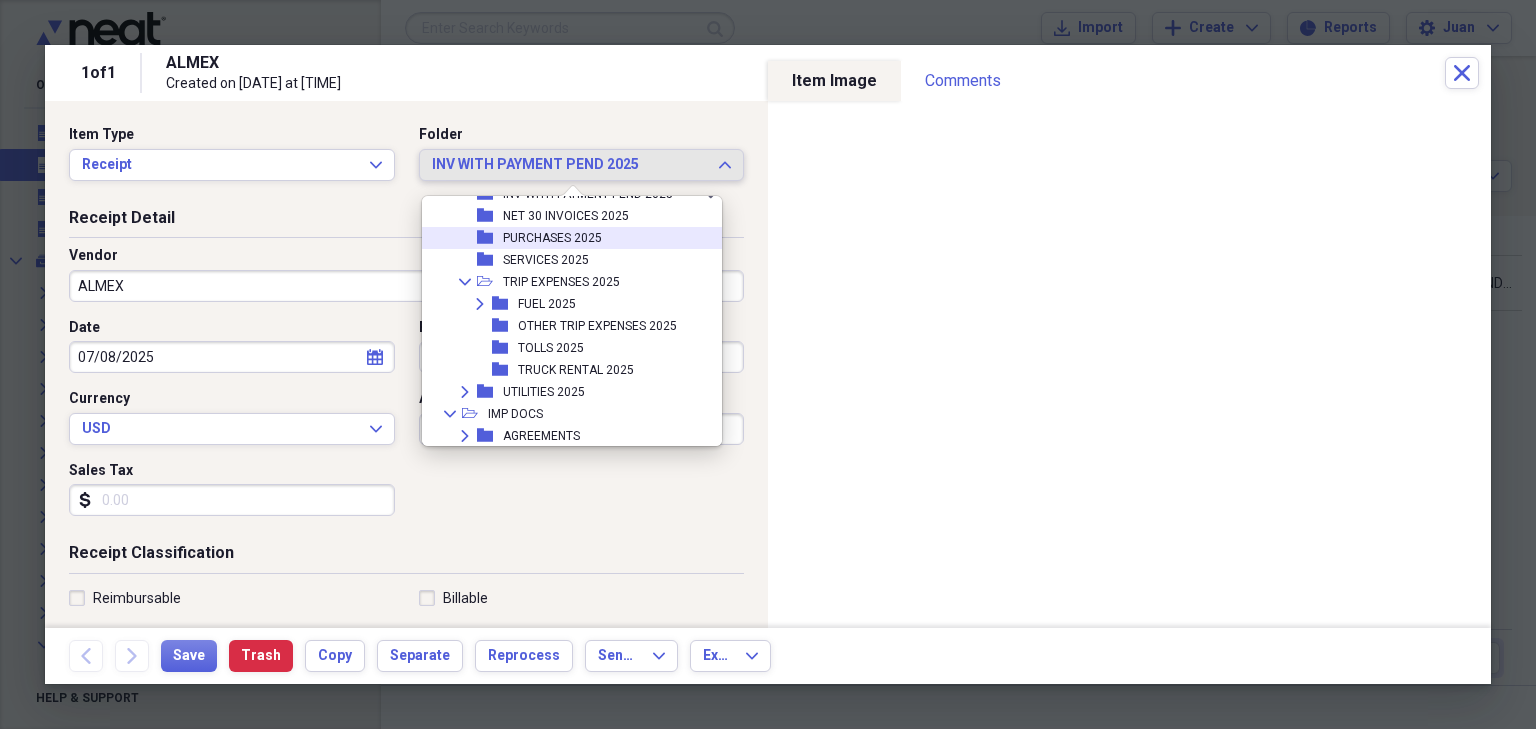 scroll, scrollTop: 529, scrollLeft: 0, axis: vertical 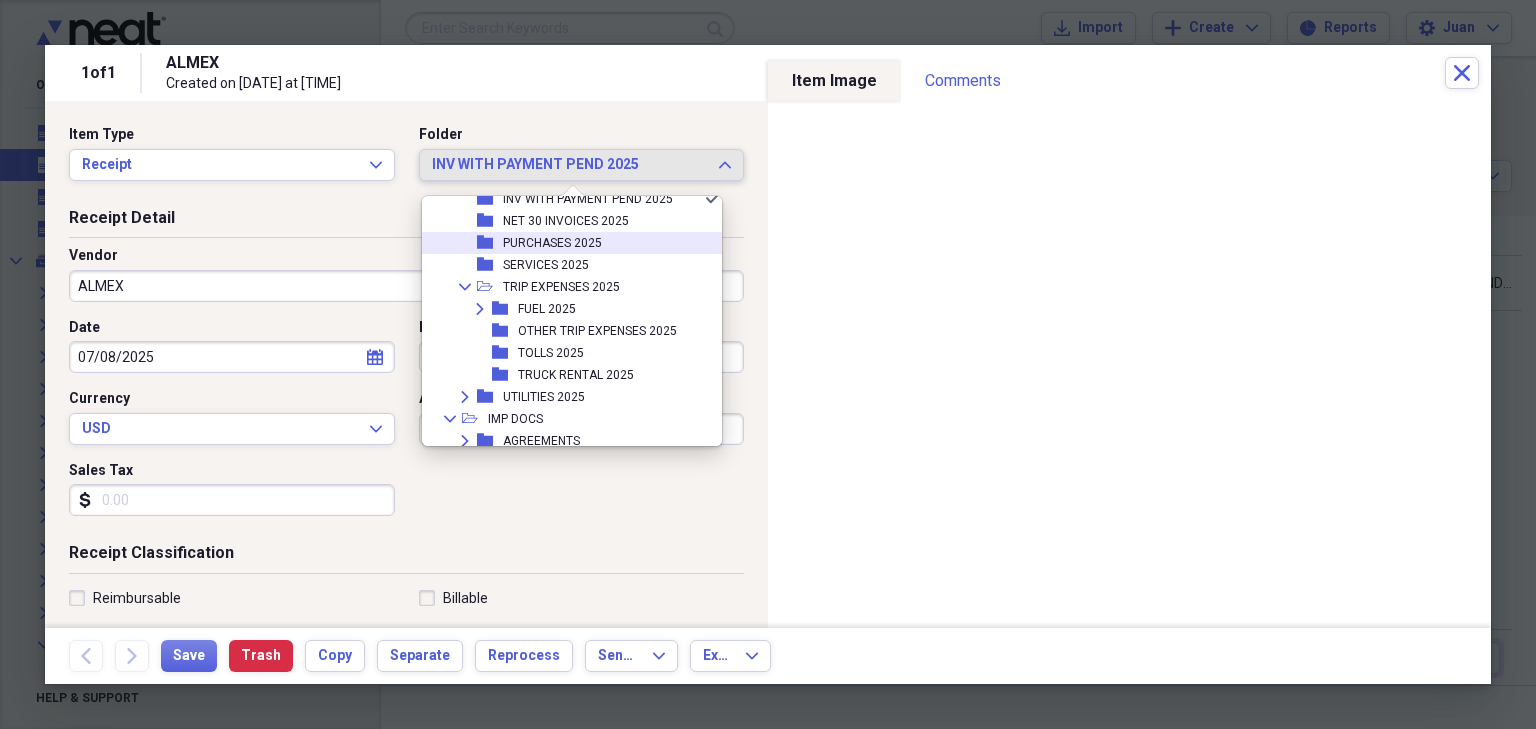 click on "PURCHASES 2025" at bounding box center (552, 243) 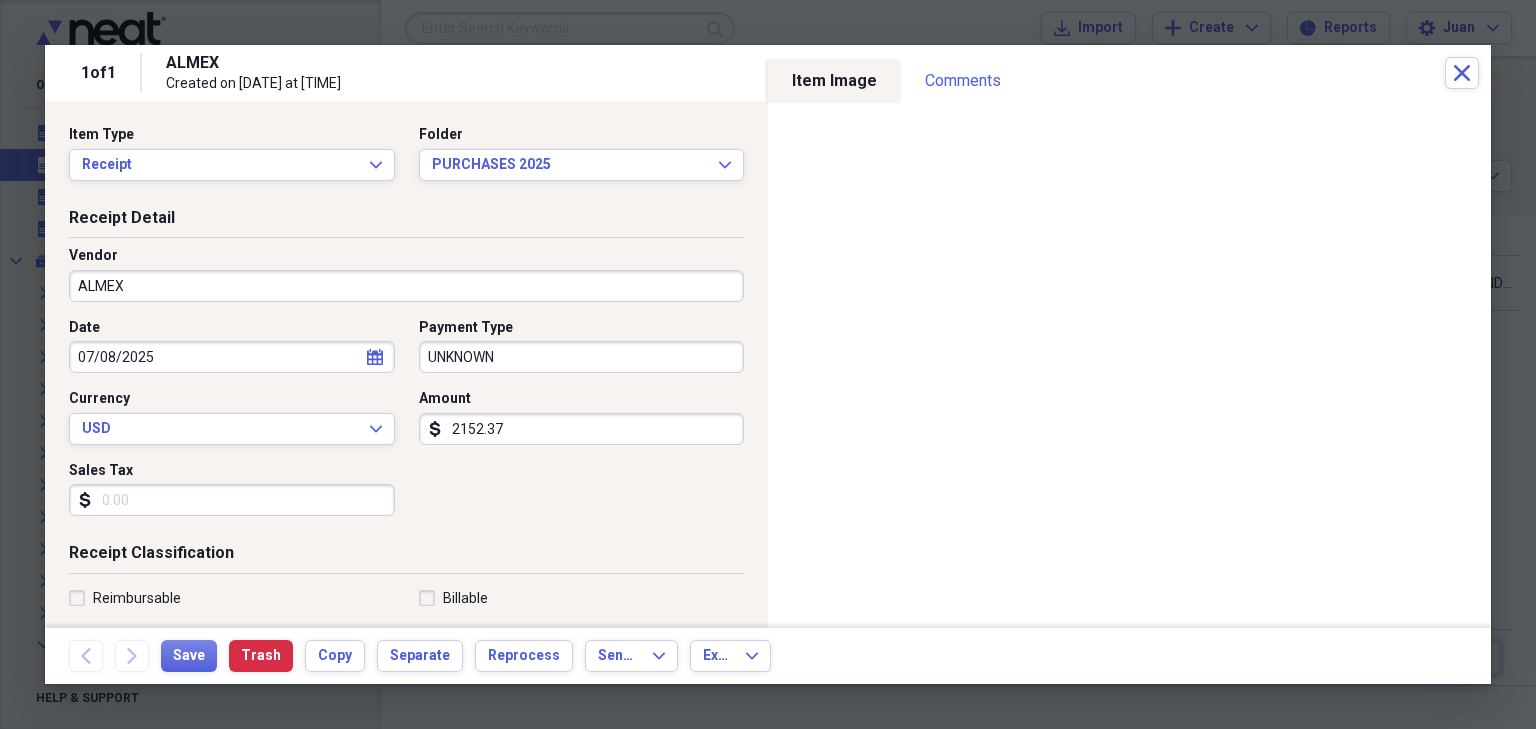 click on "UNKNOWN" at bounding box center [582, 357] 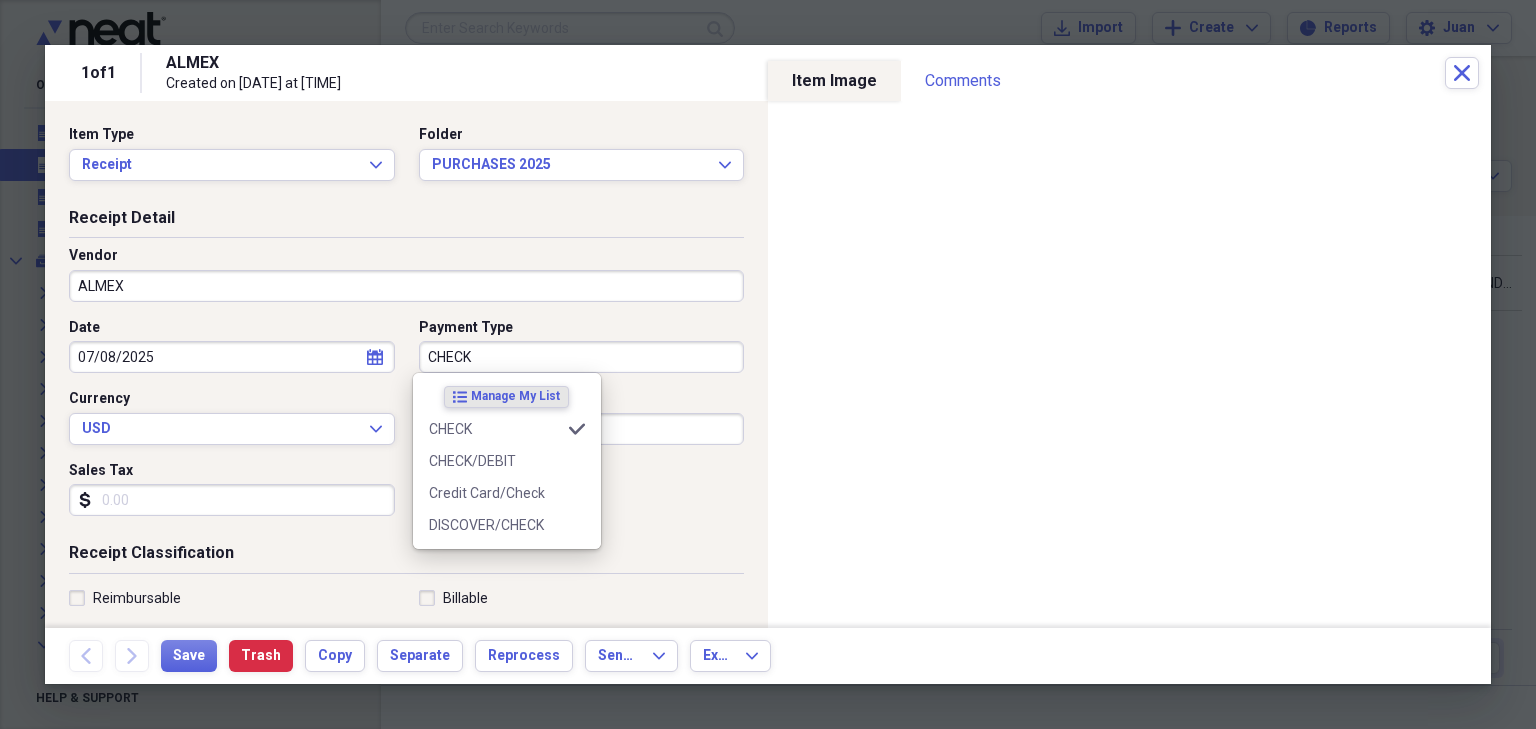 type on "CHECK" 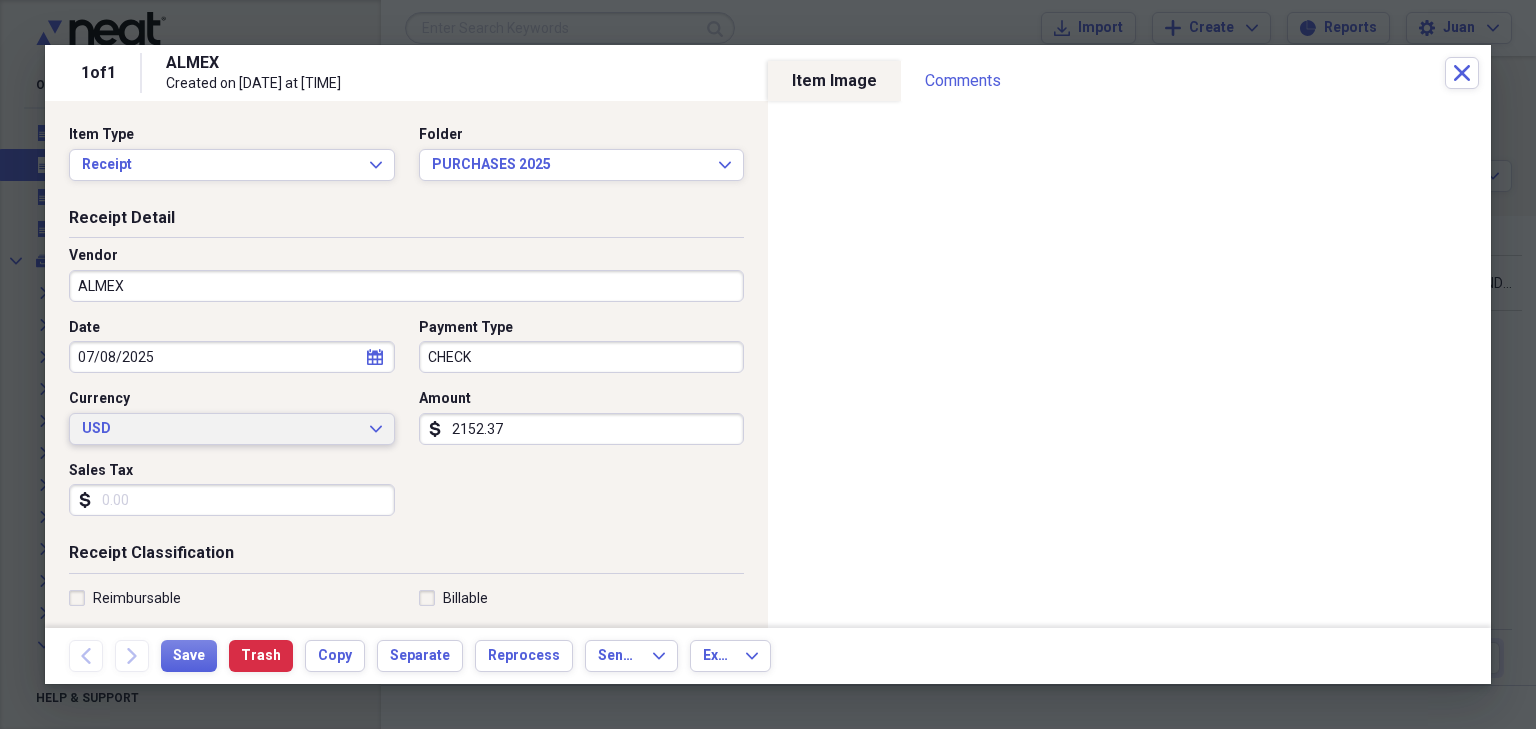 type 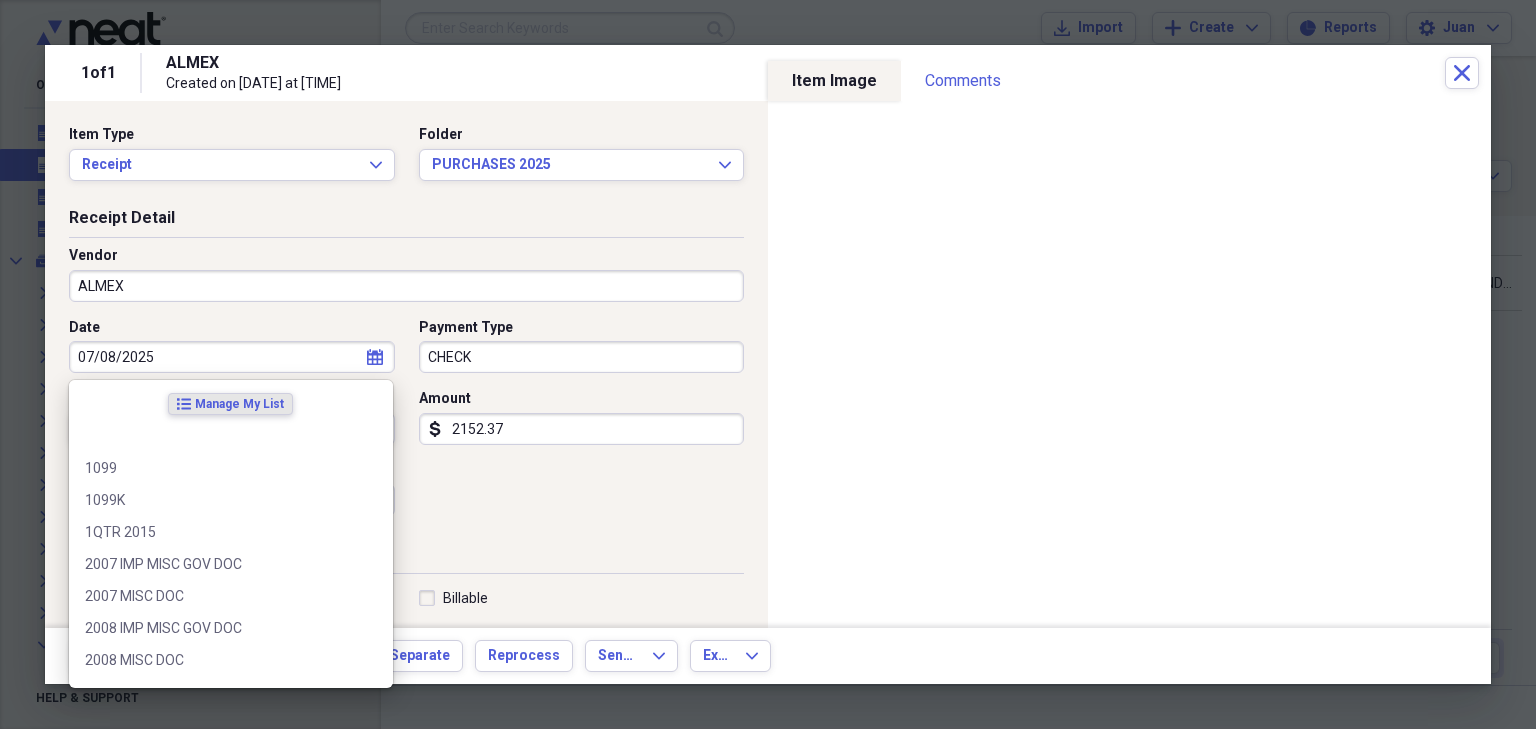 scroll, scrollTop: 304, scrollLeft: 0, axis: vertical 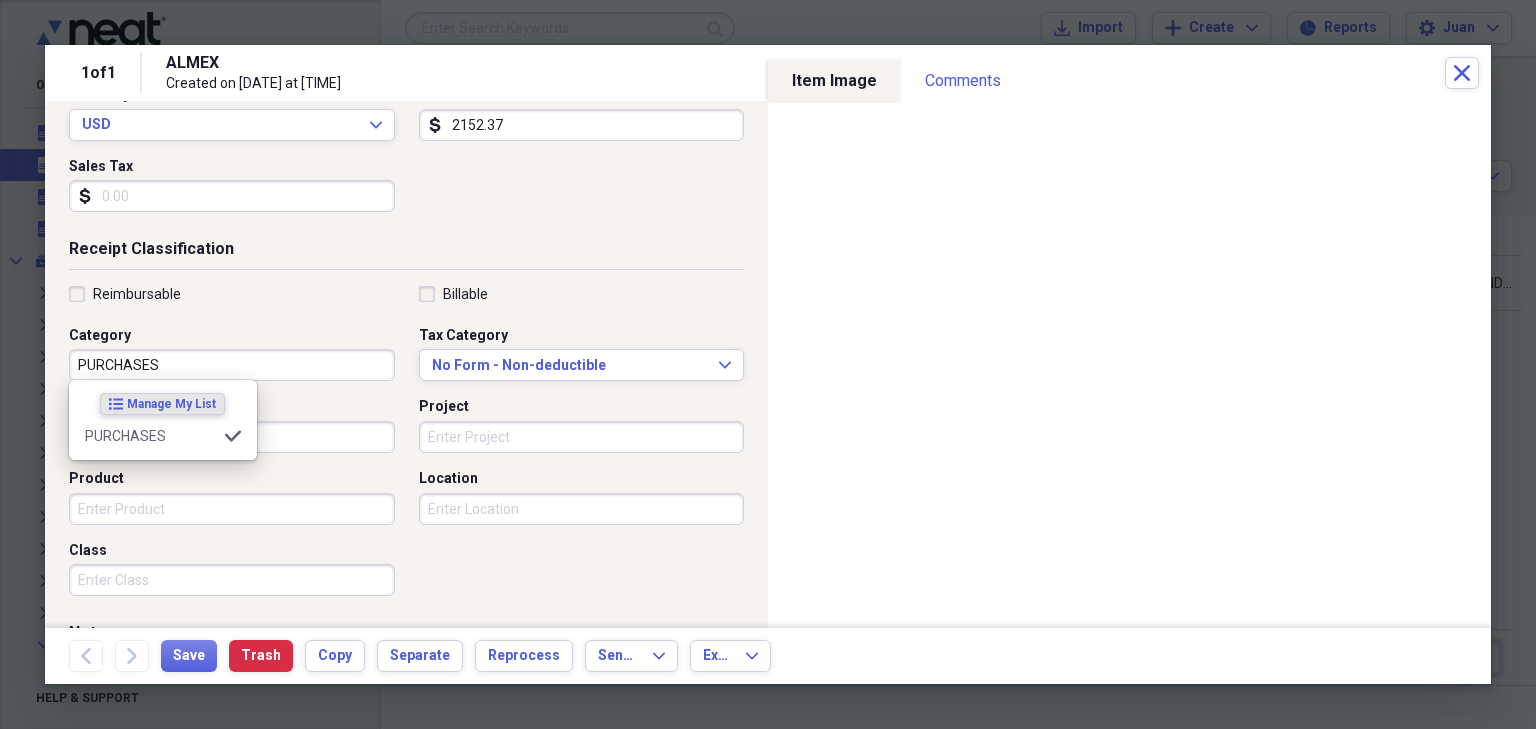 type on "PURCHASES" 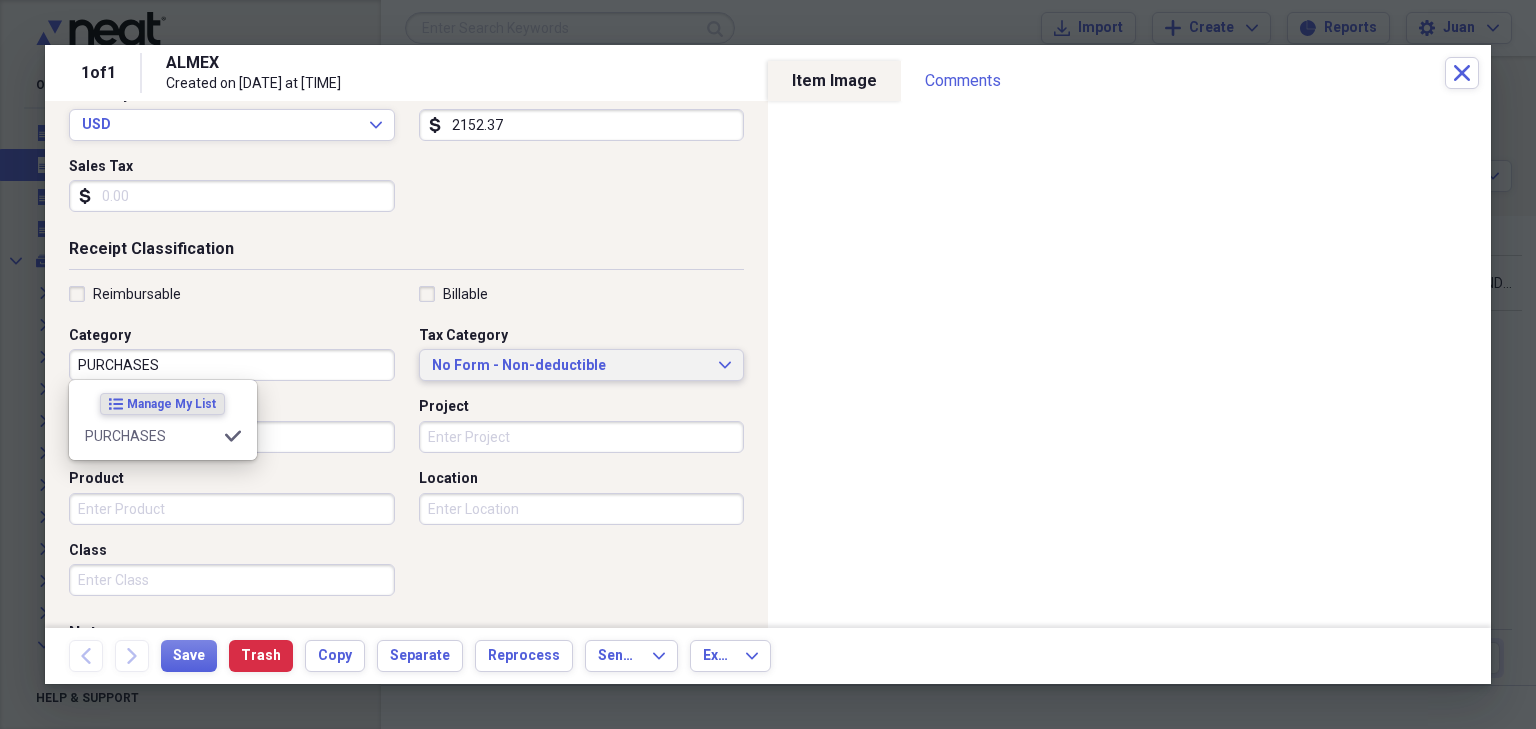 type 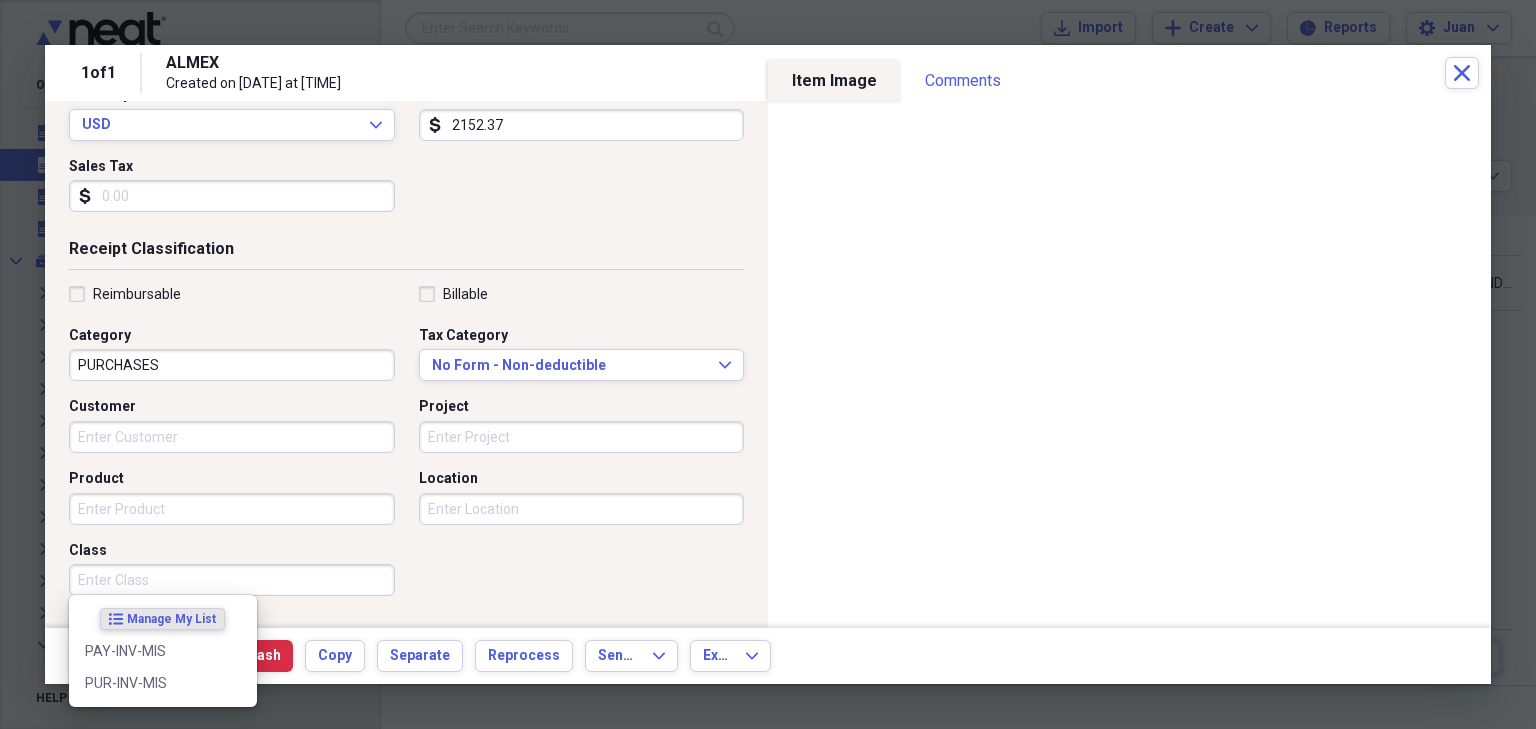 scroll, scrollTop: 492, scrollLeft: 0, axis: vertical 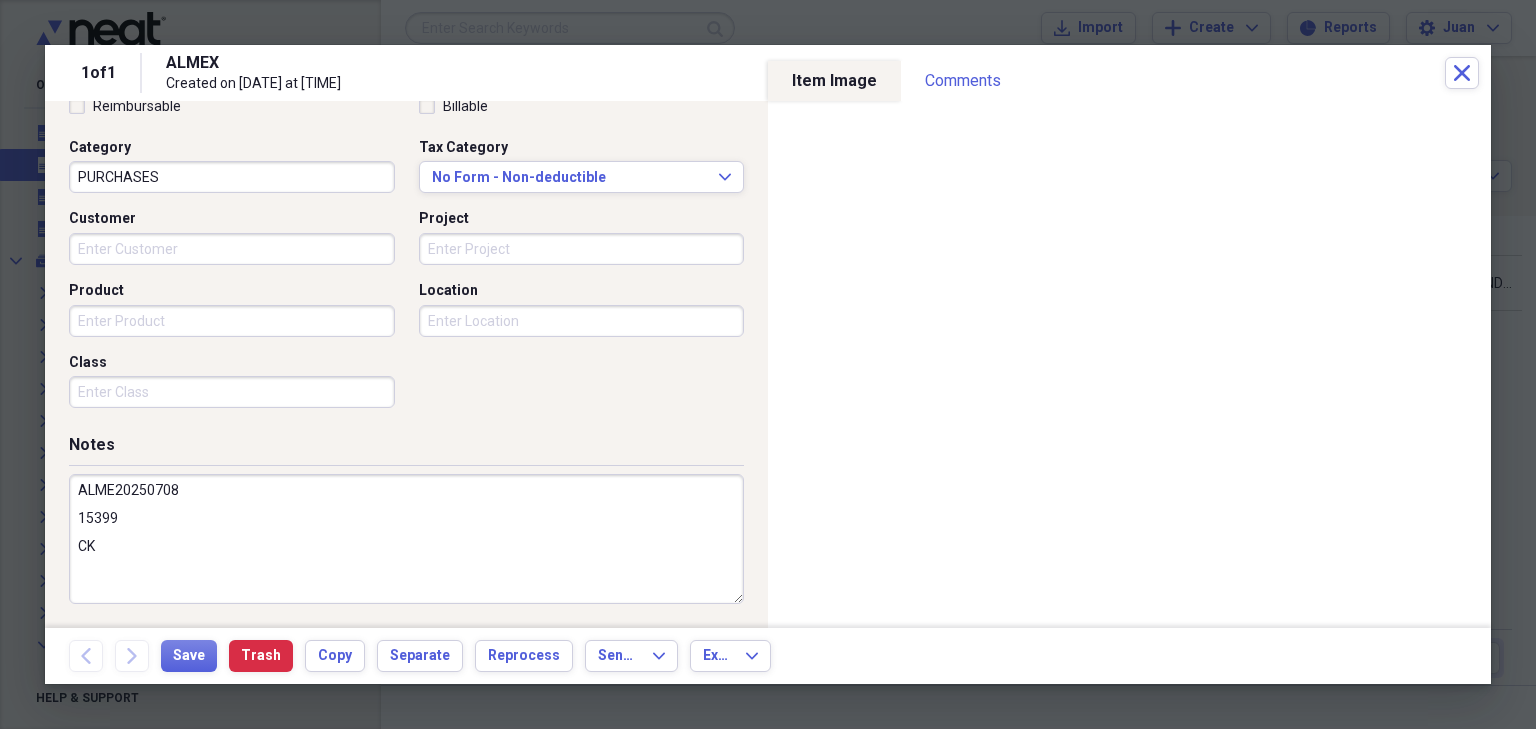 click on "ALME20250708
15399
CK" at bounding box center (406, 539) 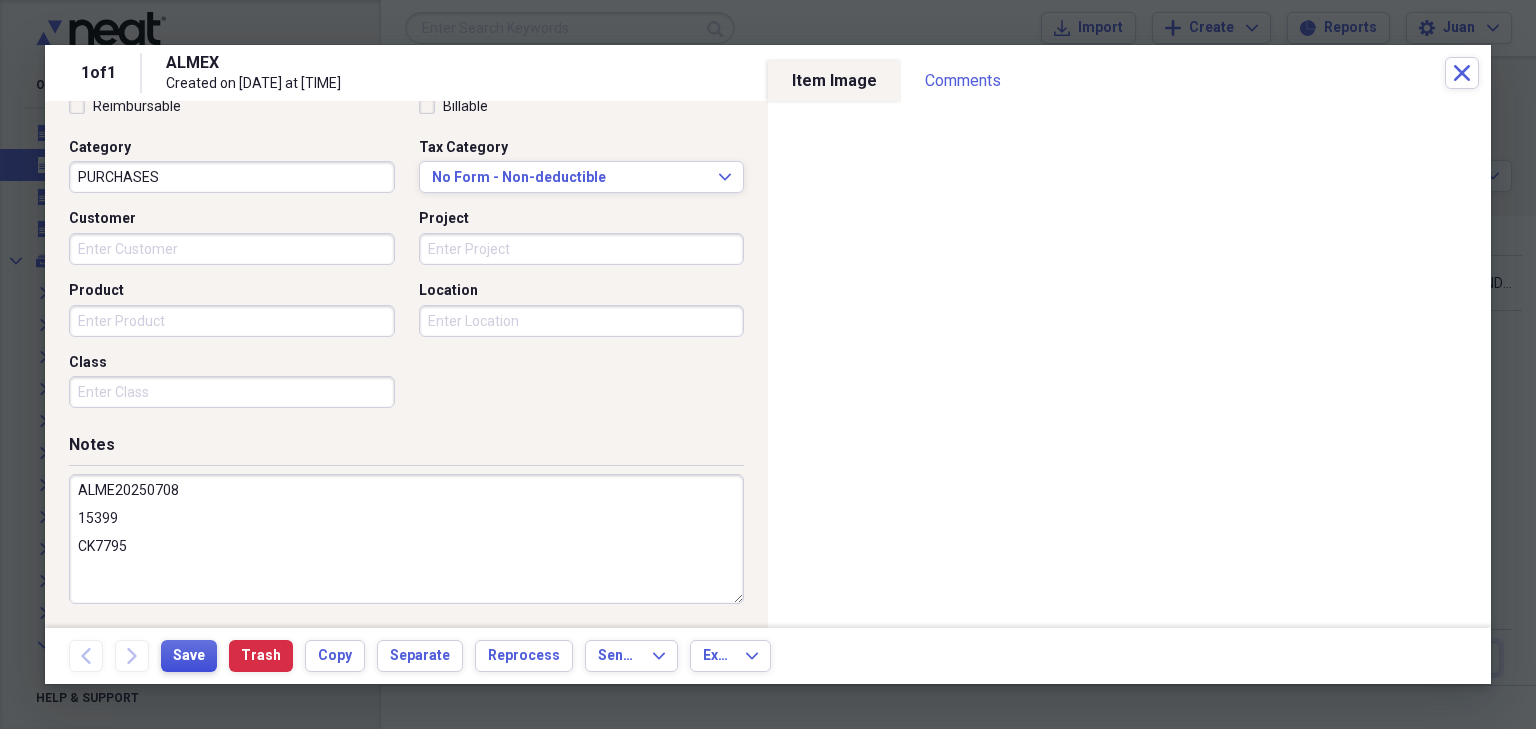 type on "ALME20250708
15399
CK7795" 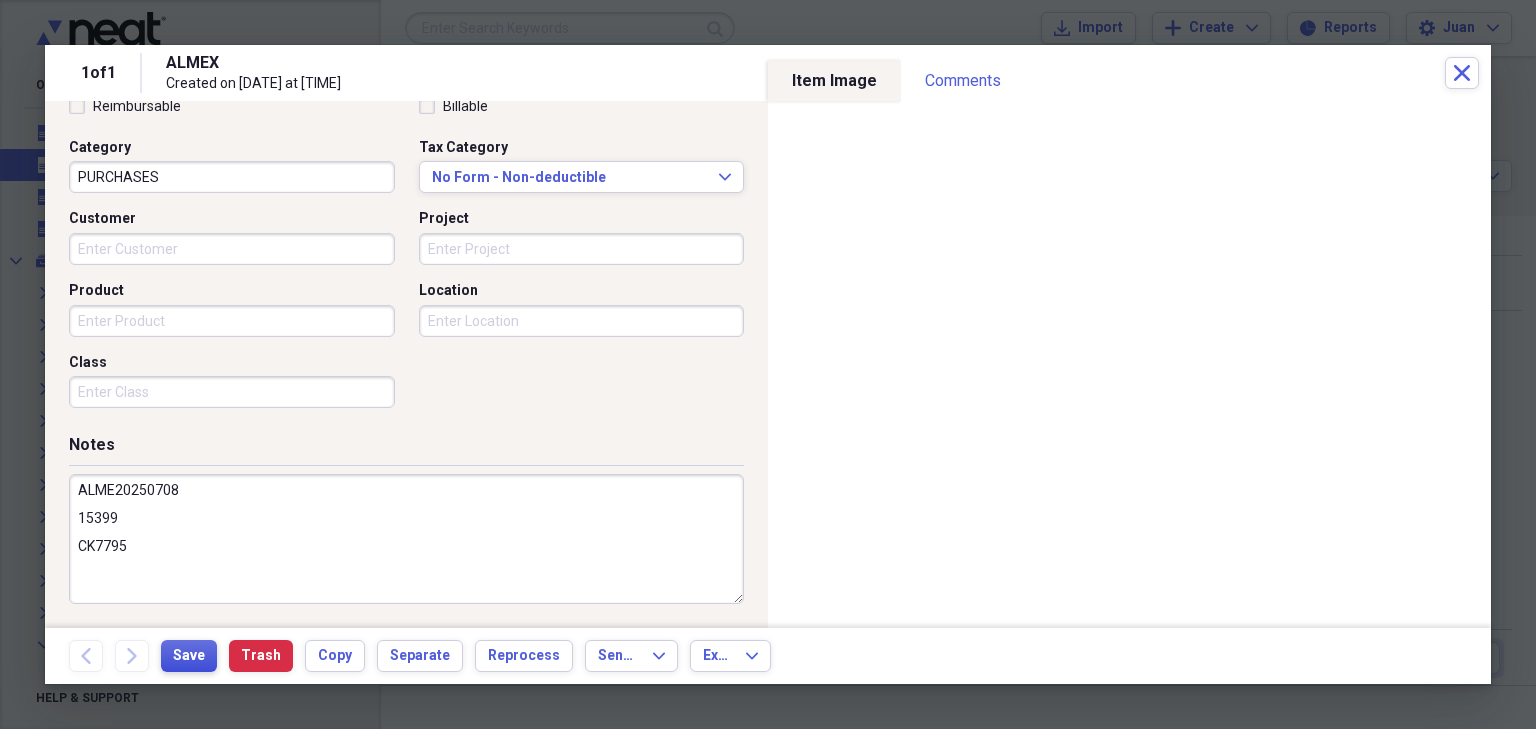 click on "Save" at bounding box center (189, 656) 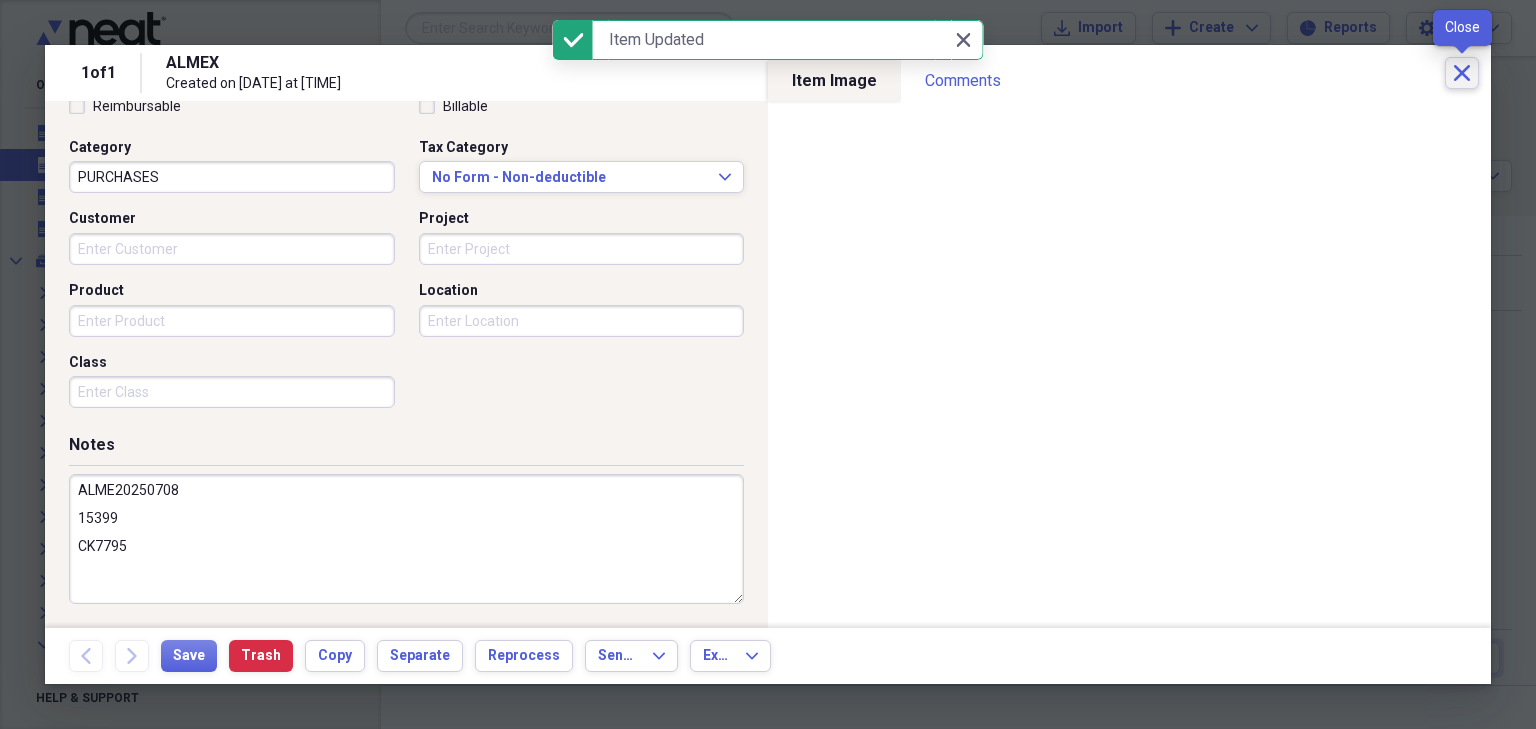 click on "Close" 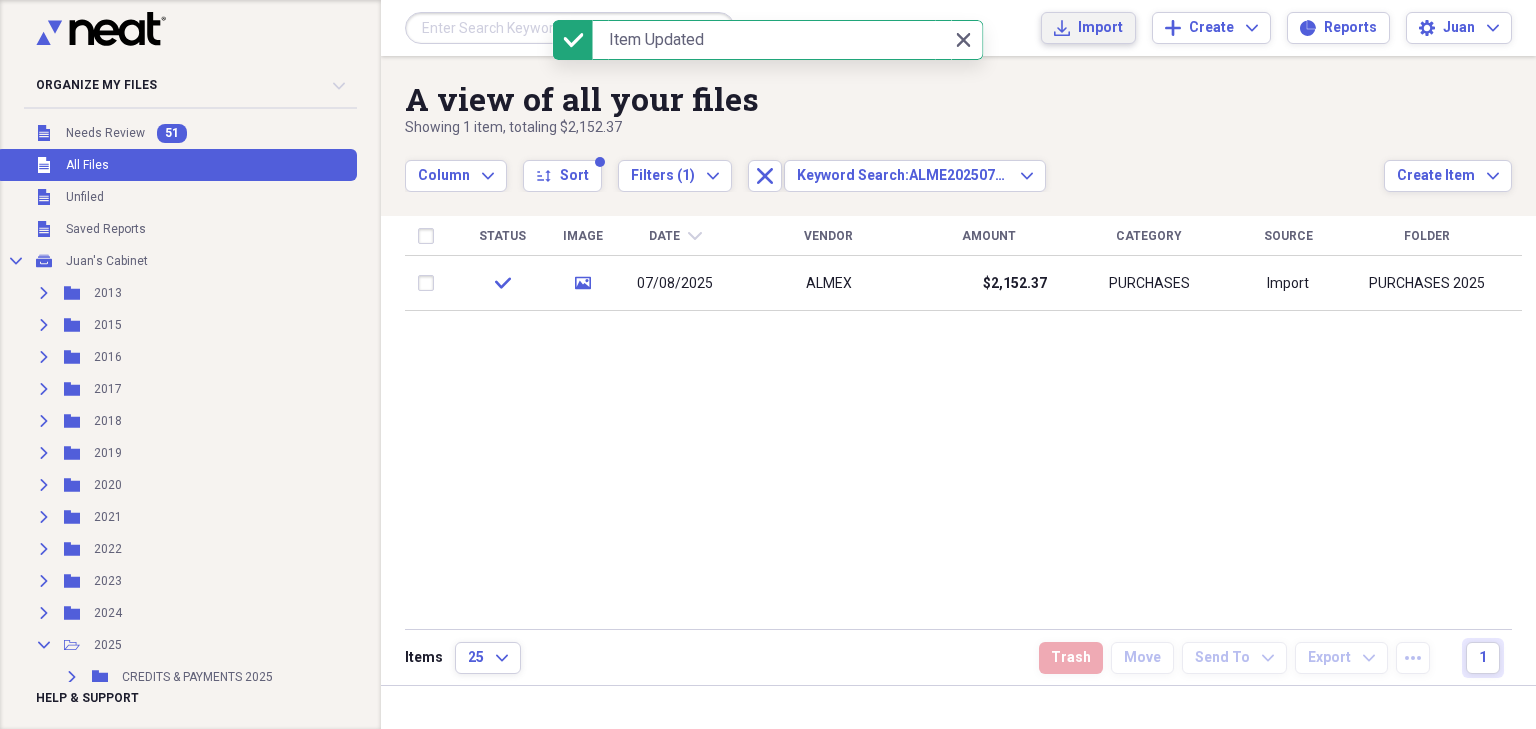 click 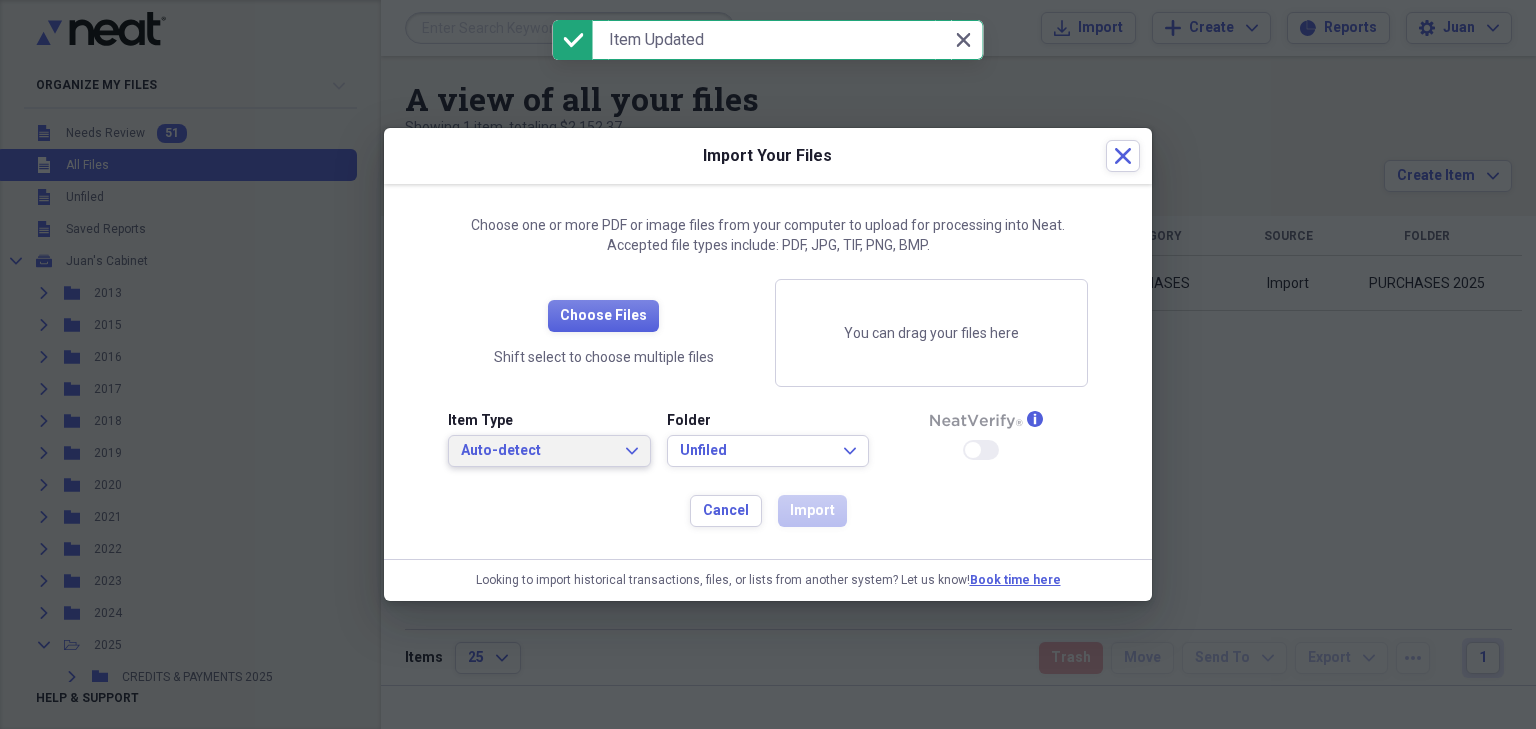click on "Auto-detect Expand" at bounding box center [549, 451] 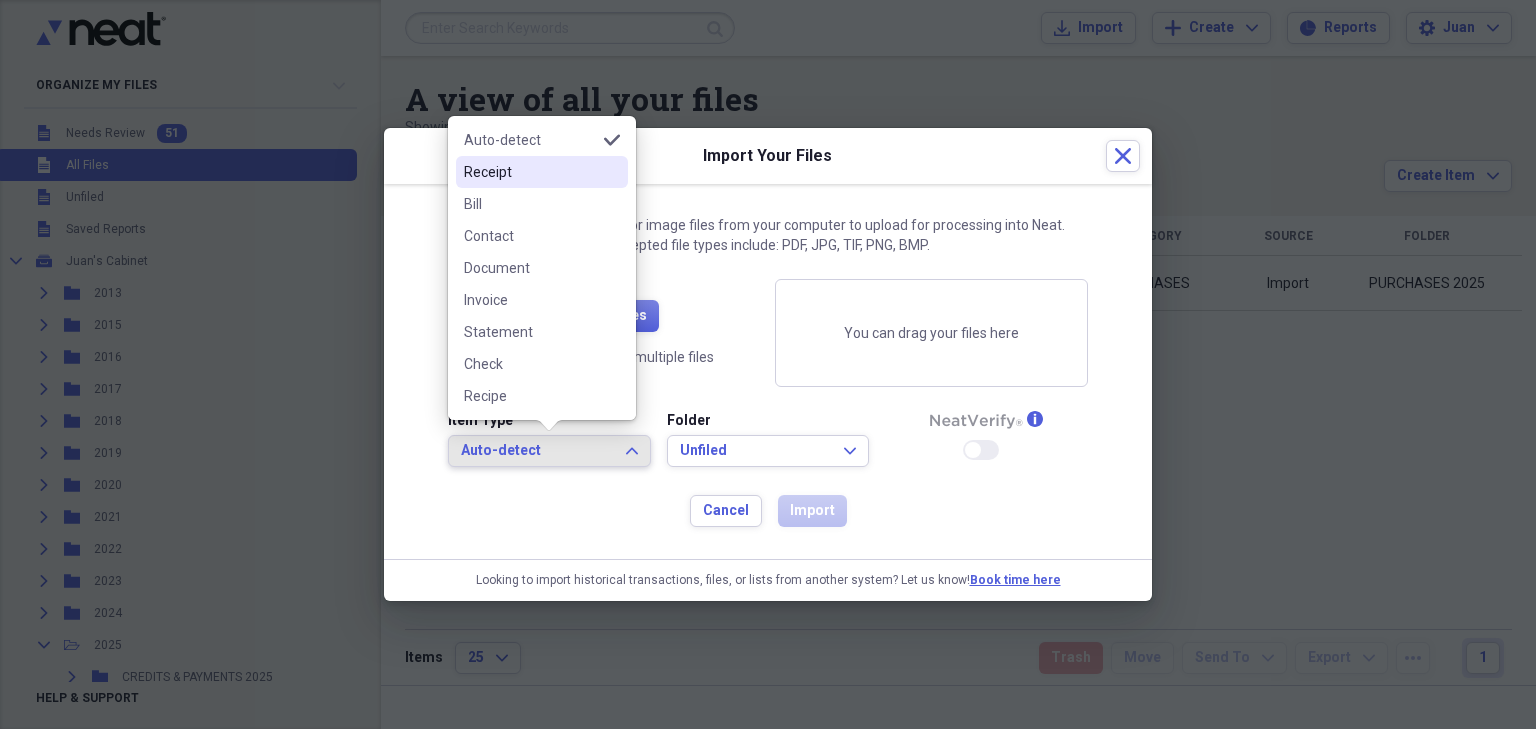click on "Receipt" at bounding box center (530, 172) 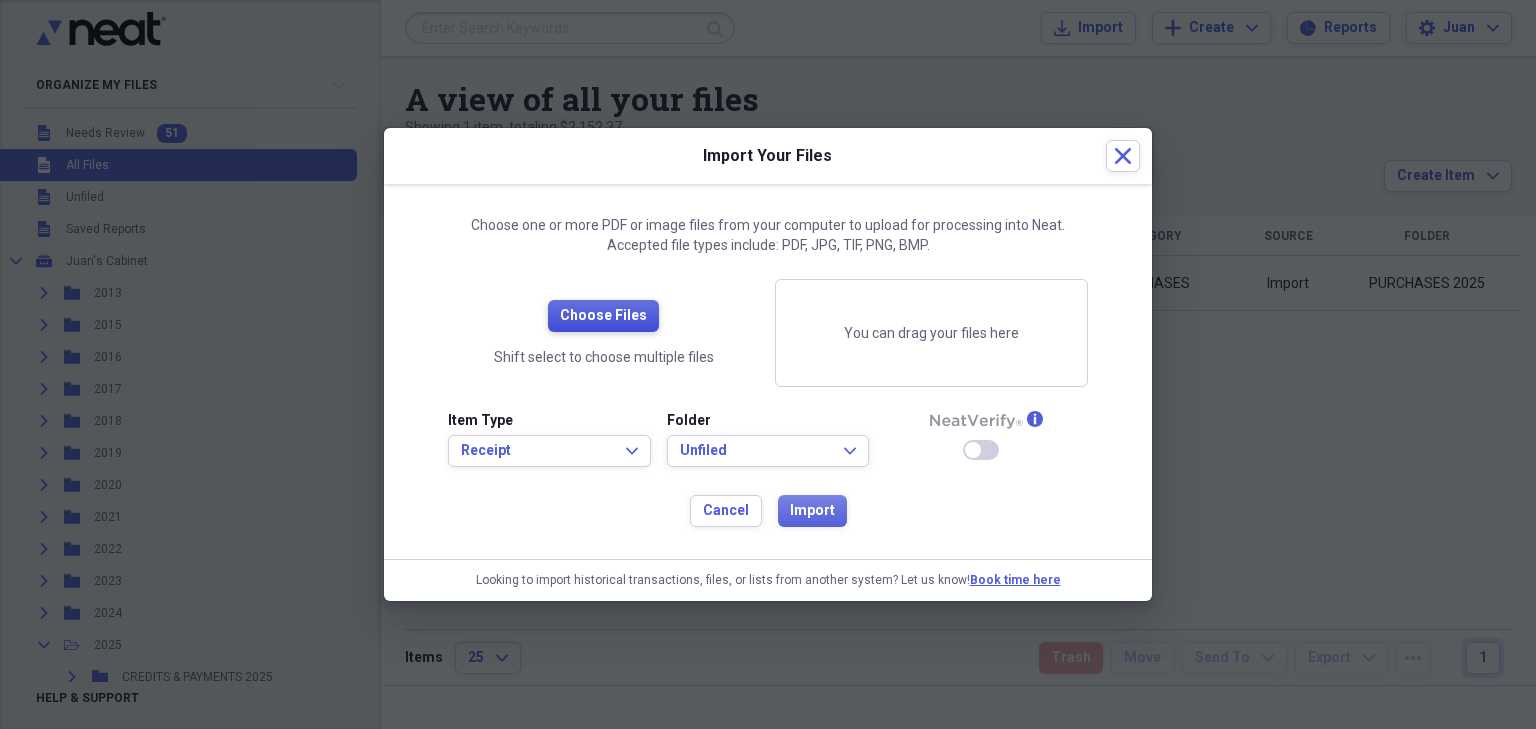 click on "Choose Files" at bounding box center (603, 316) 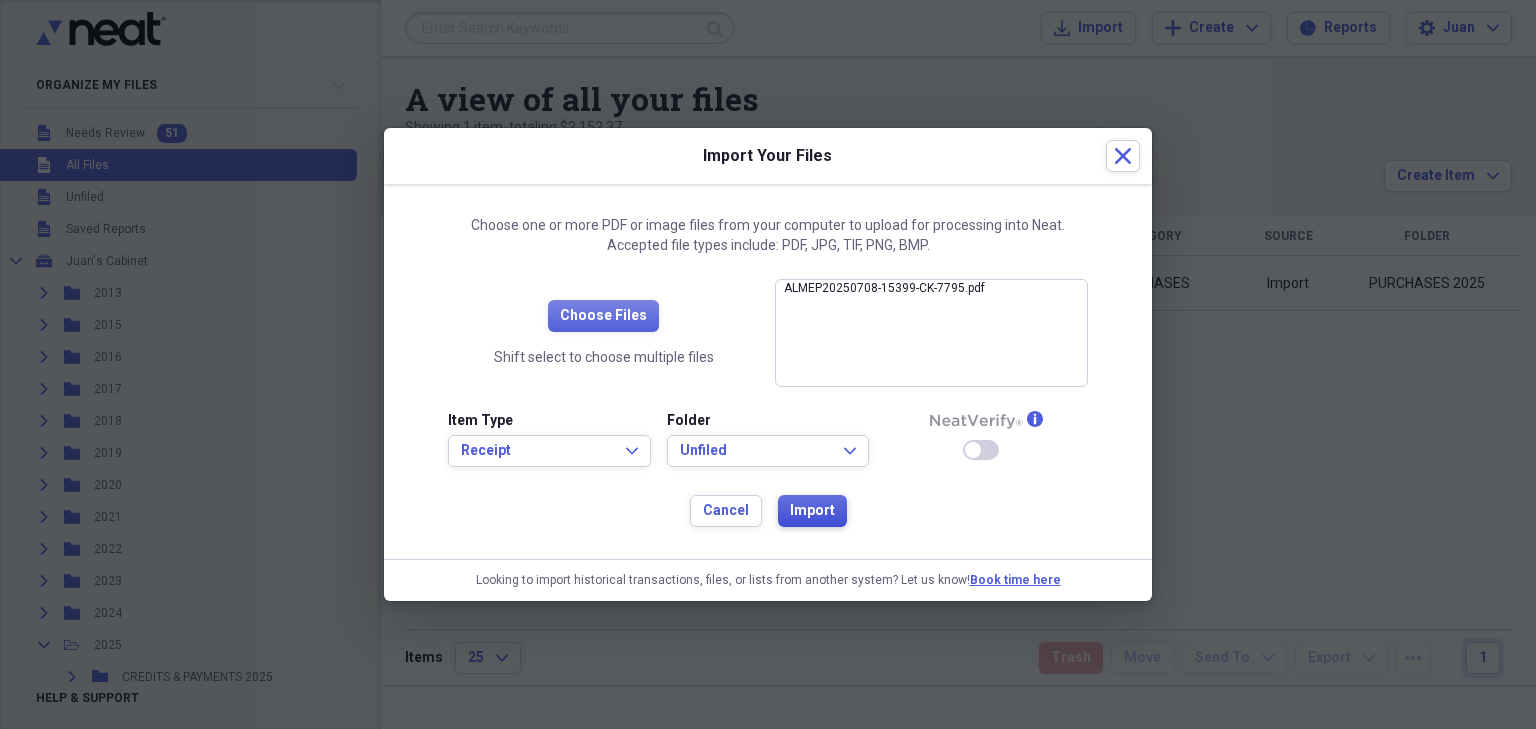 click on "Import" at bounding box center [812, 511] 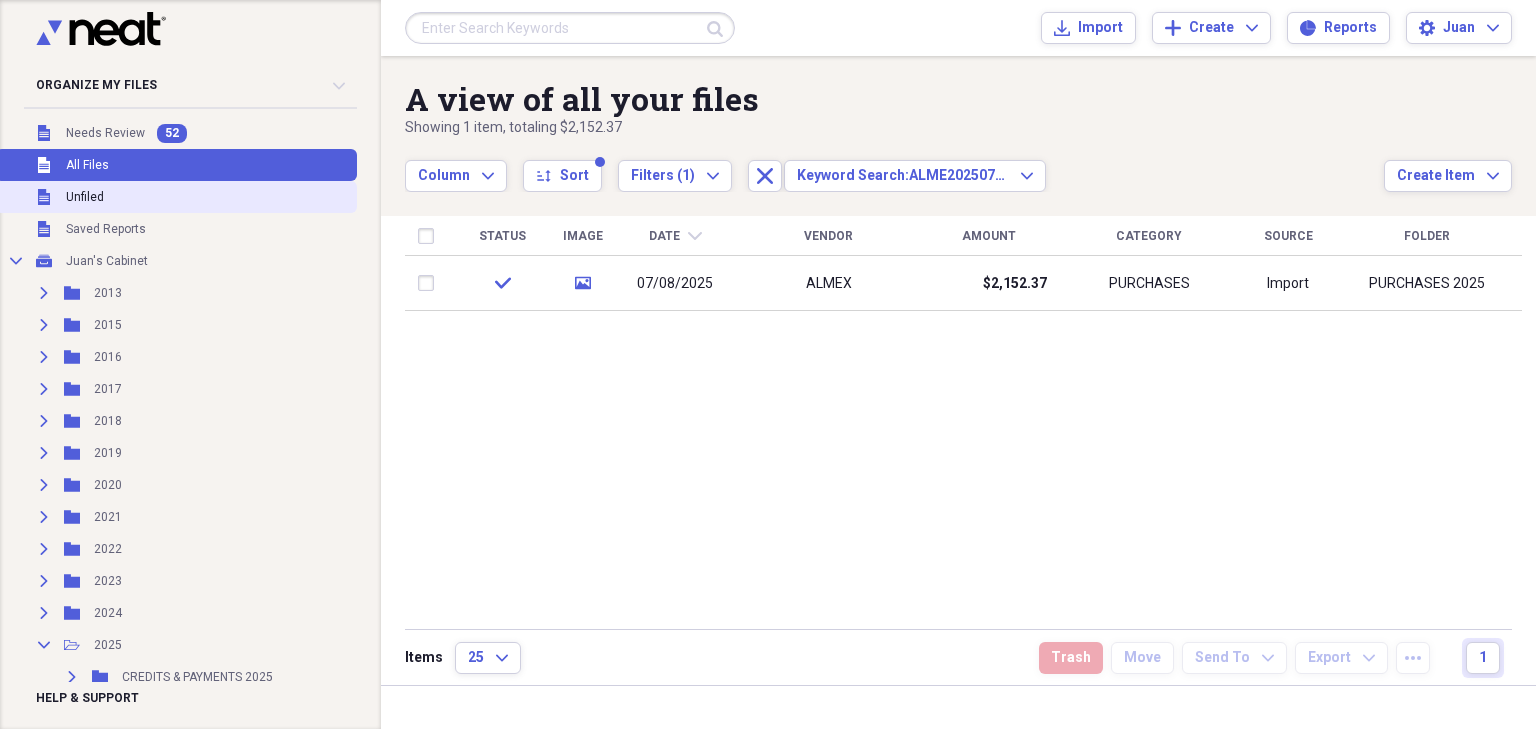 click on "Unfiled Unfiled" at bounding box center [176, 197] 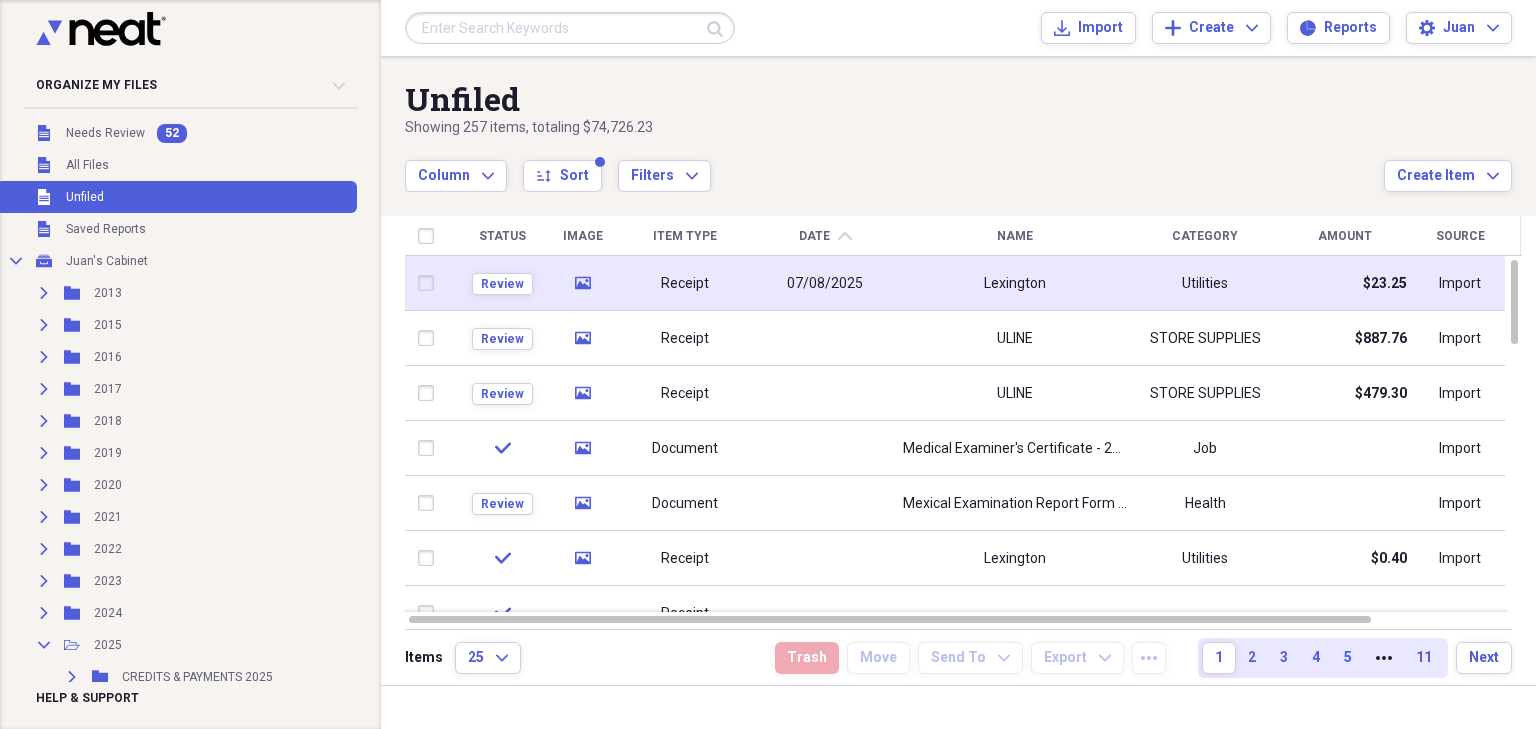 click on "media" 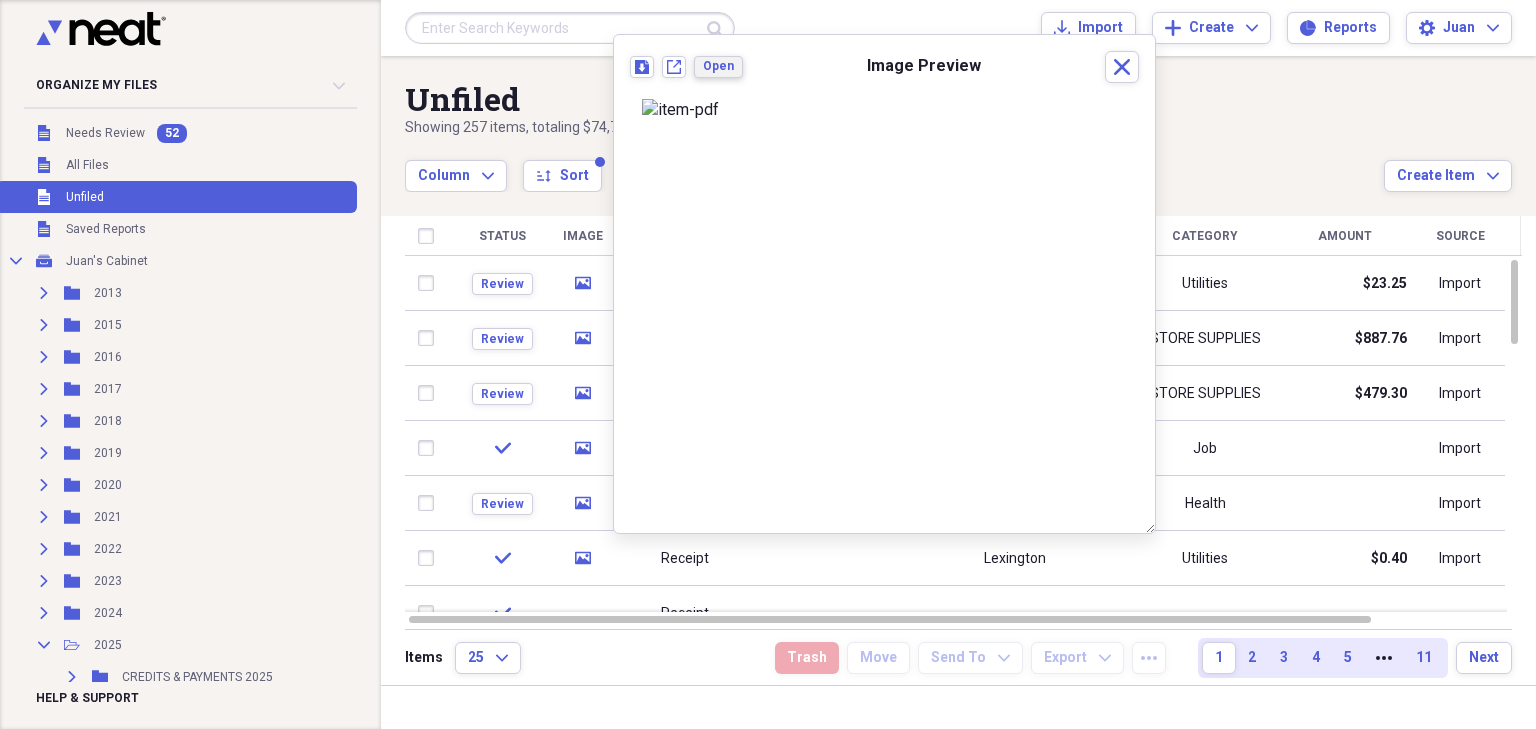 click on "Open" at bounding box center [718, 66] 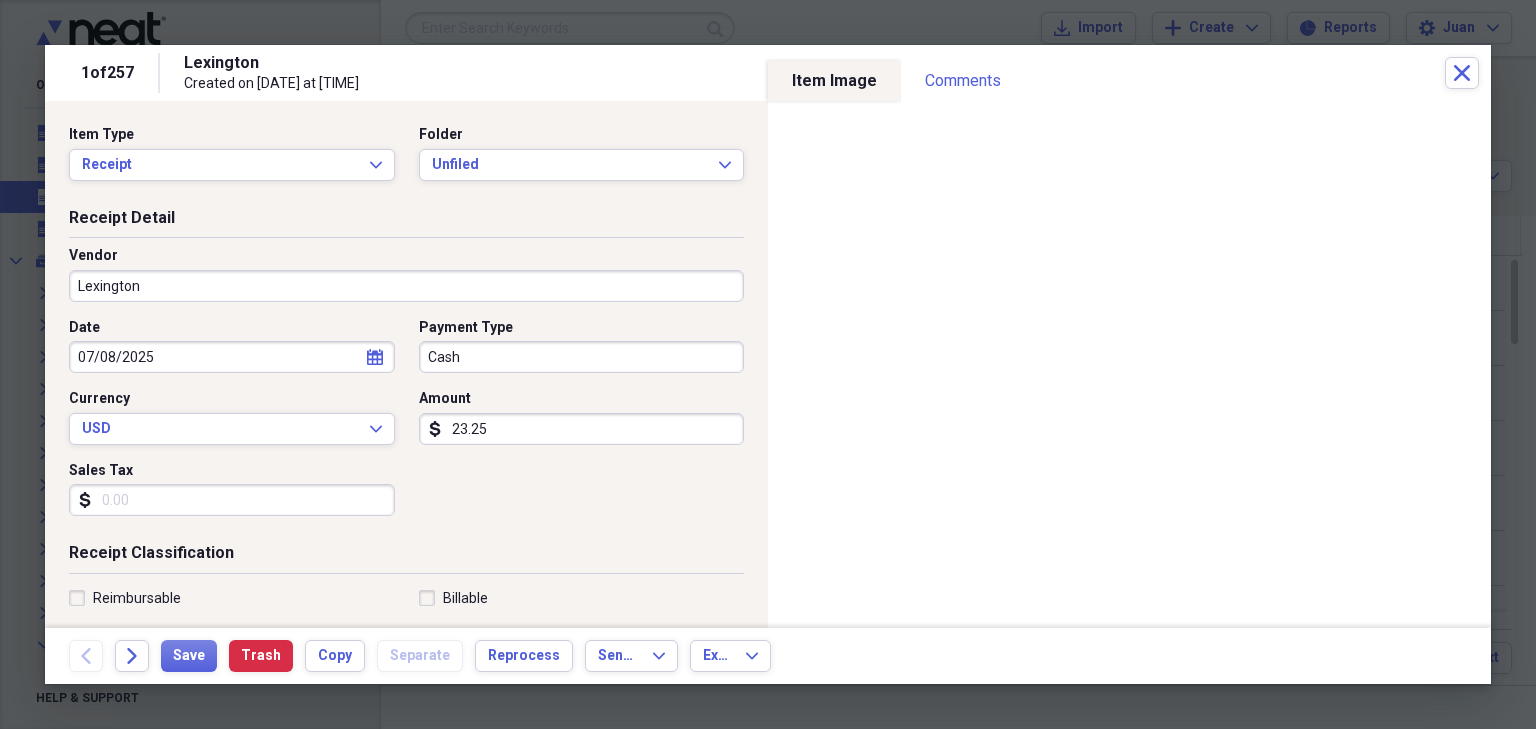click on "Folder Unfiled Expand" at bounding box center (576, 153) 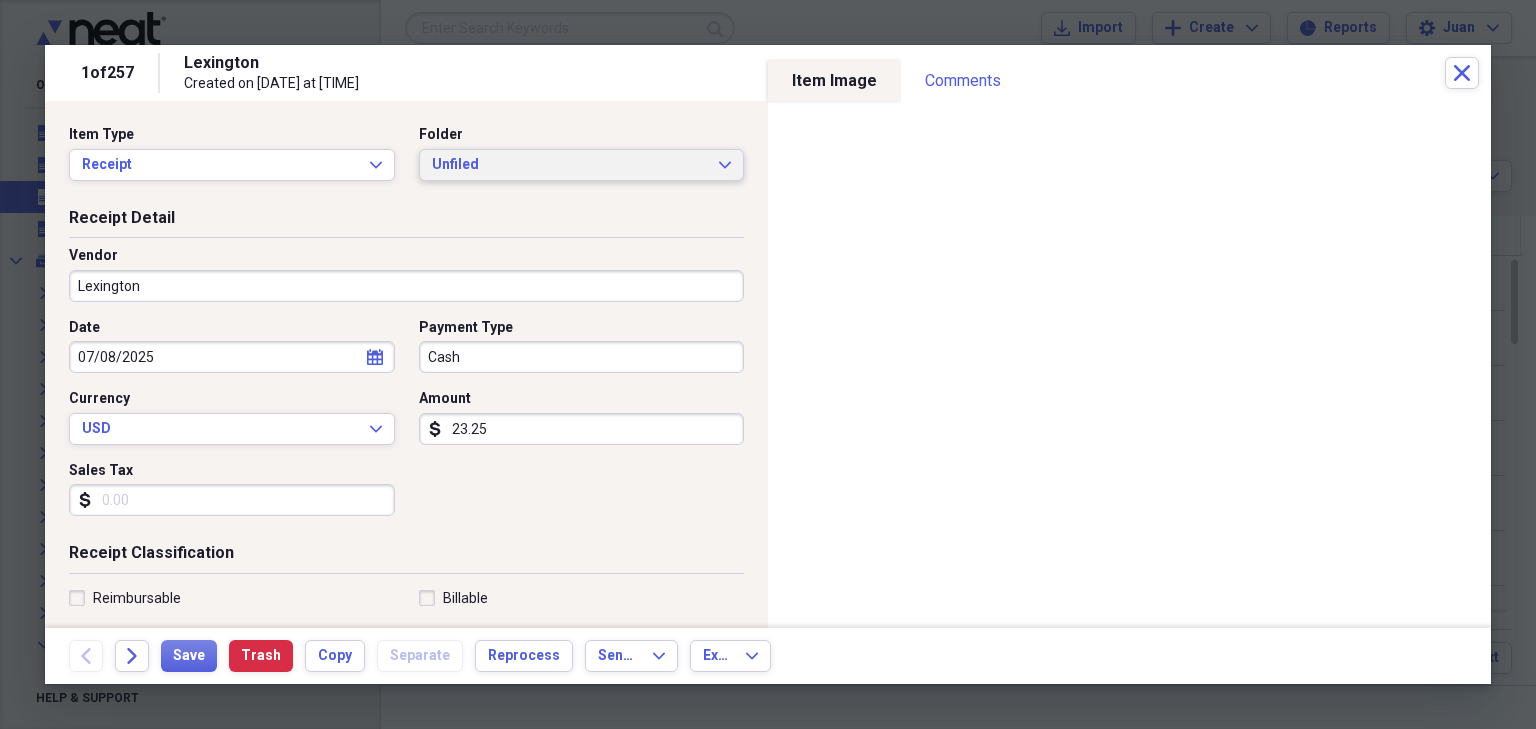 click on "Unfiled Expand" at bounding box center (582, 165) 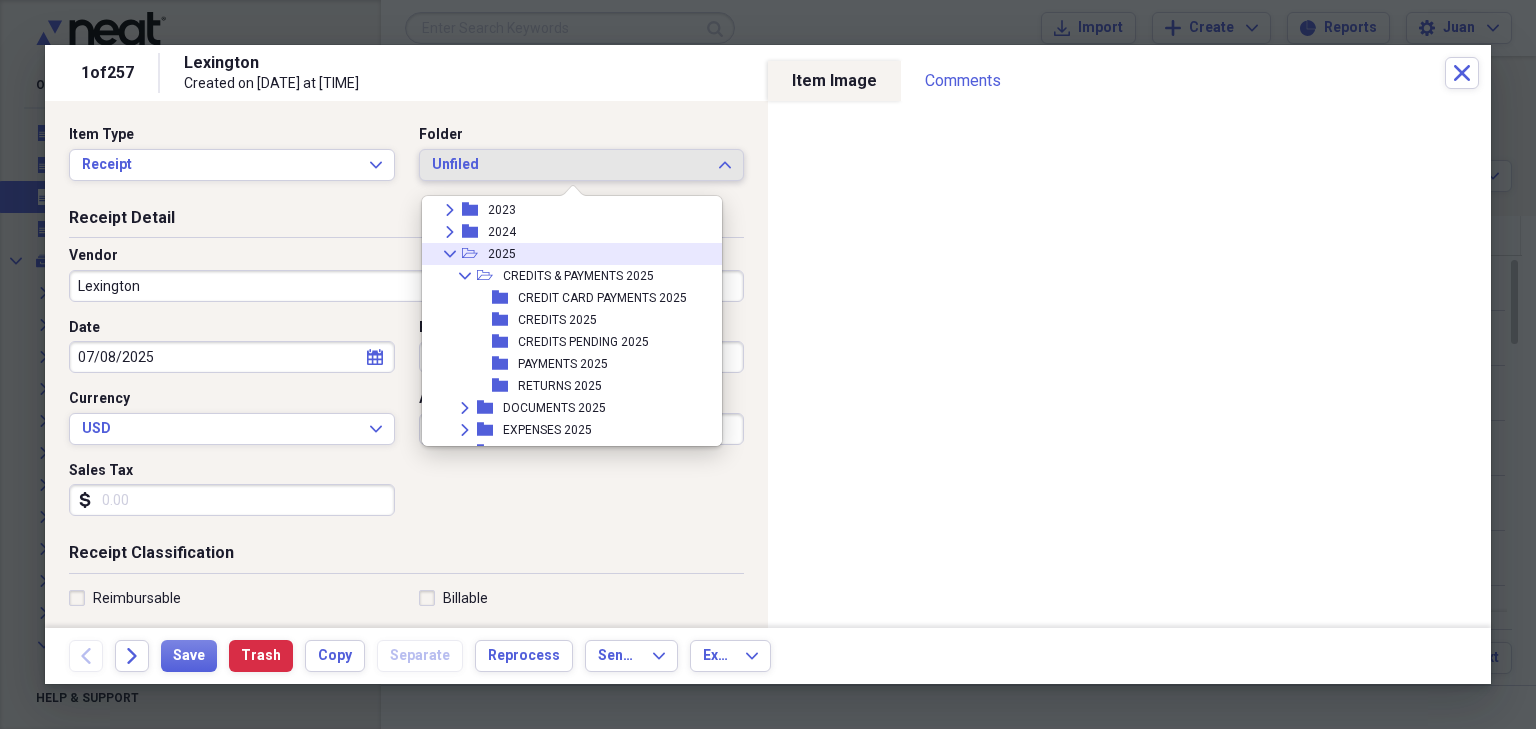 scroll, scrollTop: 280, scrollLeft: 0, axis: vertical 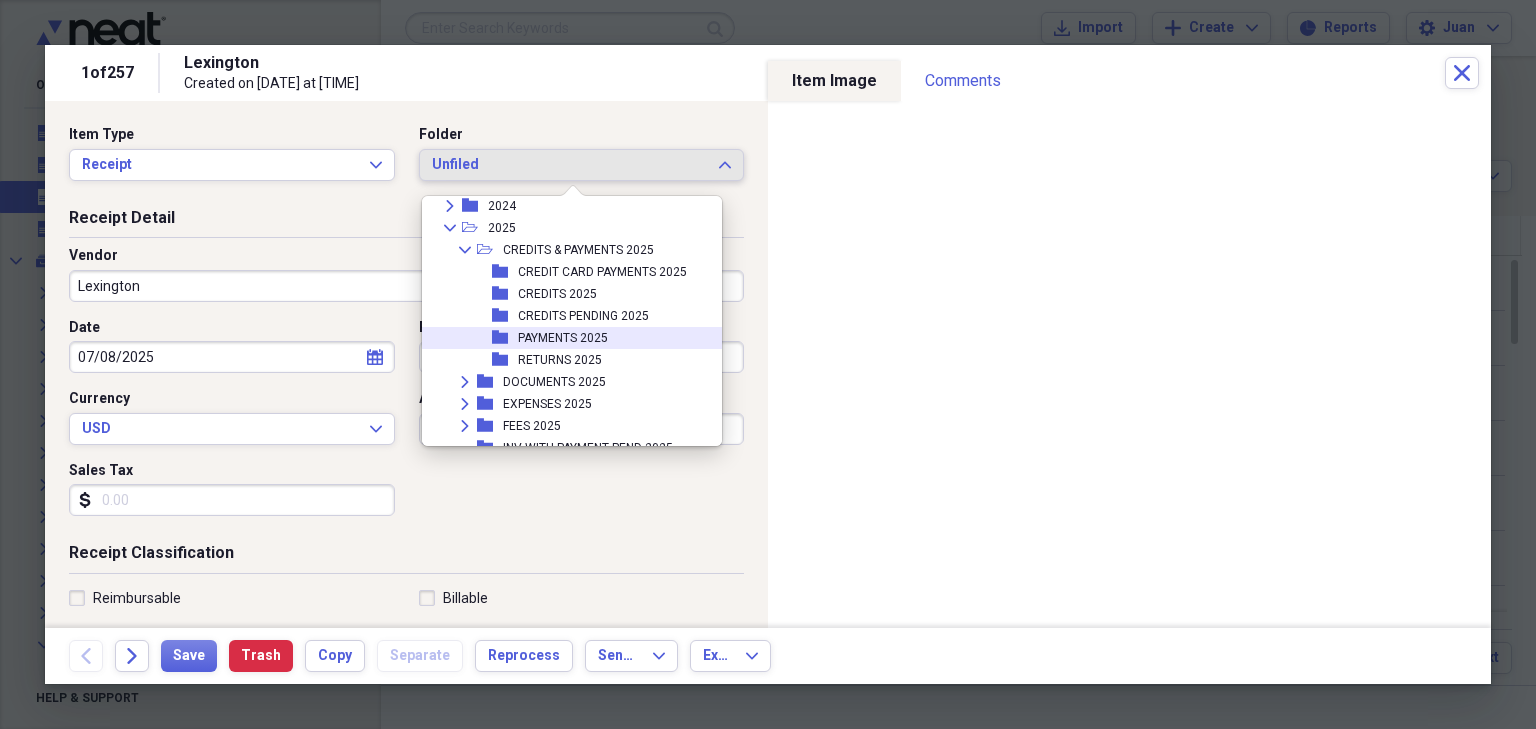 click on "folder PAYMENTS 2025" at bounding box center [564, 338] 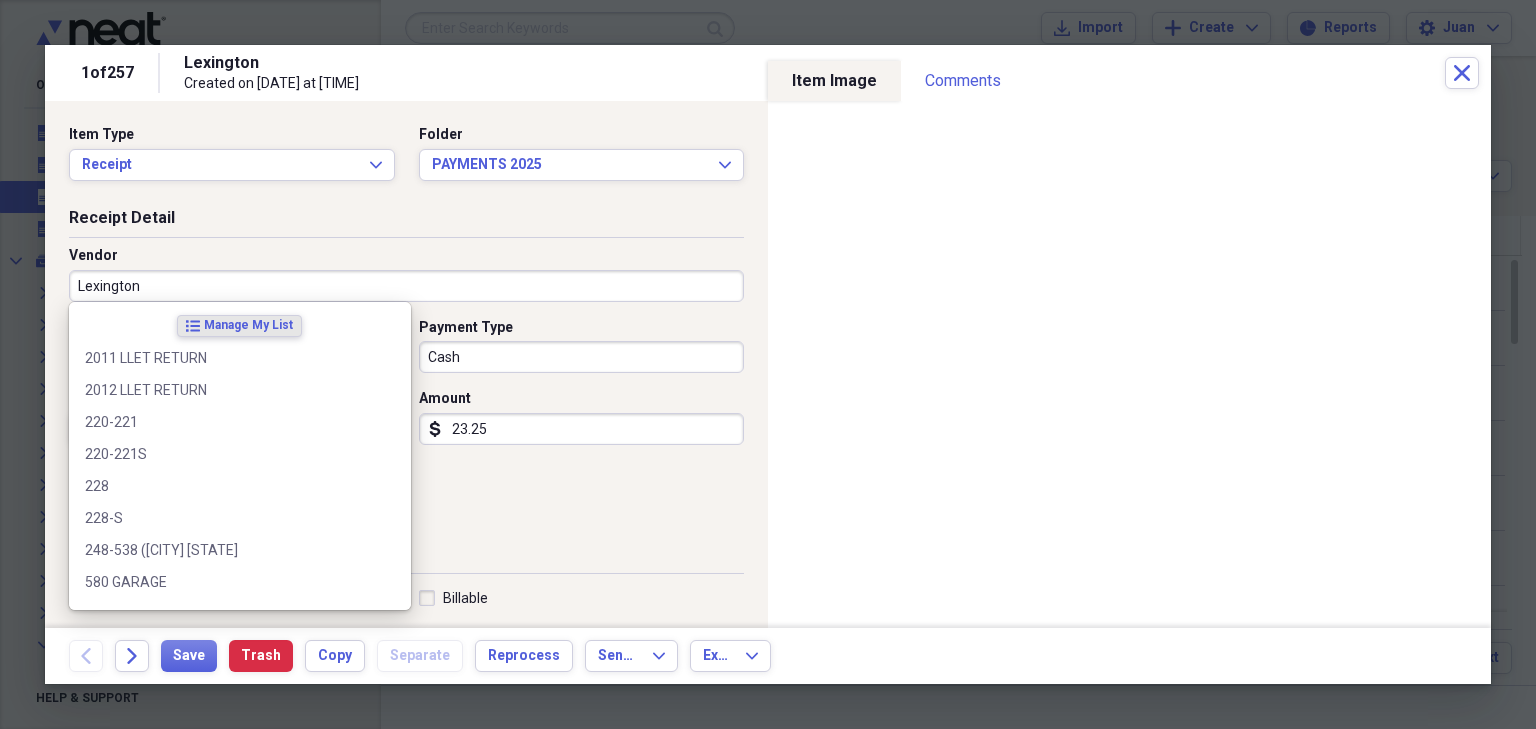 click on "Lexington" at bounding box center (406, 286) 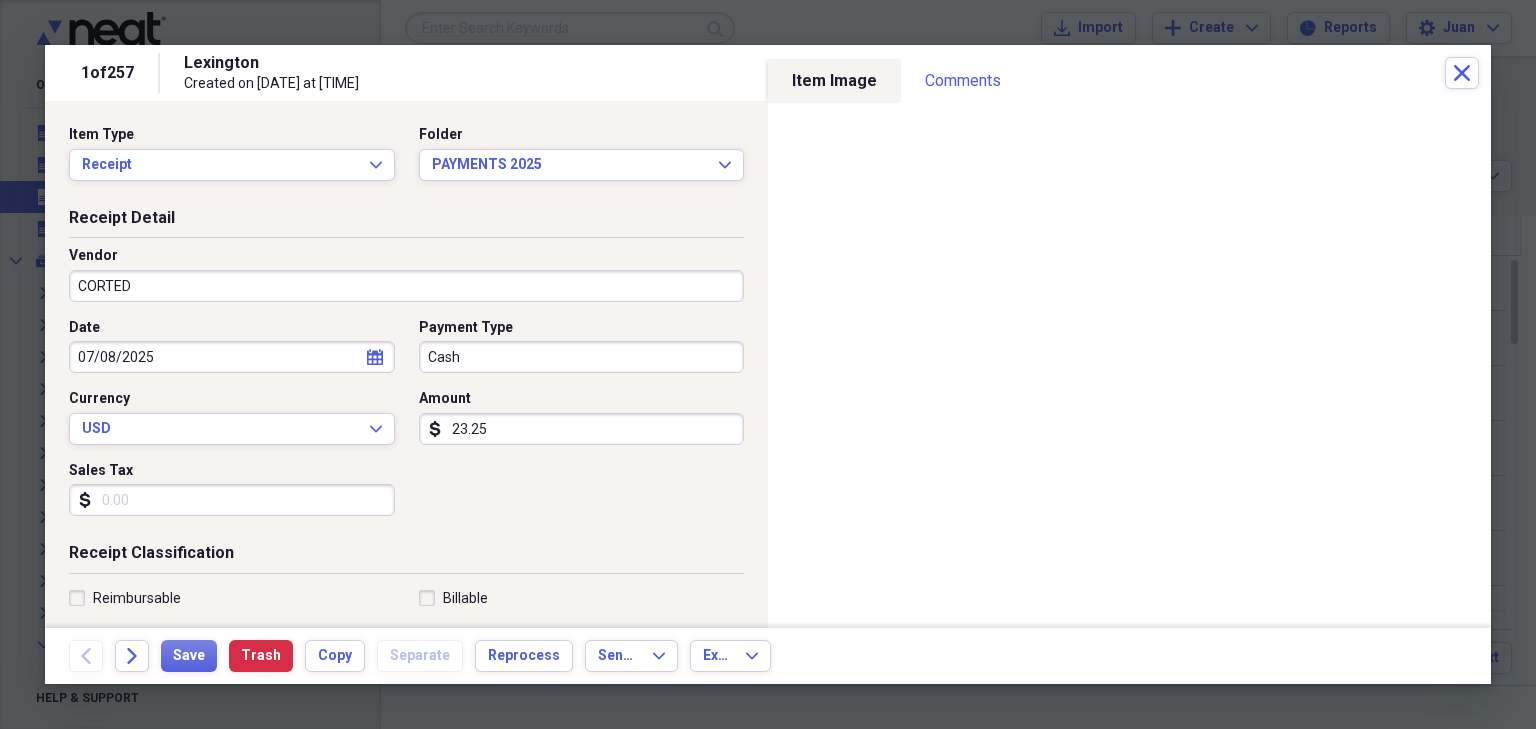 type on "CORTED" 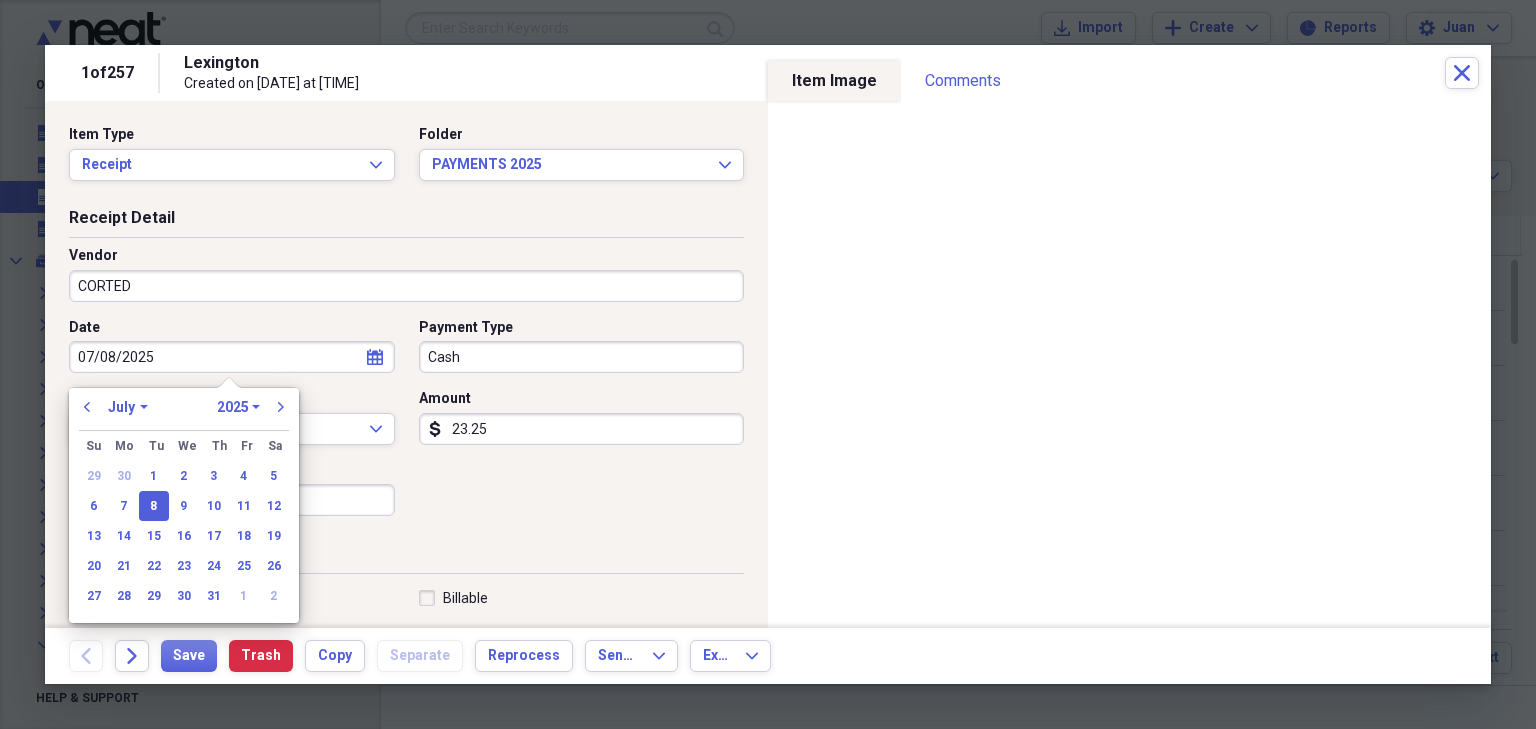 click on "CORTED" at bounding box center (406, 286) 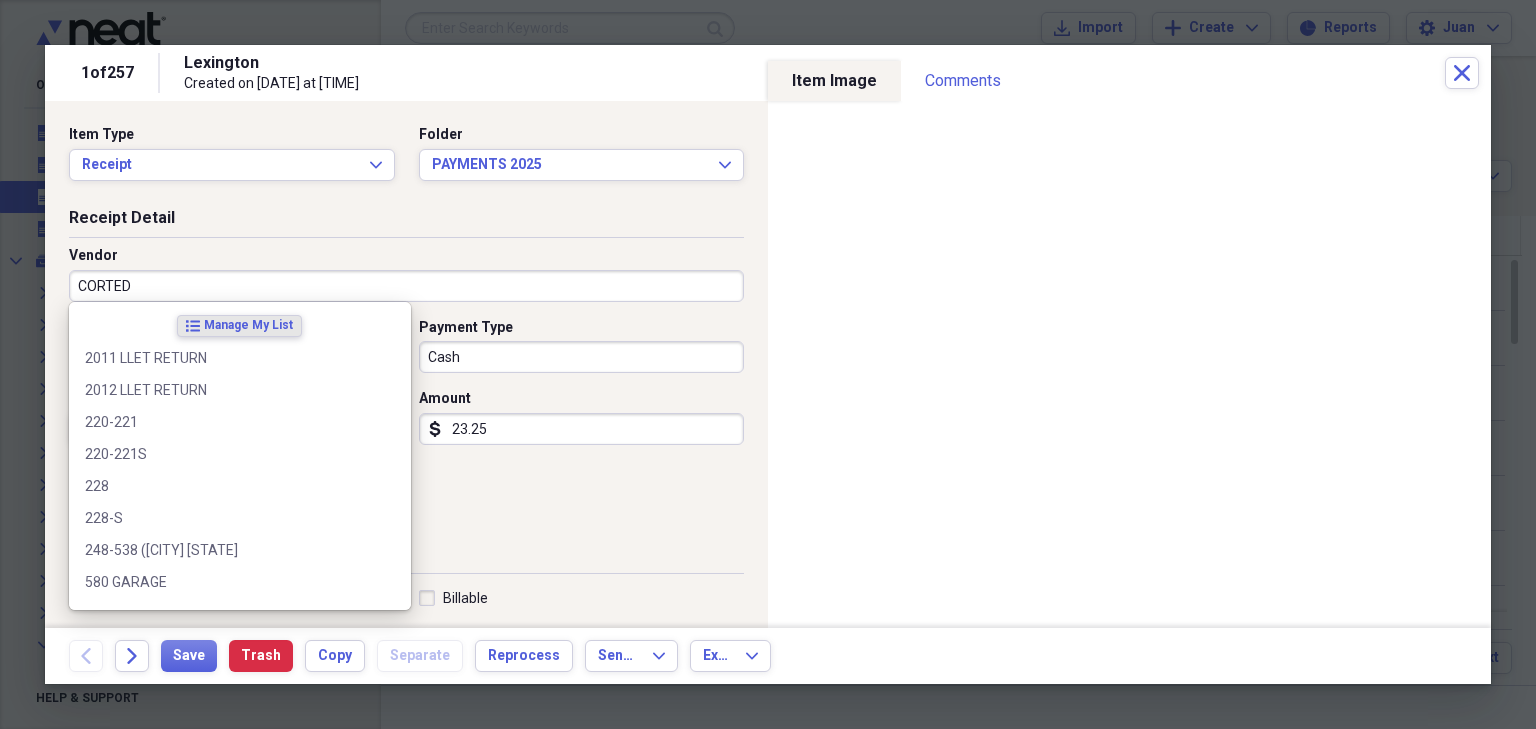 click on "CORTED" at bounding box center [406, 286] 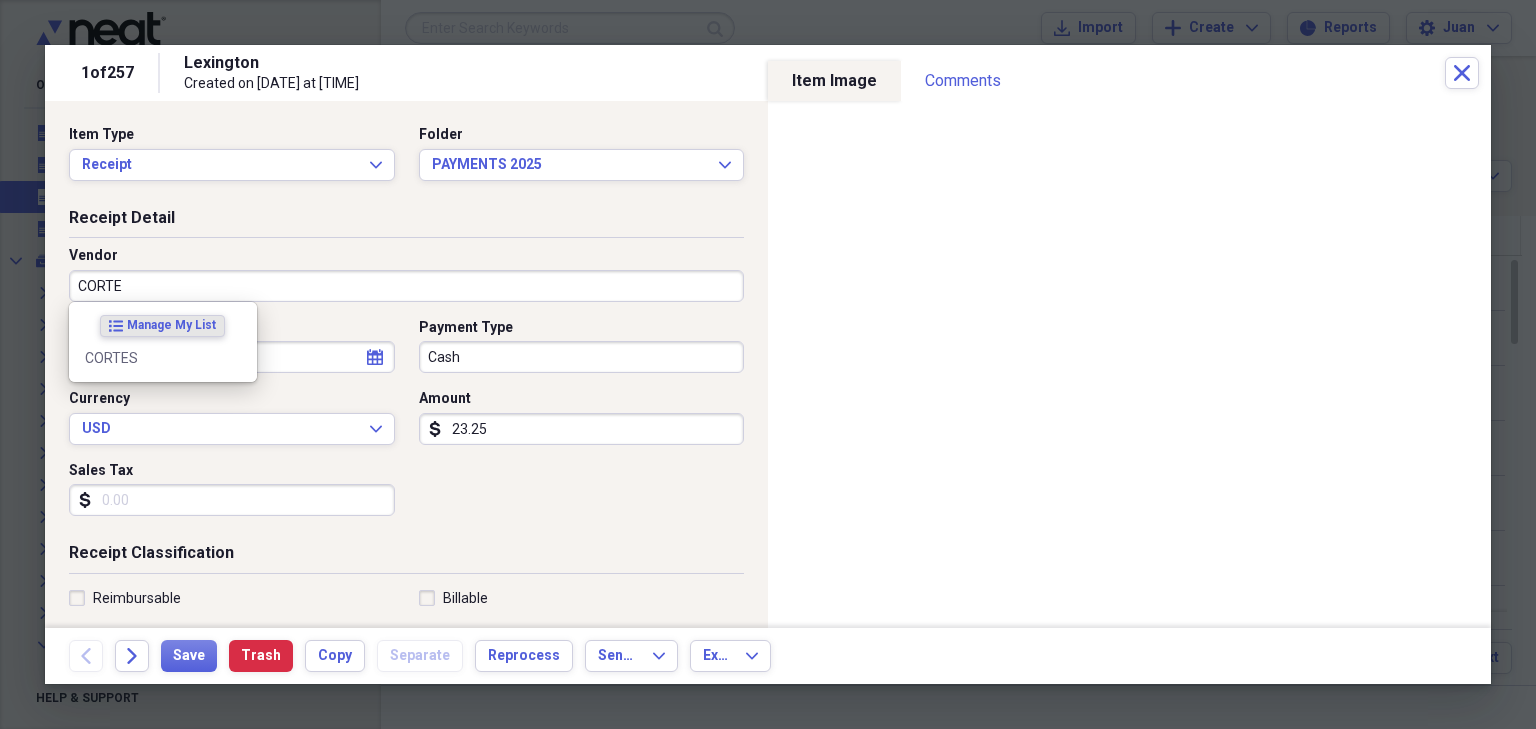type on "CORTES" 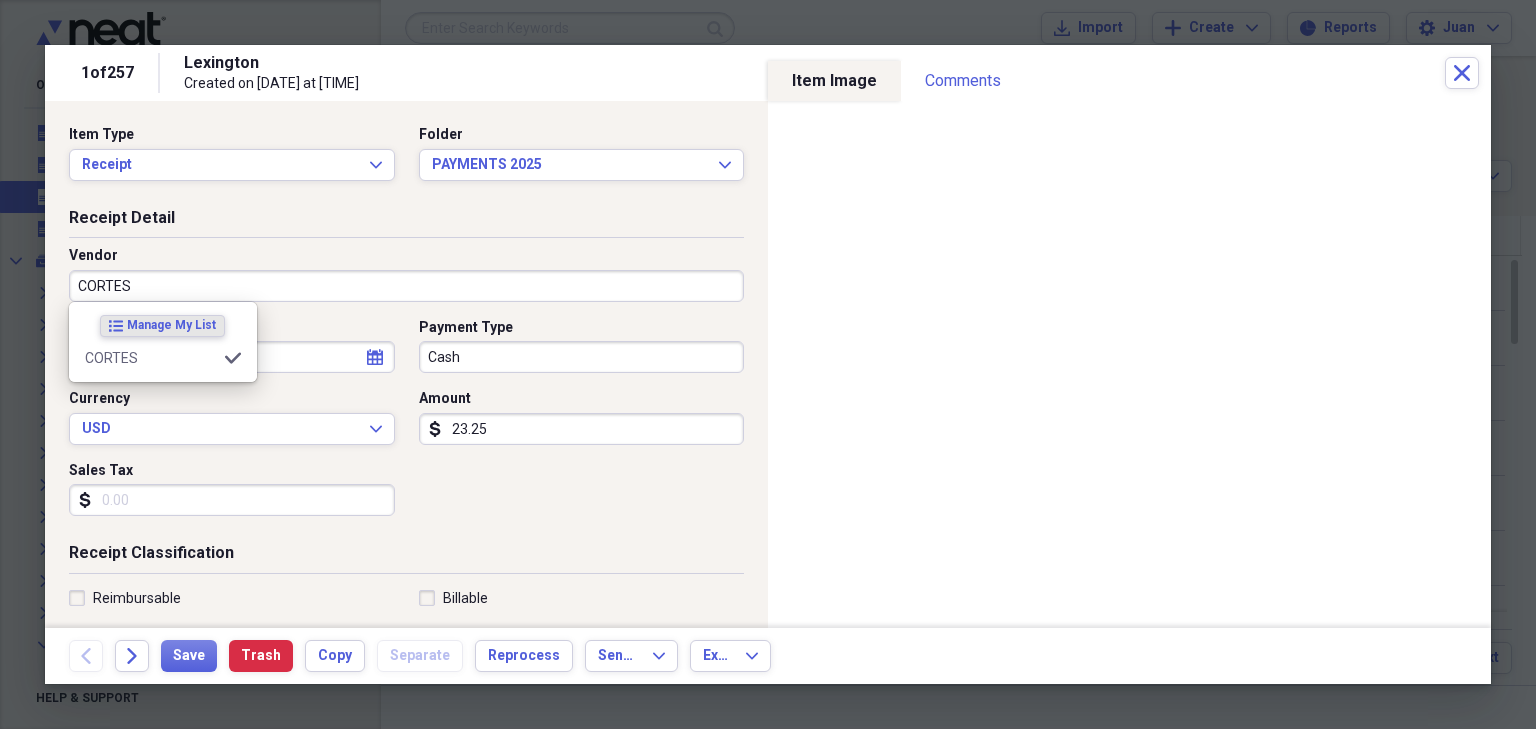 type on "PURCHASES" 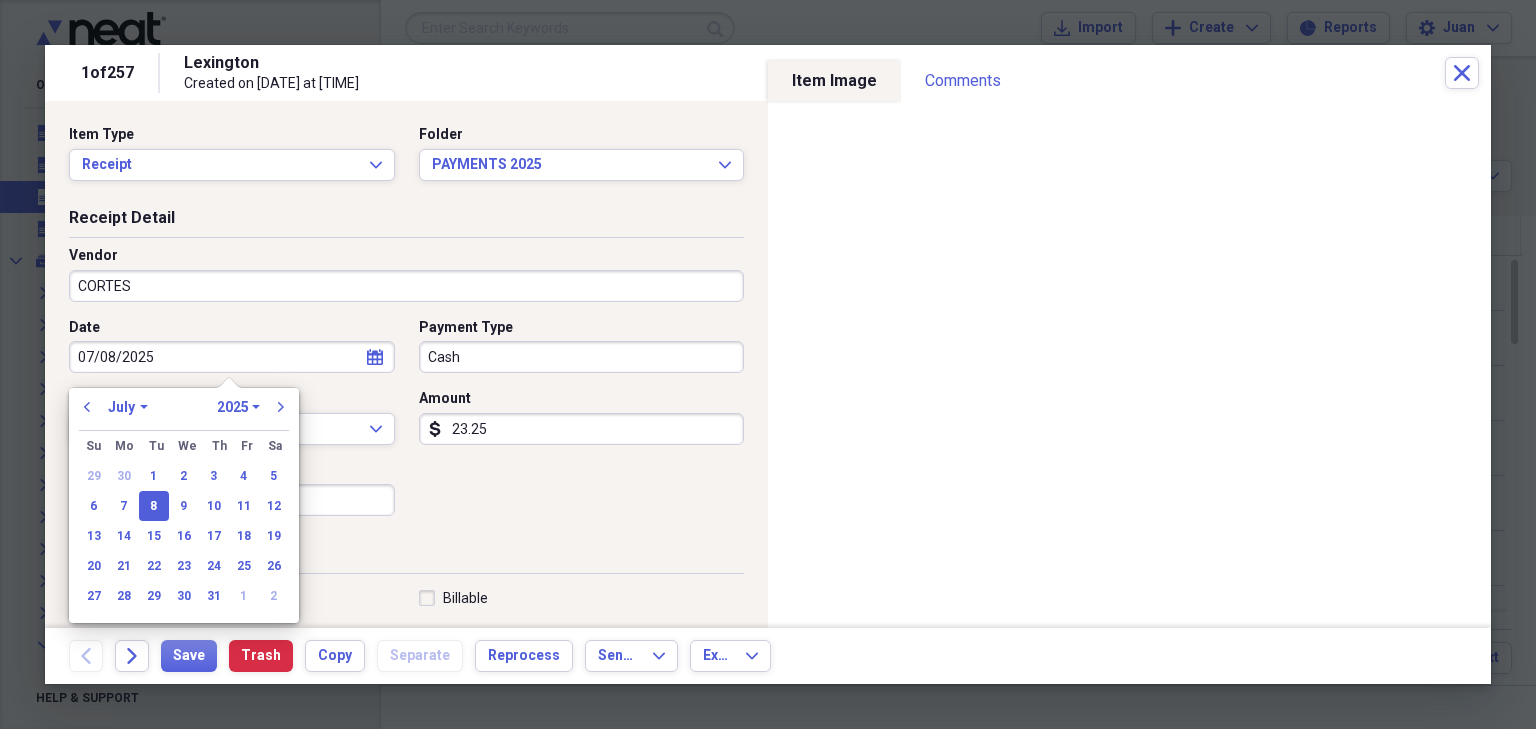 type 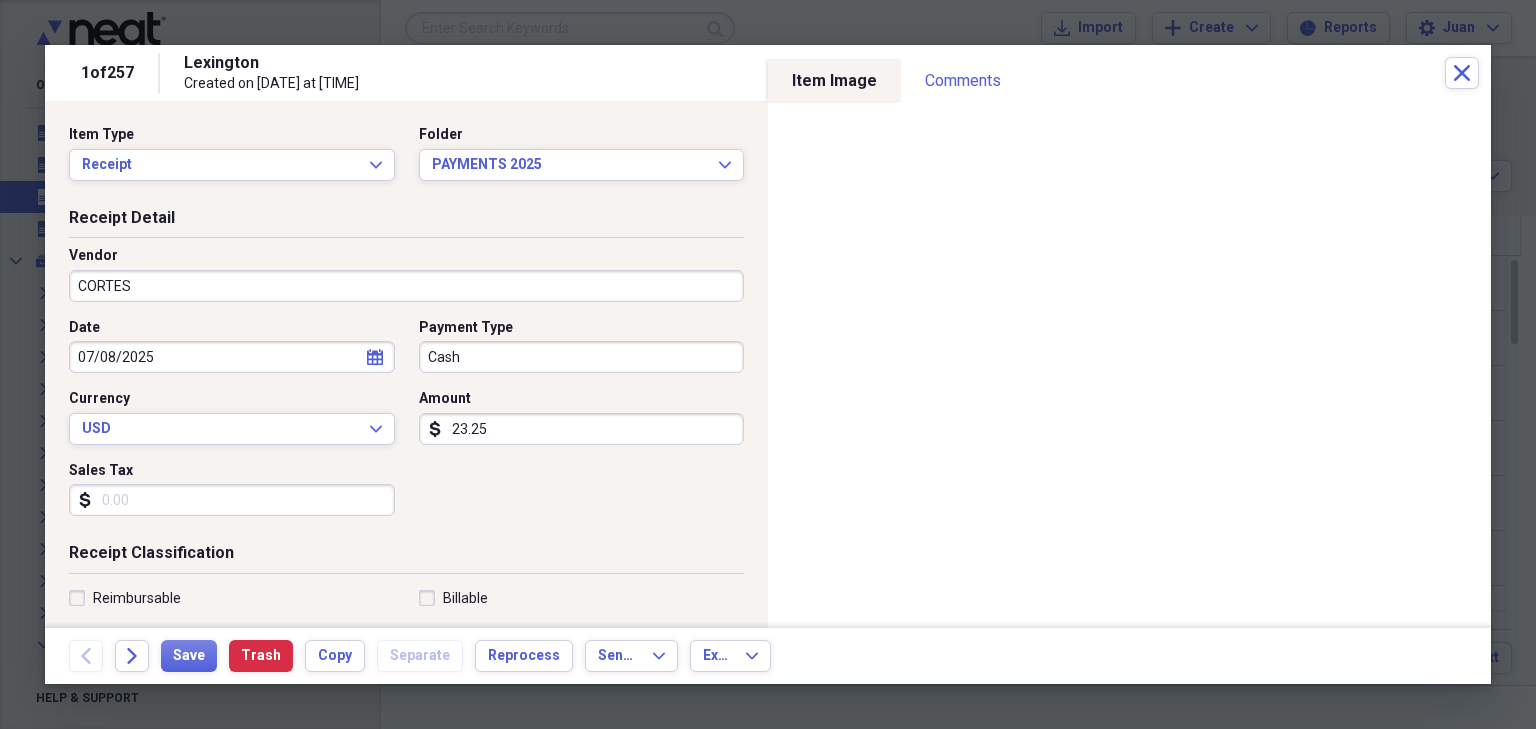type 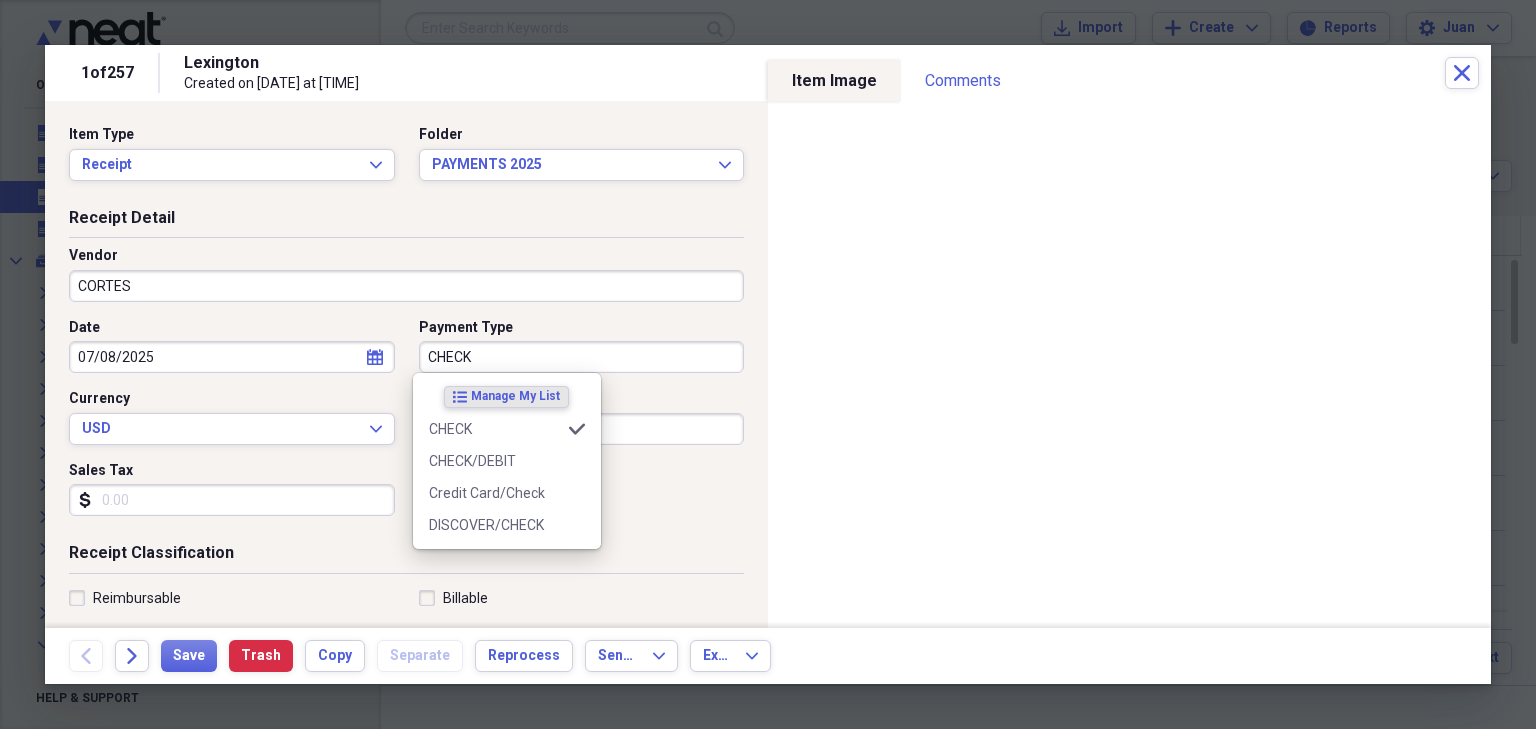 type on "CHECK" 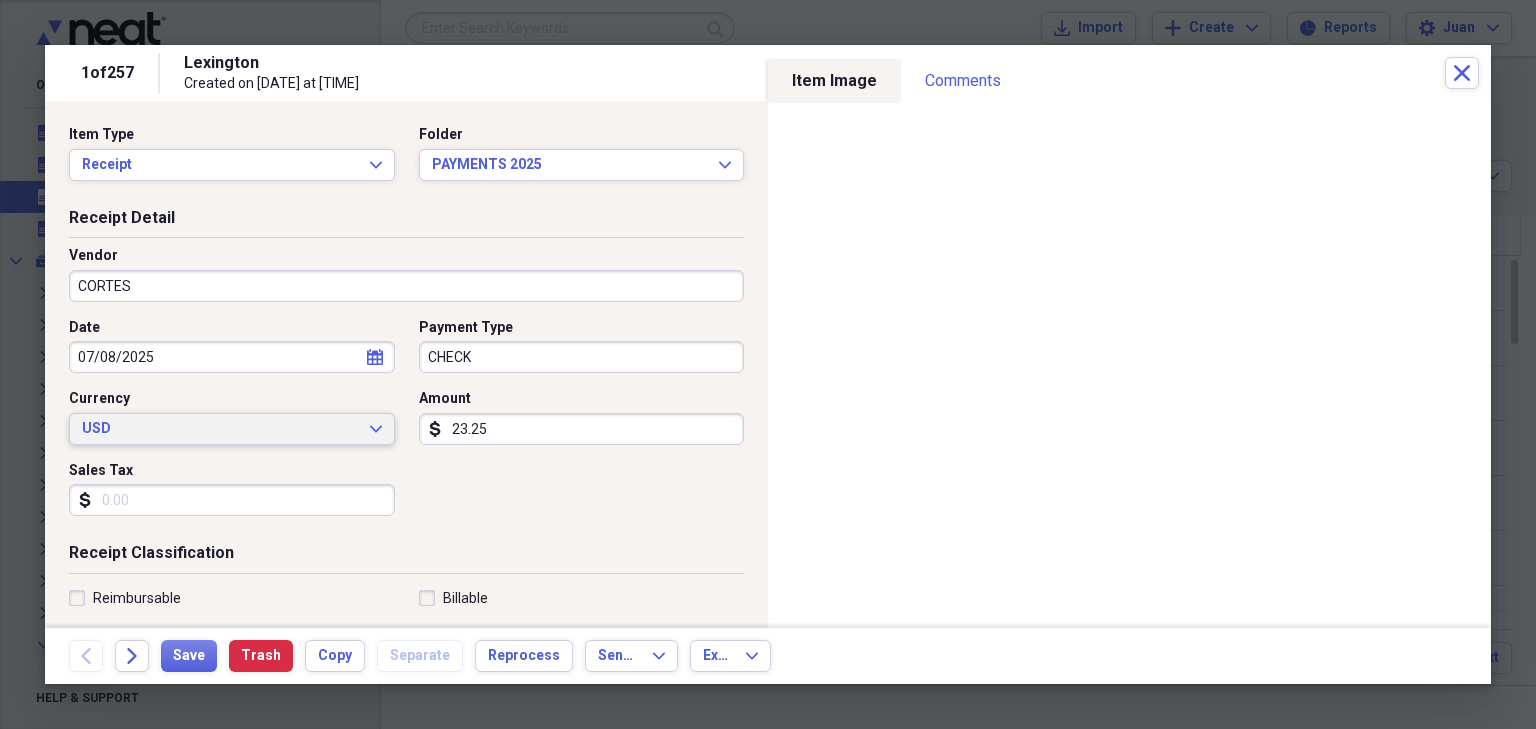 type 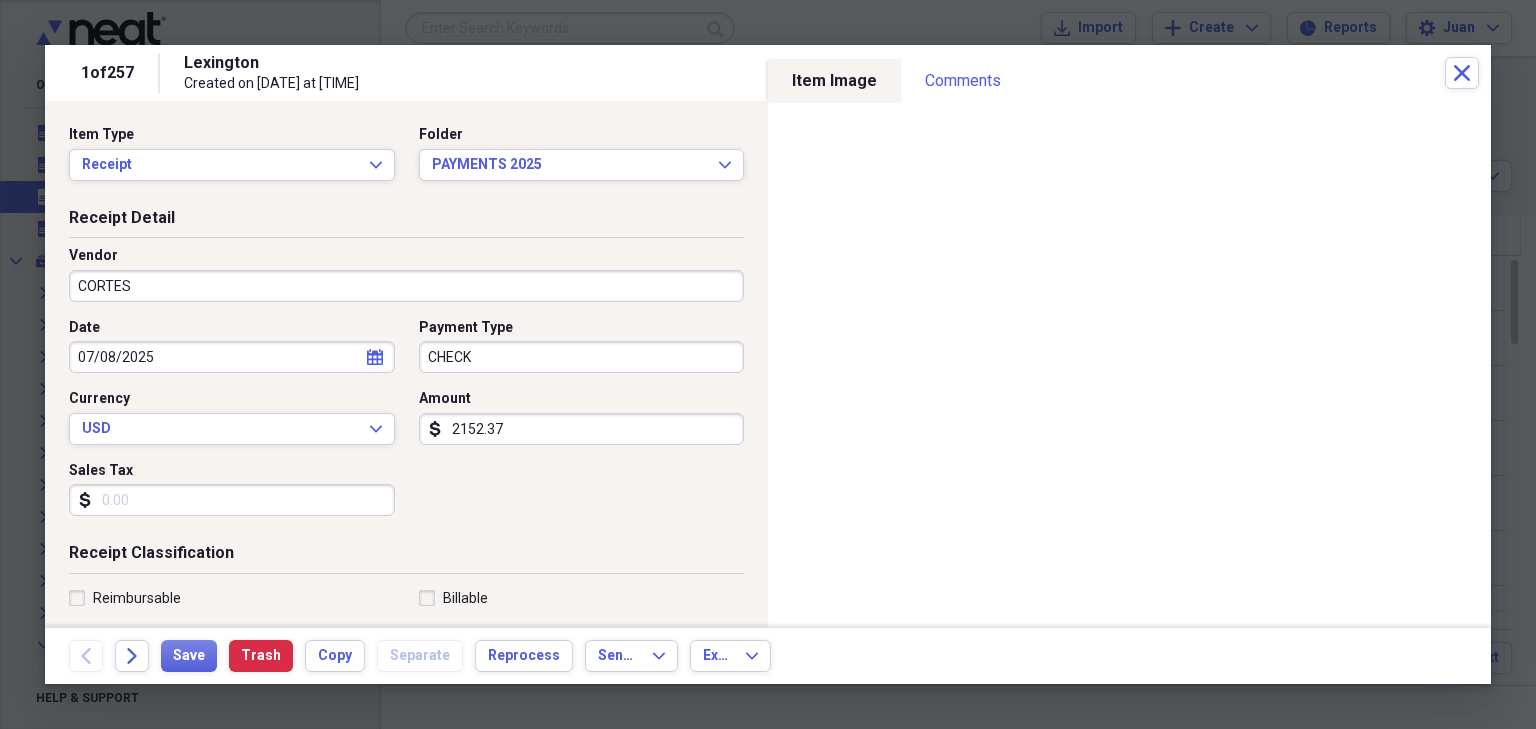 type on "2152.37" 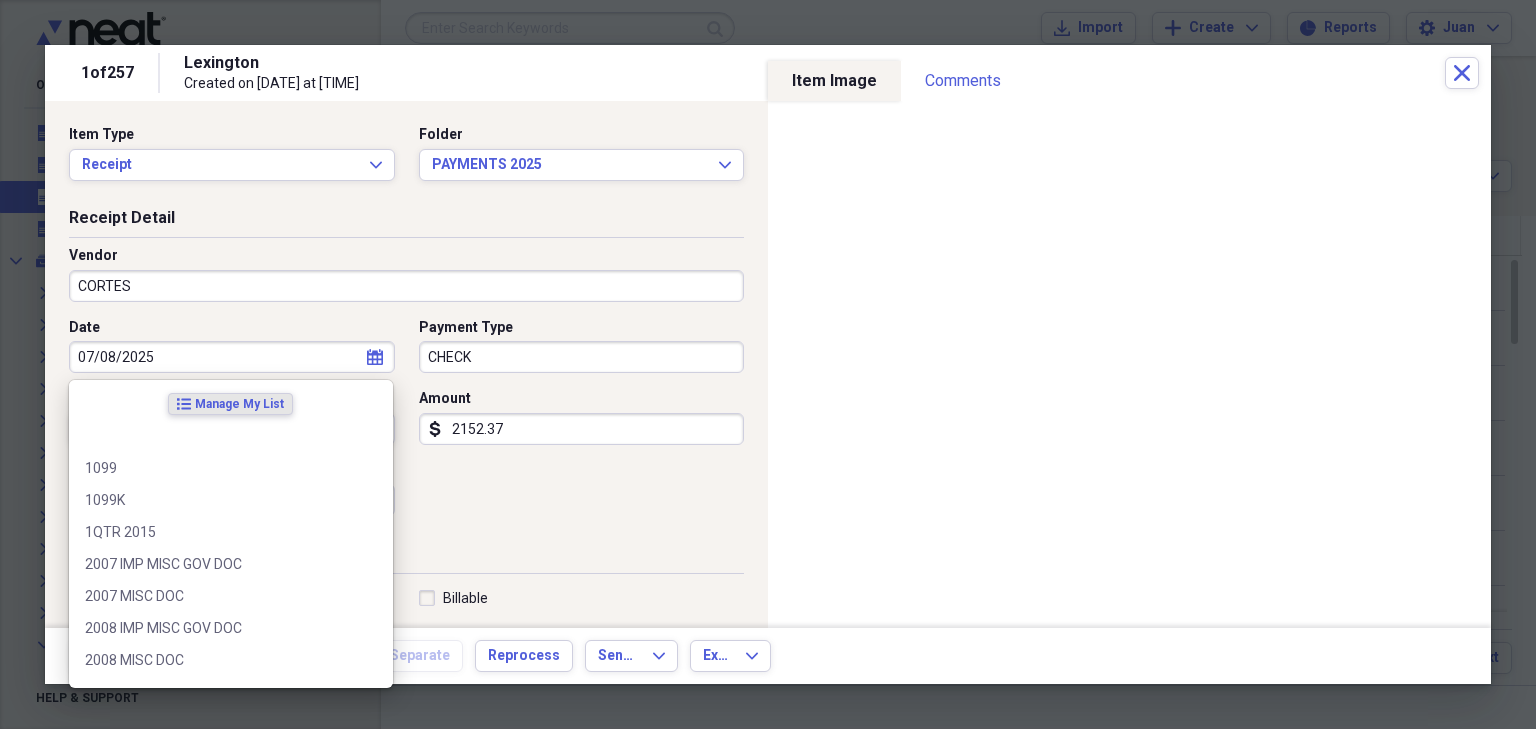 scroll, scrollTop: 304, scrollLeft: 0, axis: vertical 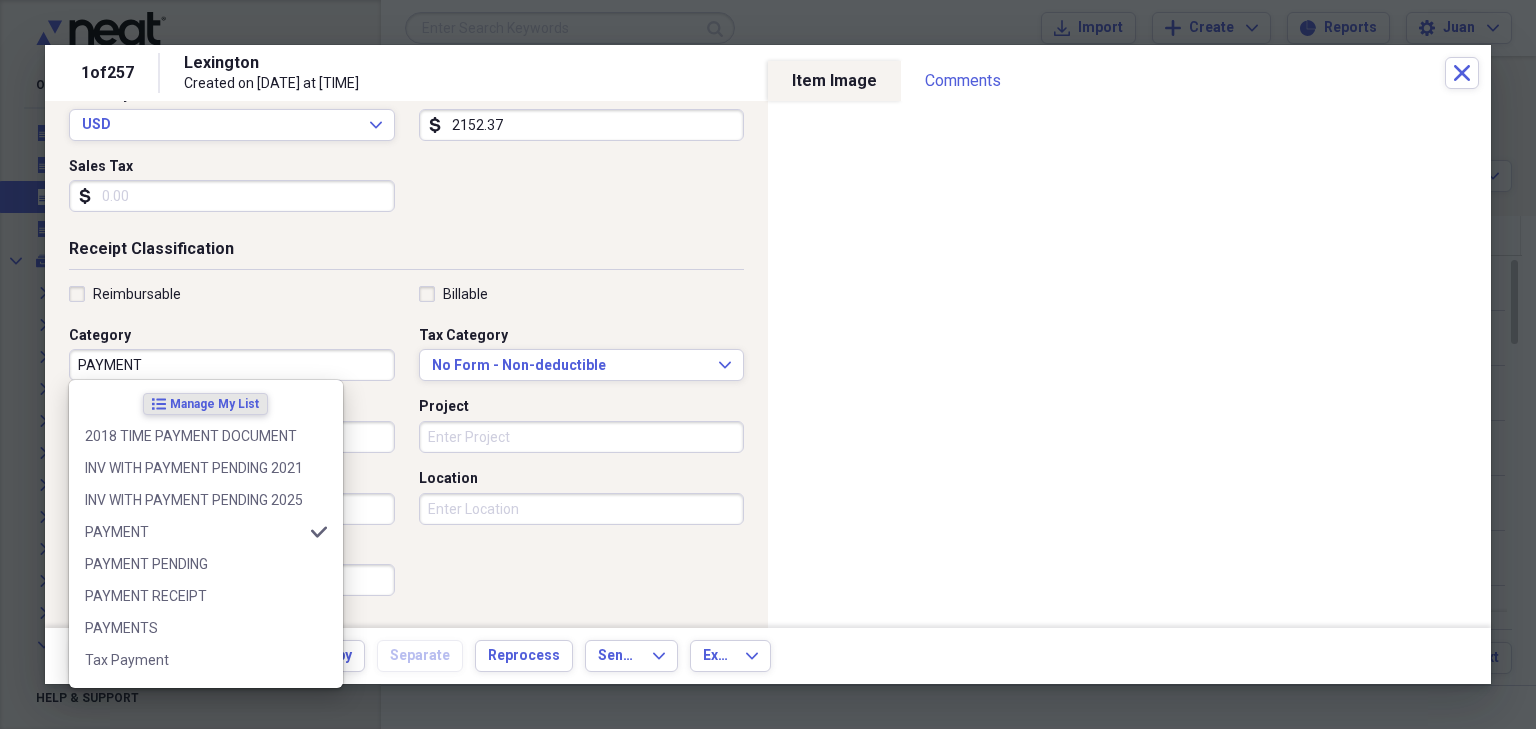 type on "PAYMENT" 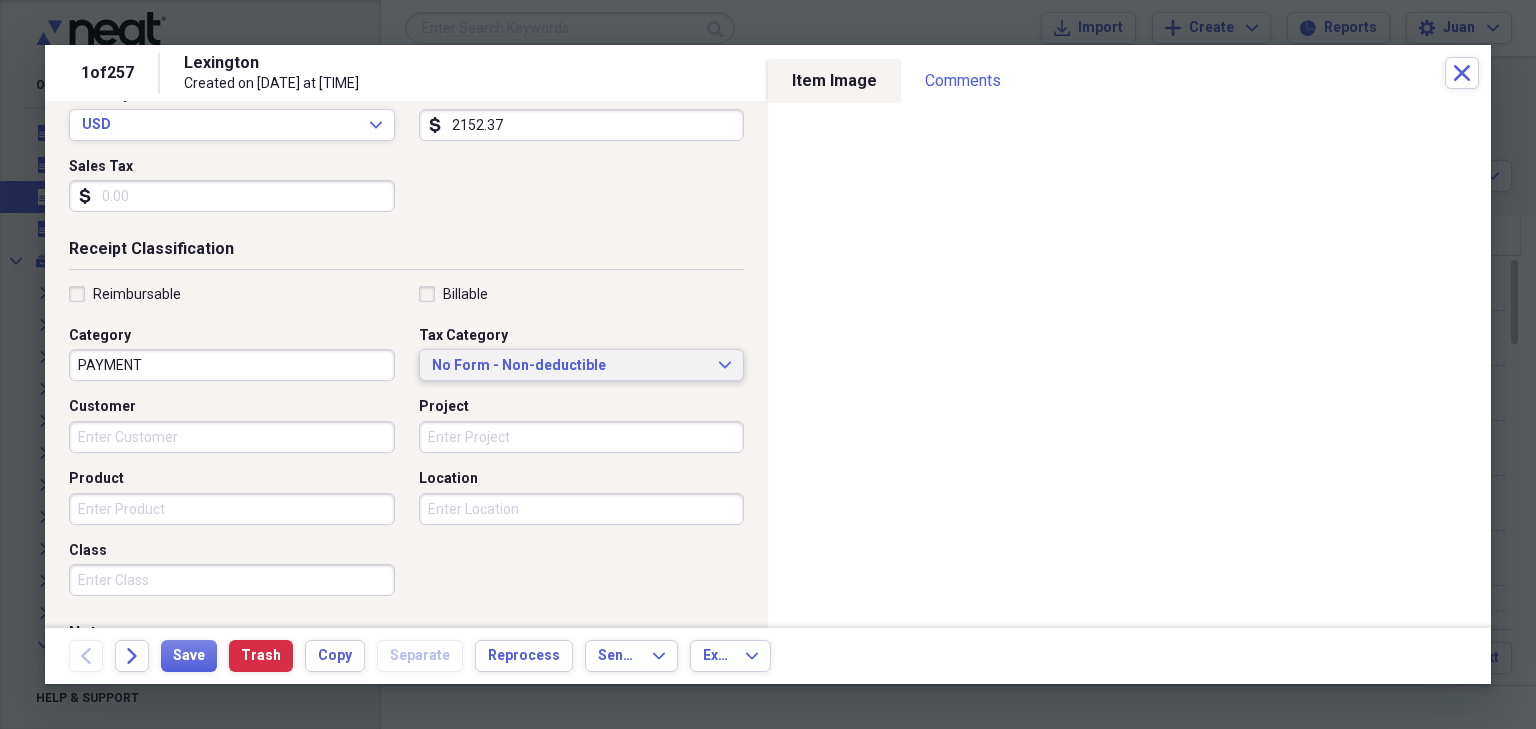 type 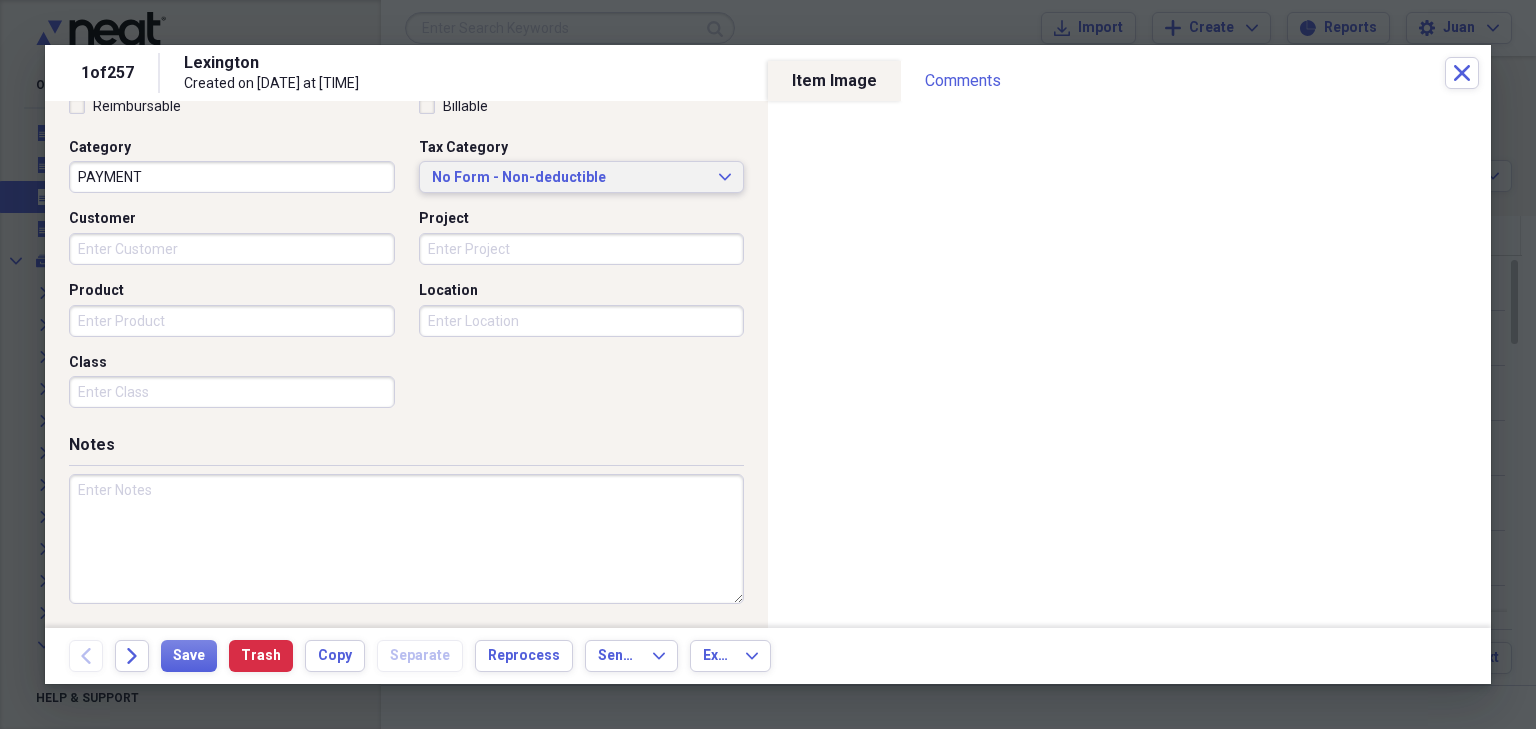 scroll, scrollTop: 492, scrollLeft: 0, axis: vertical 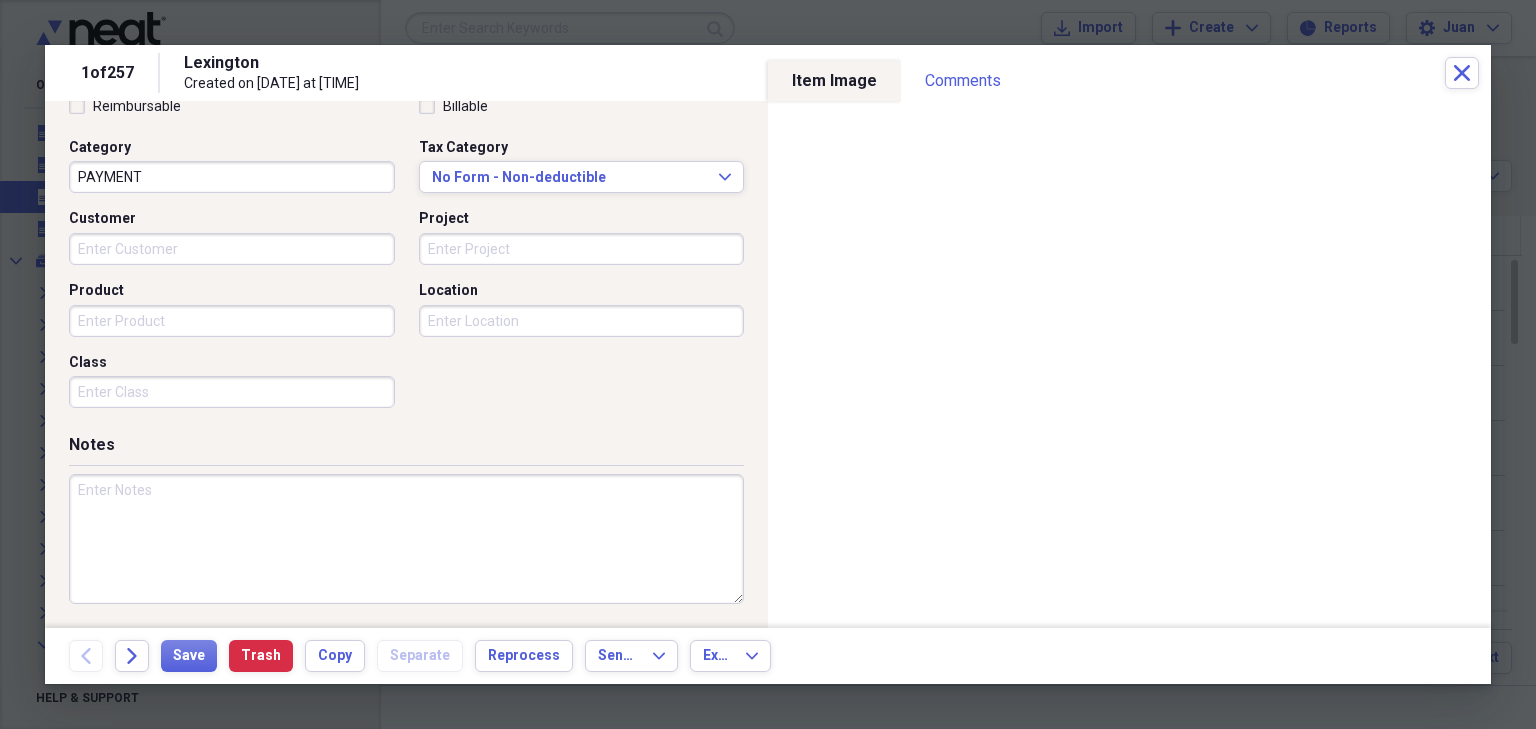 click at bounding box center (406, 539) 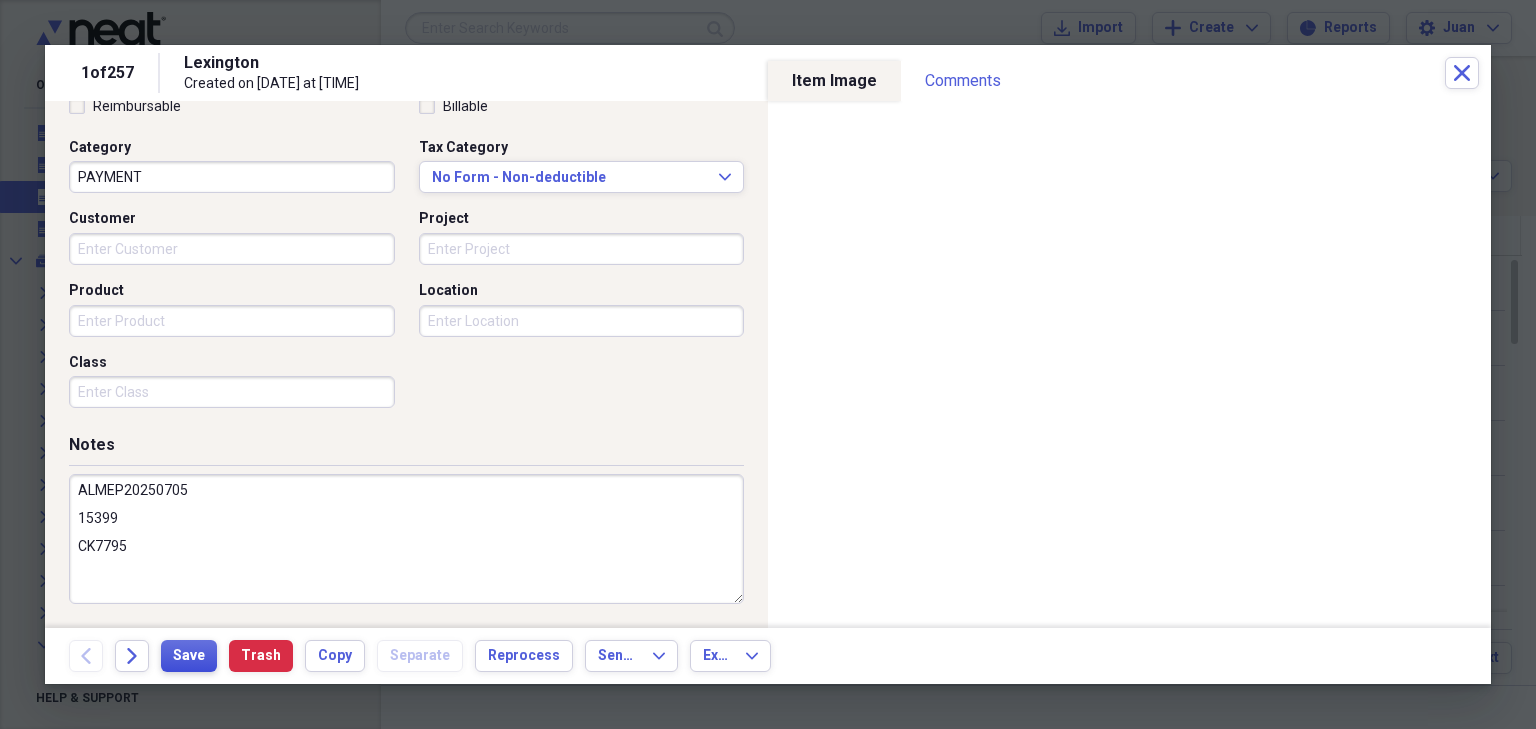 click on "Save" at bounding box center [189, 656] 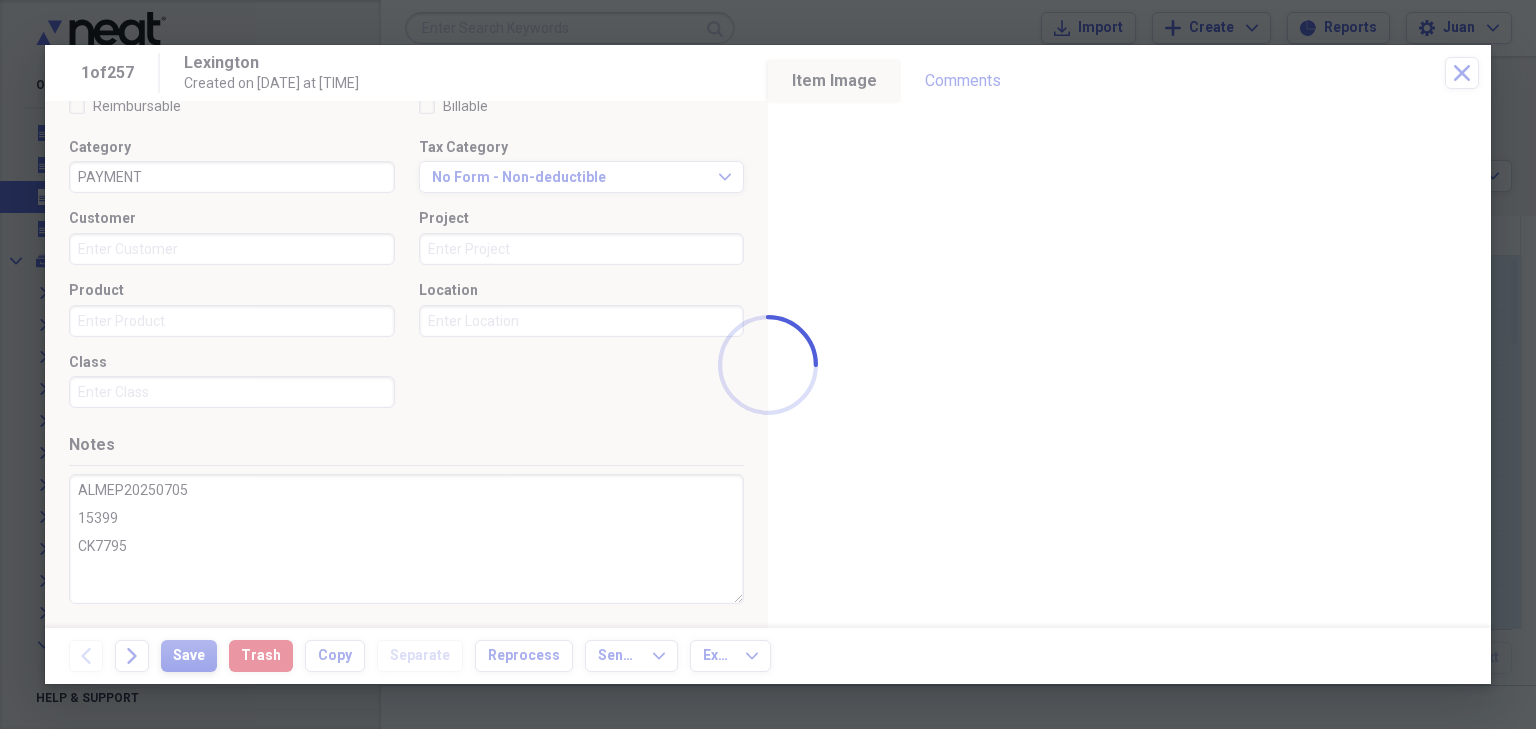 type on "ALMEP20250705
15399
CK7795" 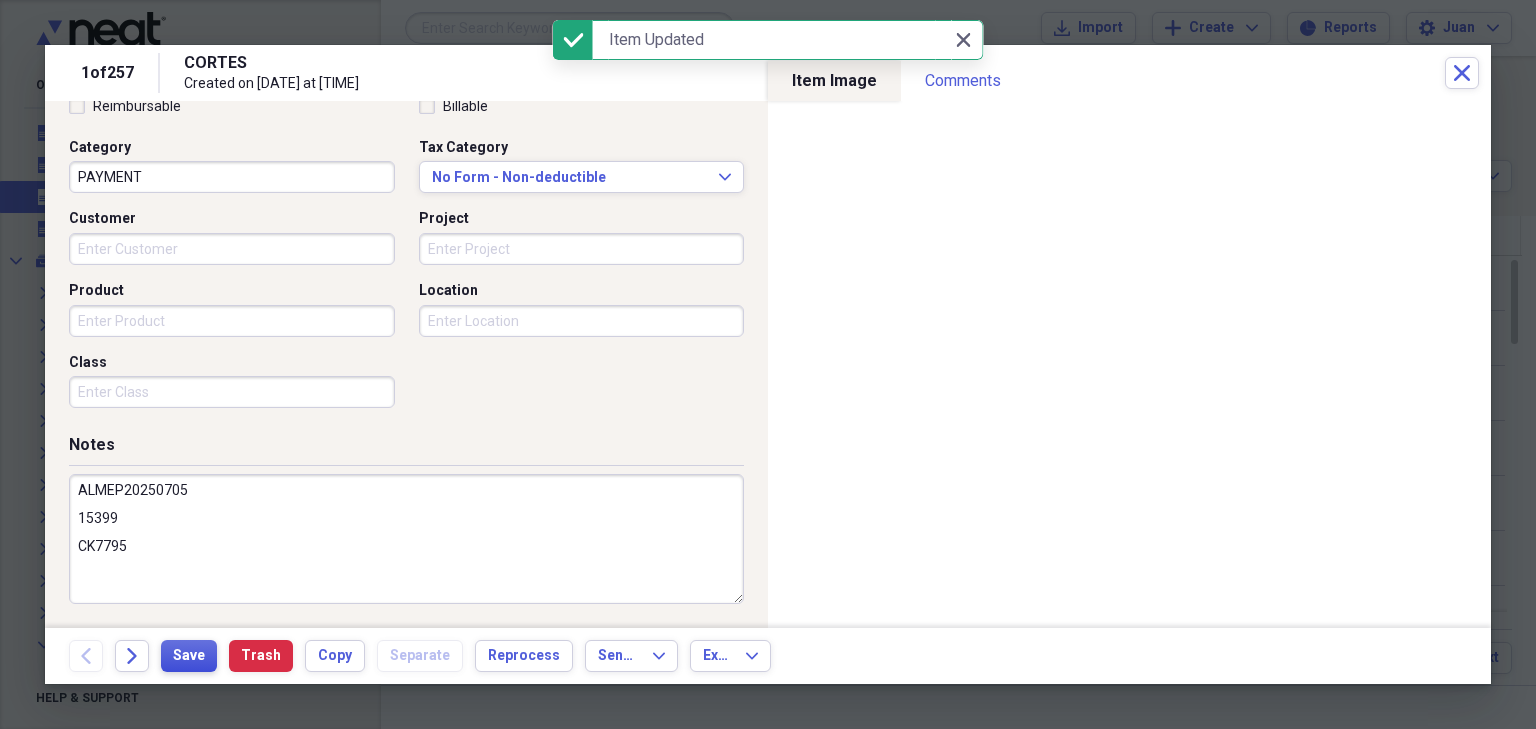 click on "Save" at bounding box center (189, 656) 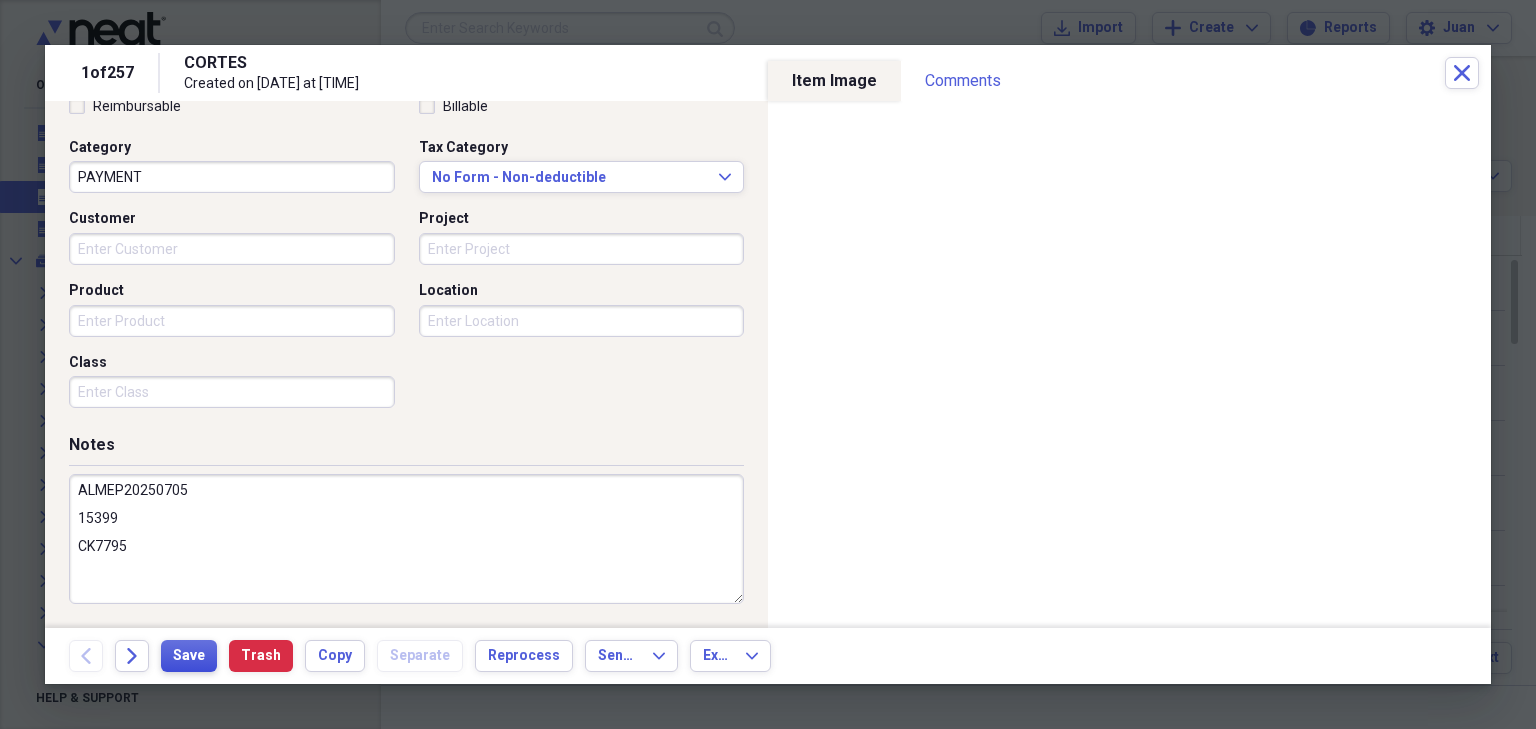 click on "Save" at bounding box center (189, 656) 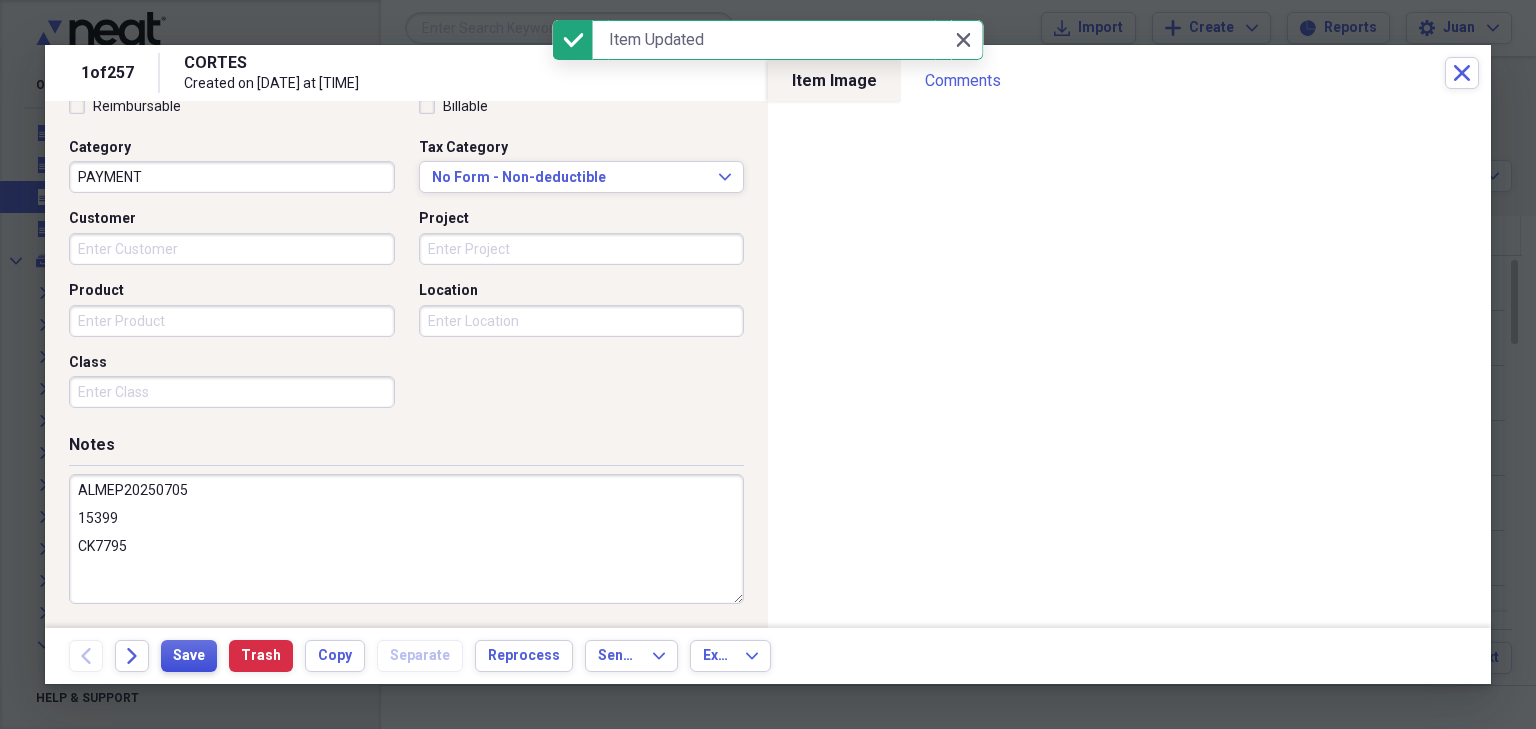 click on "Save" at bounding box center [189, 656] 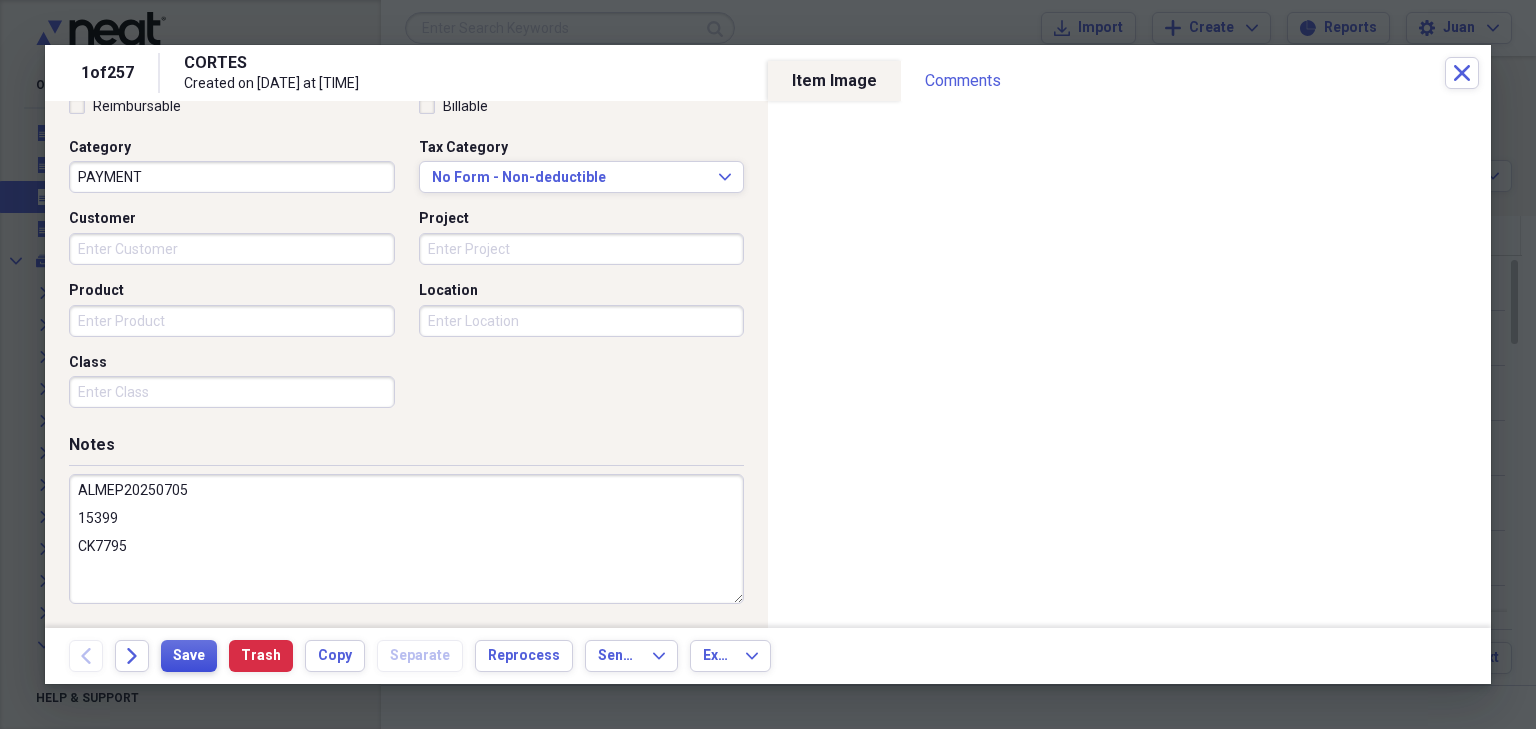 click on "Save" at bounding box center (189, 656) 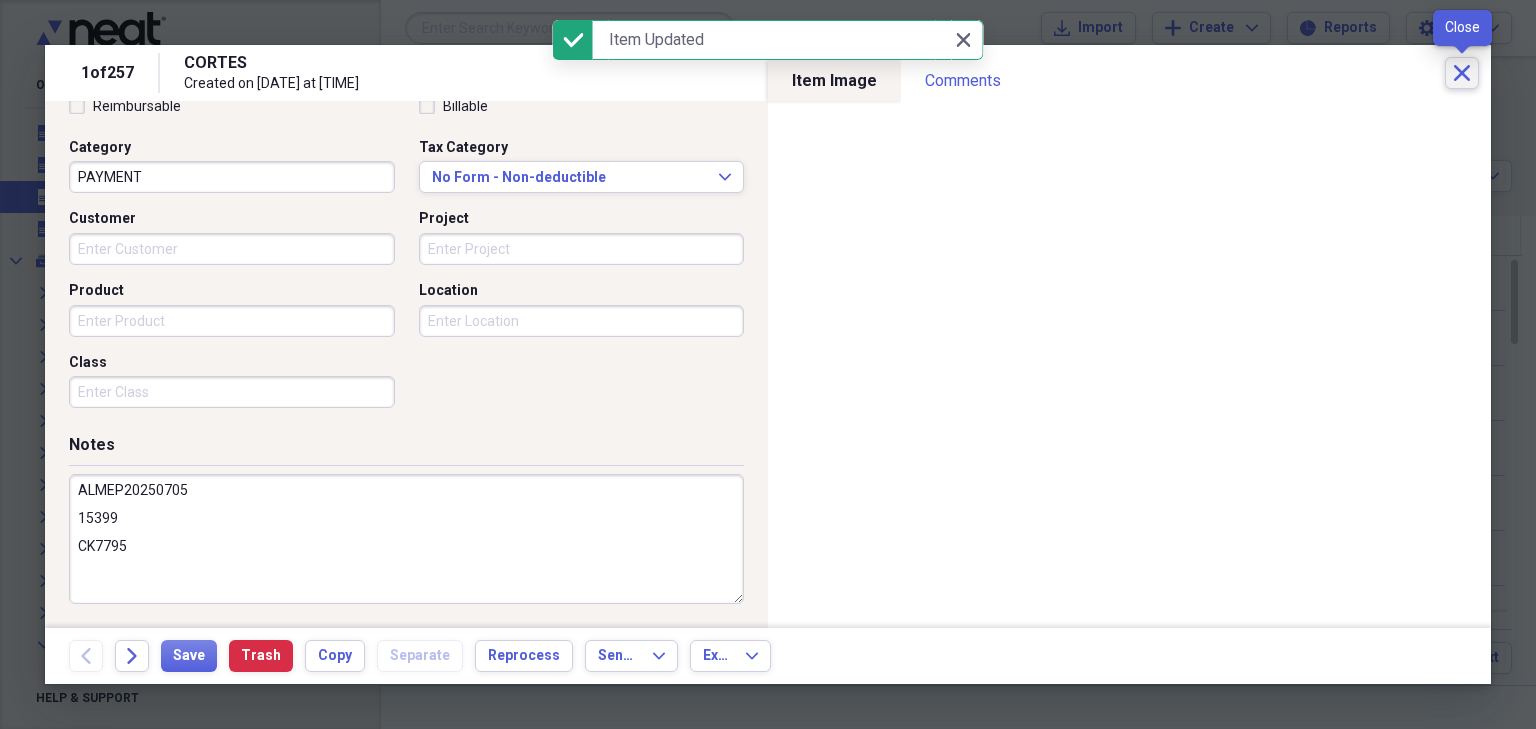 click on "Close" at bounding box center (1462, 73) 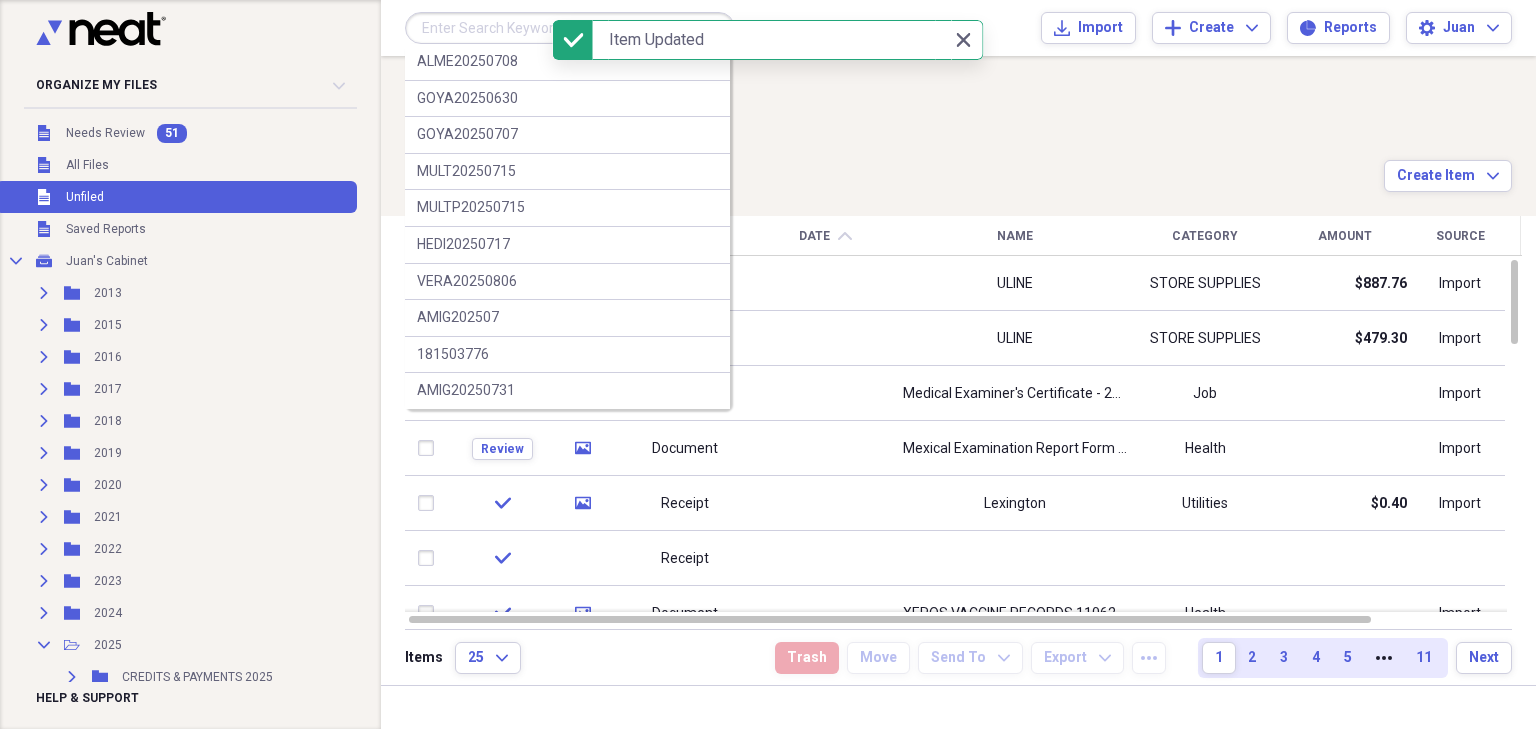 click at bounding box center (570, 28) 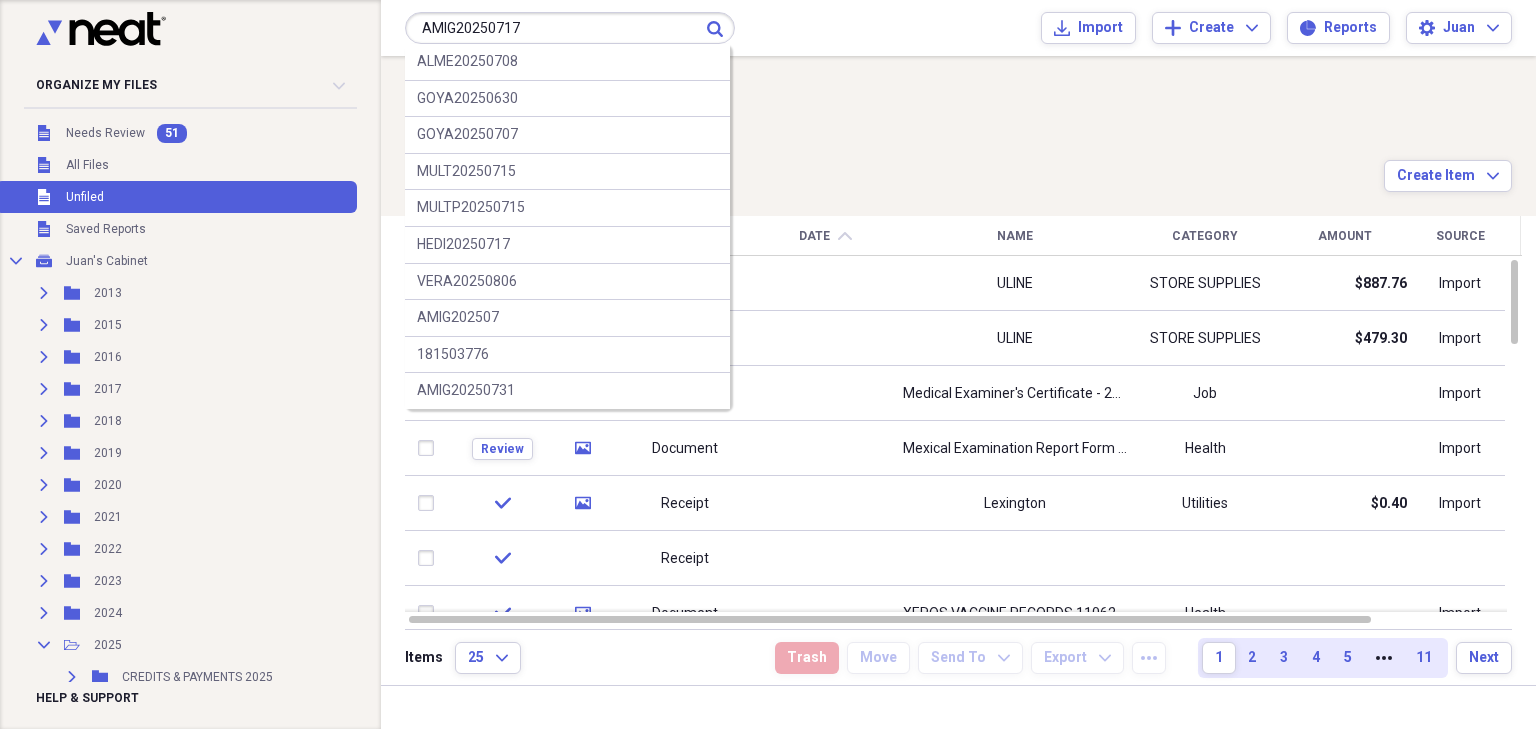 type on "AMIG20250717" 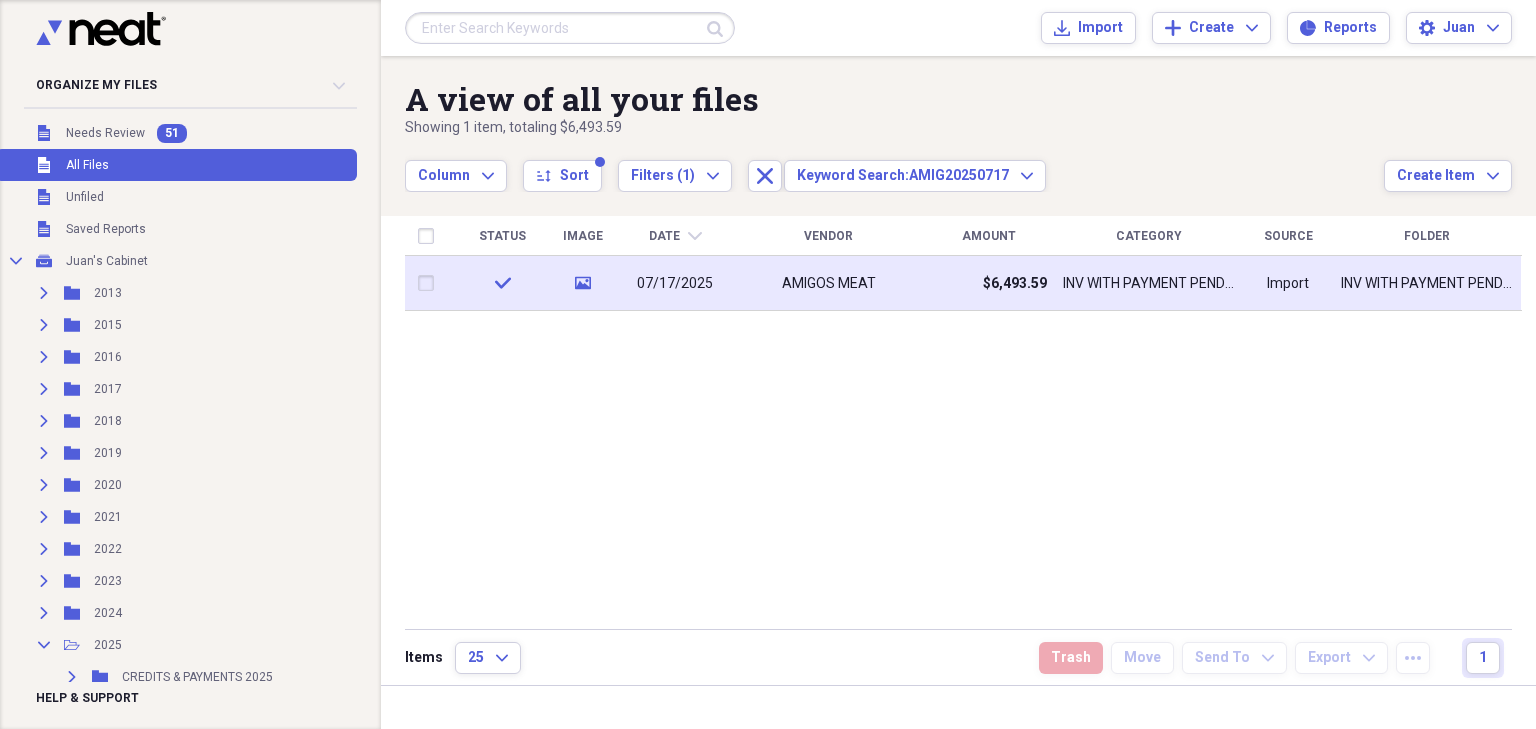 click on "AMIGOS MEAT" at bounding box center [829, 284] 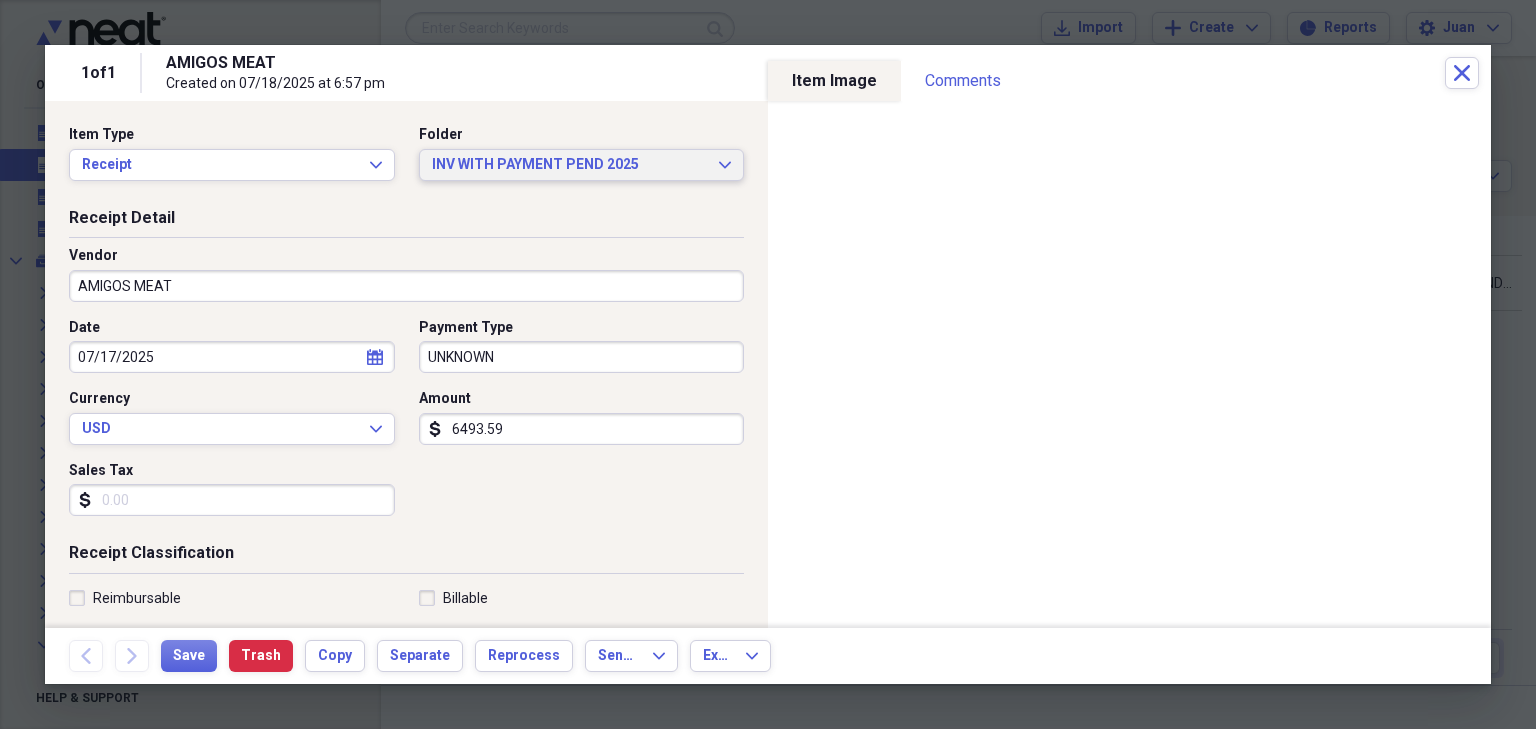 click on "INV WITH PAYMENT PEND 2025 Expand" at bounding box center (582, 165) 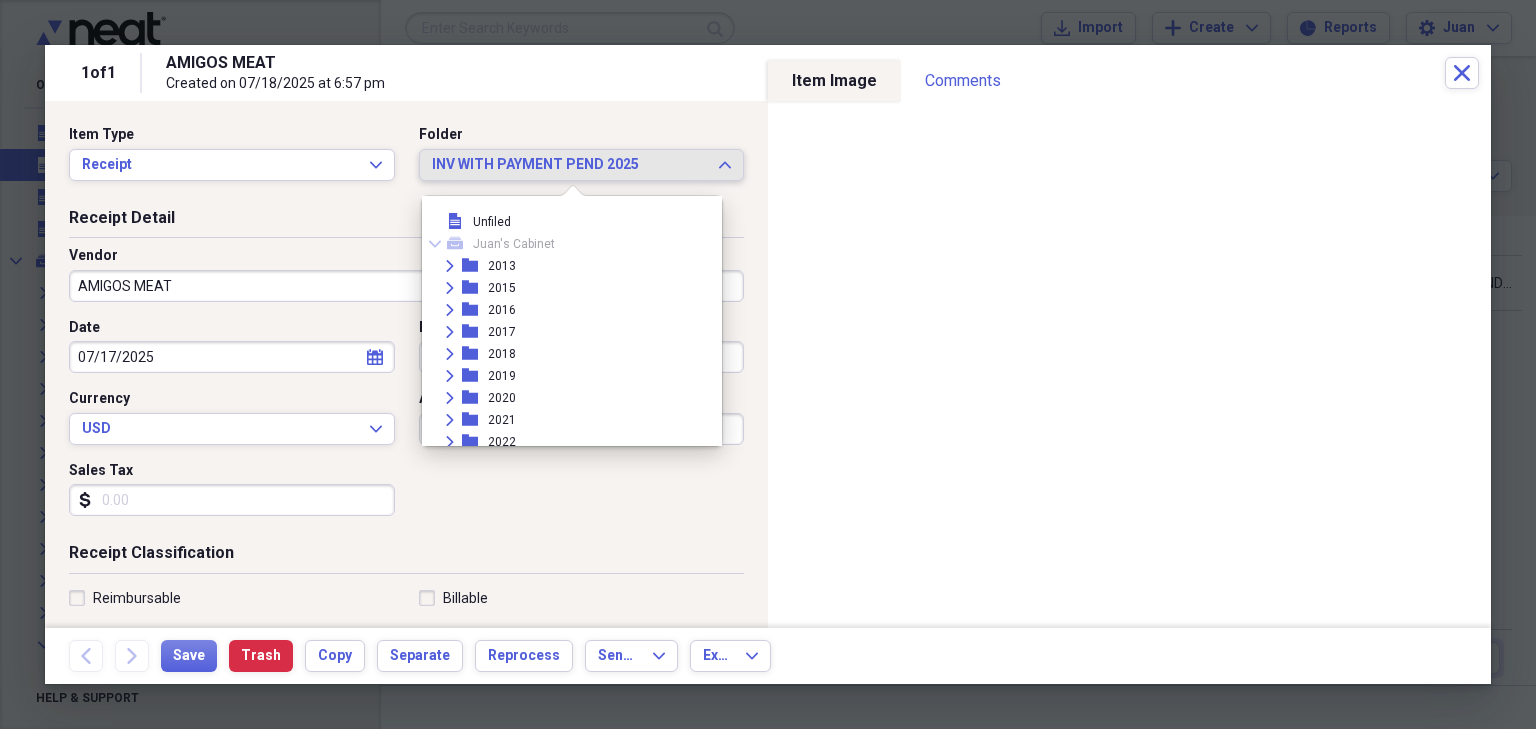 scroll, scrollTop: 407, scrollLeft: 0, axis: vertical 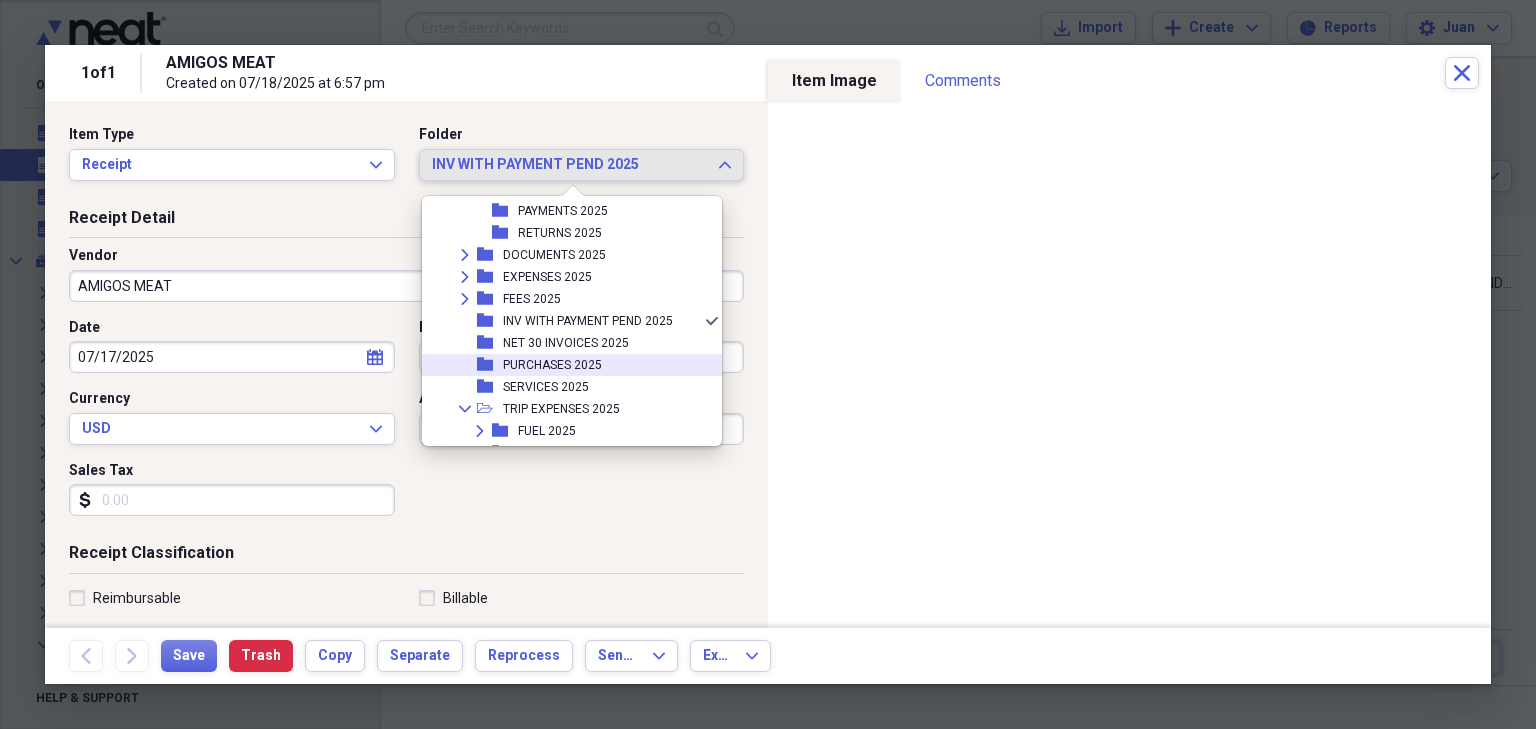 click on "folder PURCHASES 2025" at bounding box center (564, 365) 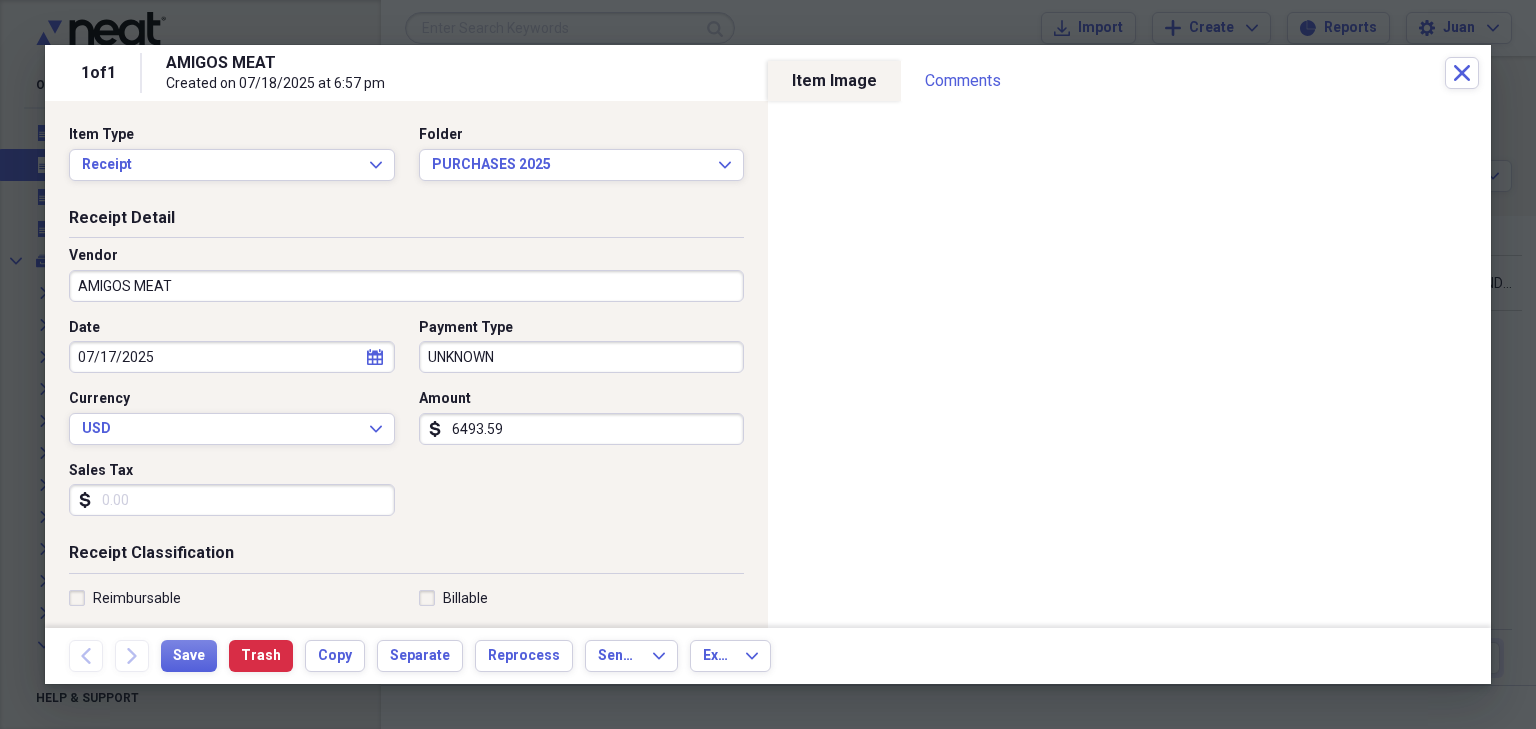 click on "Date [DATE] calendar Calendar Payment Type UNKNOWN Currency USD Expand Amount dollar-sign 6493.59 Sales Tax dollar-sign" at bounding box center (406, 425) 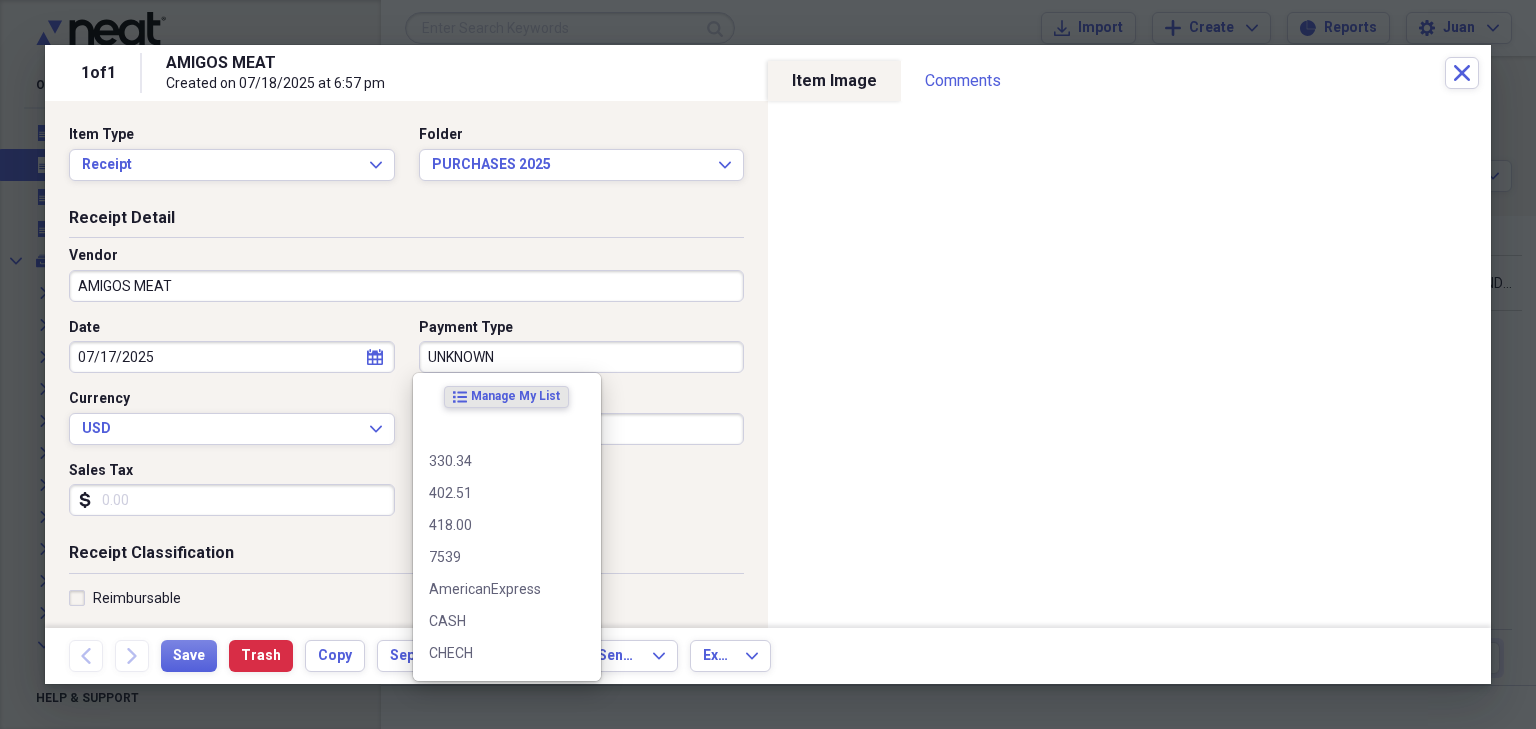 click on "UNKNOWN" at bounding box center [582, 357] 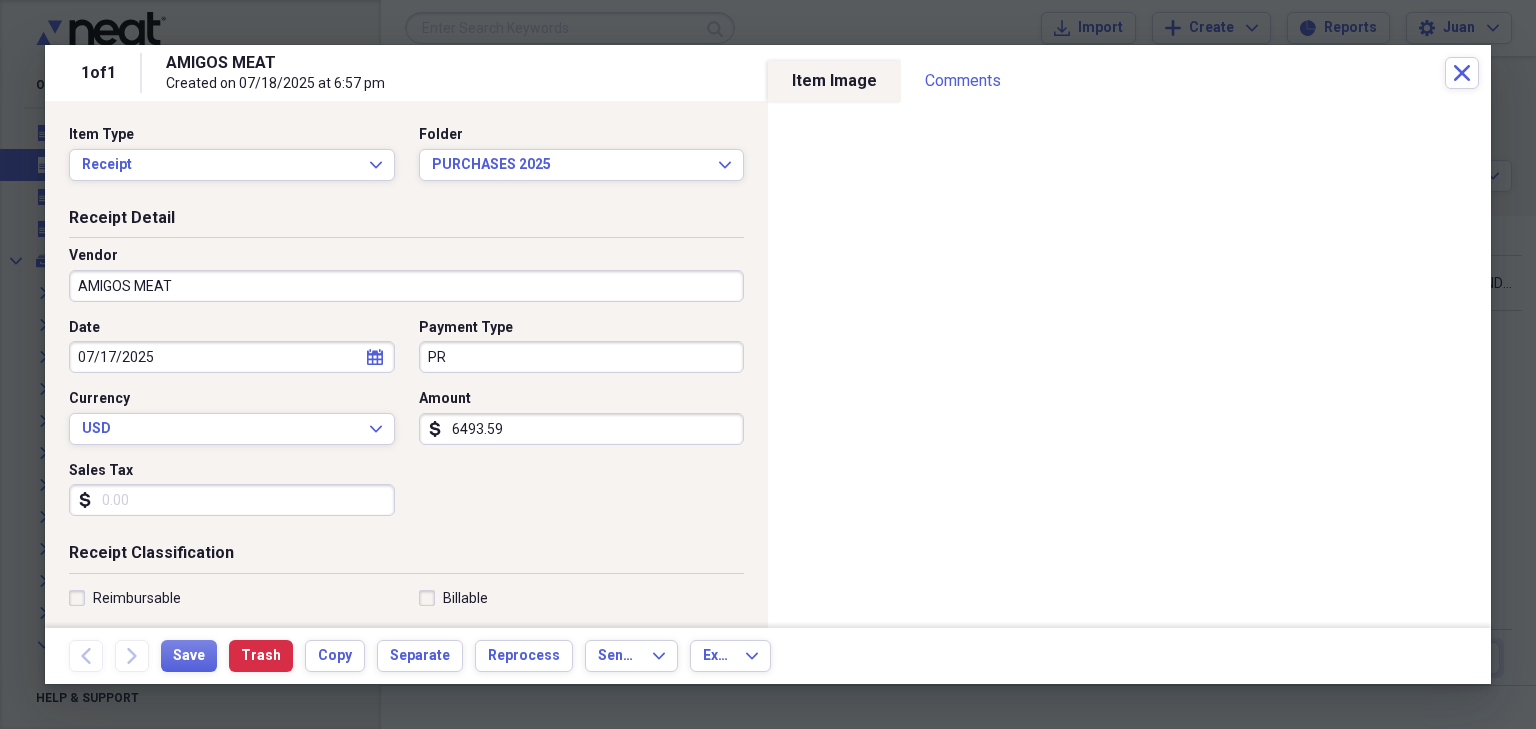 type on "P" 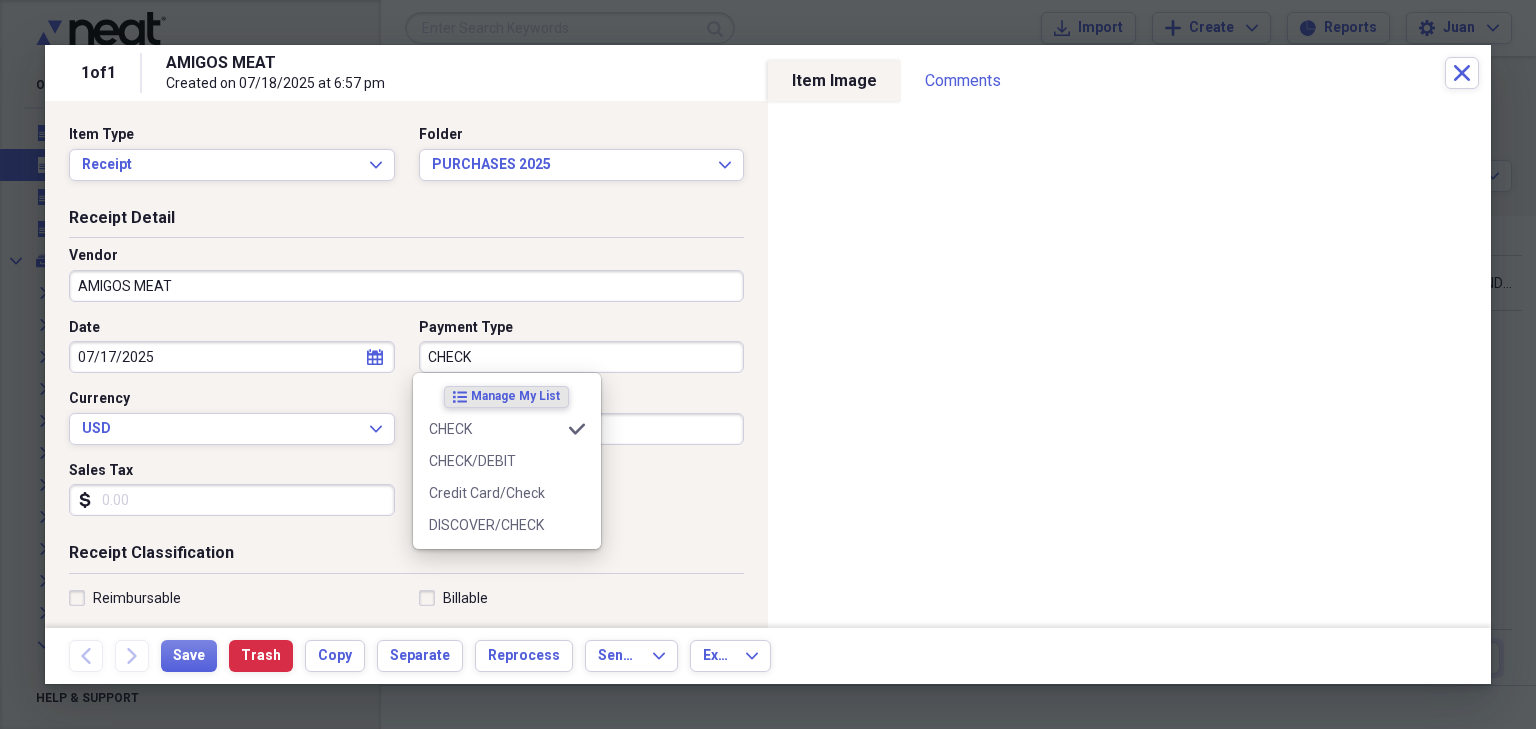 type on "CHECK" 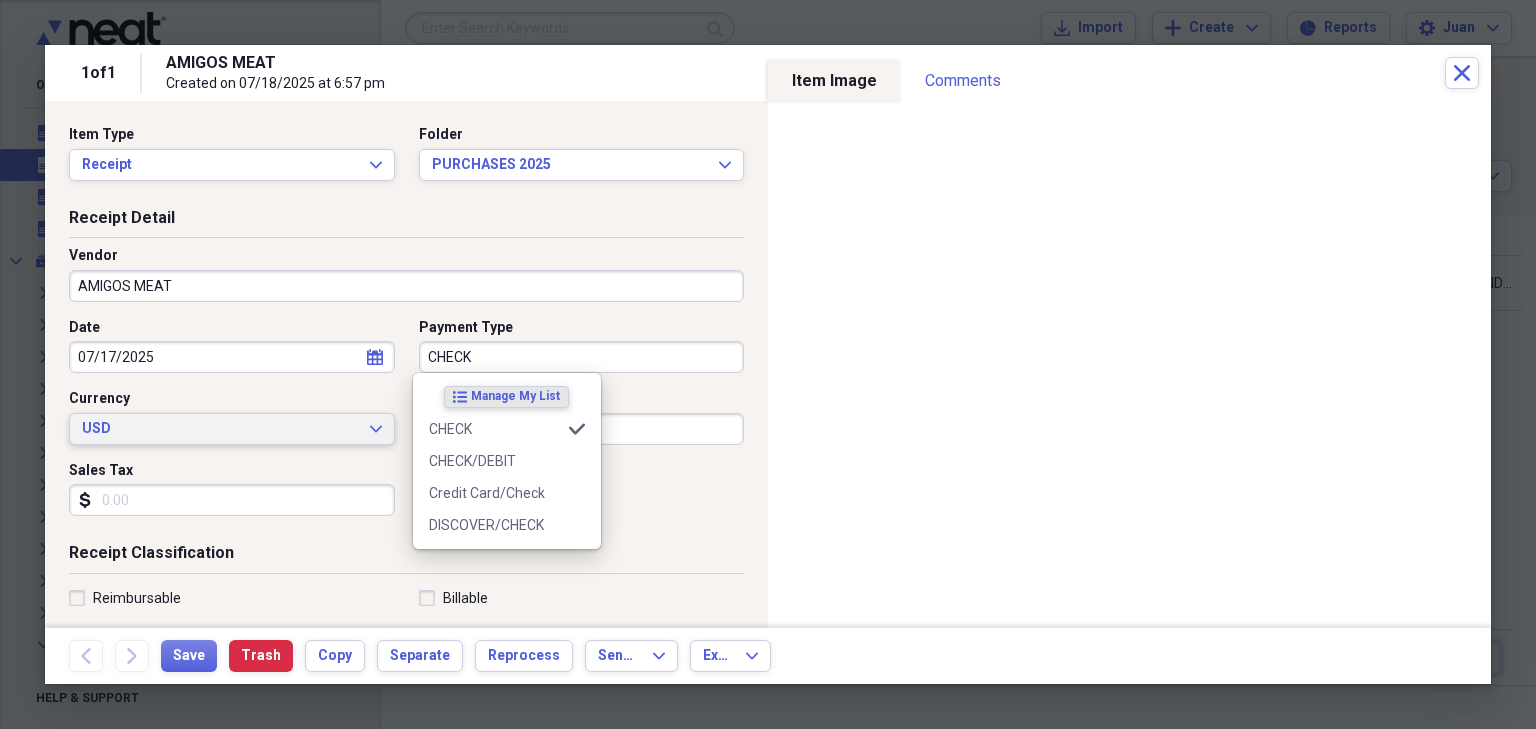 type 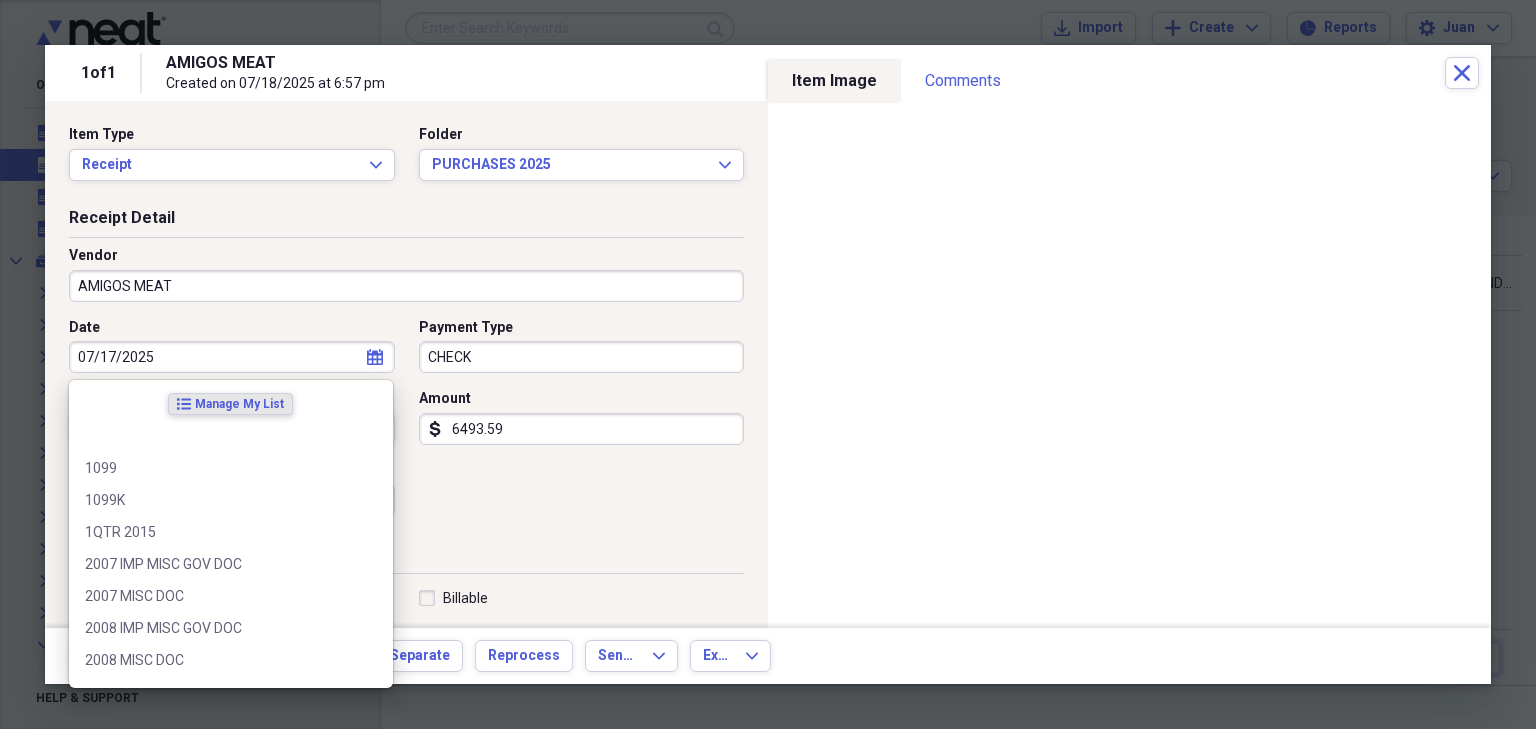 scroll, scrollTop: 304, scrollLeft: 0, axis: vertical 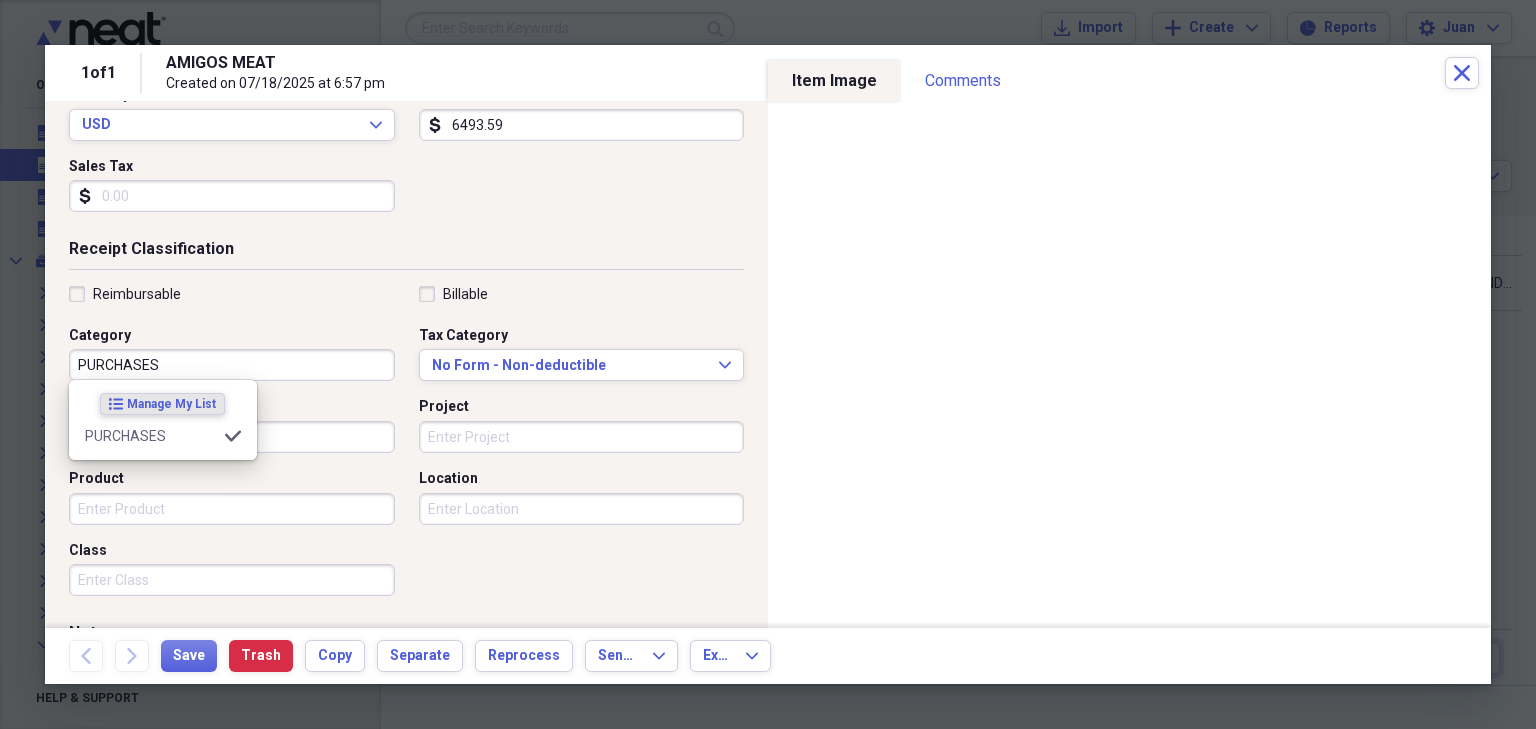 type on "PURCHASES" 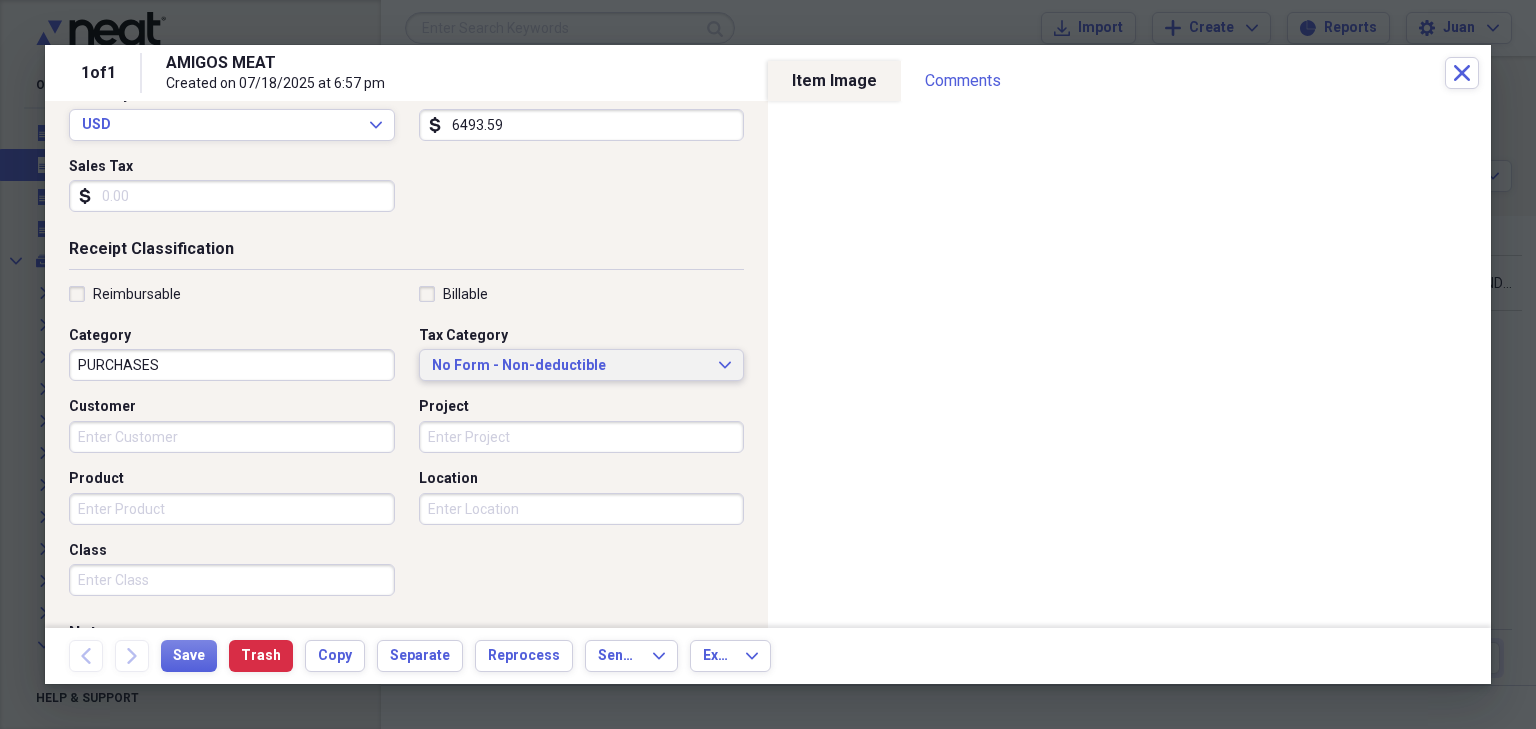 type 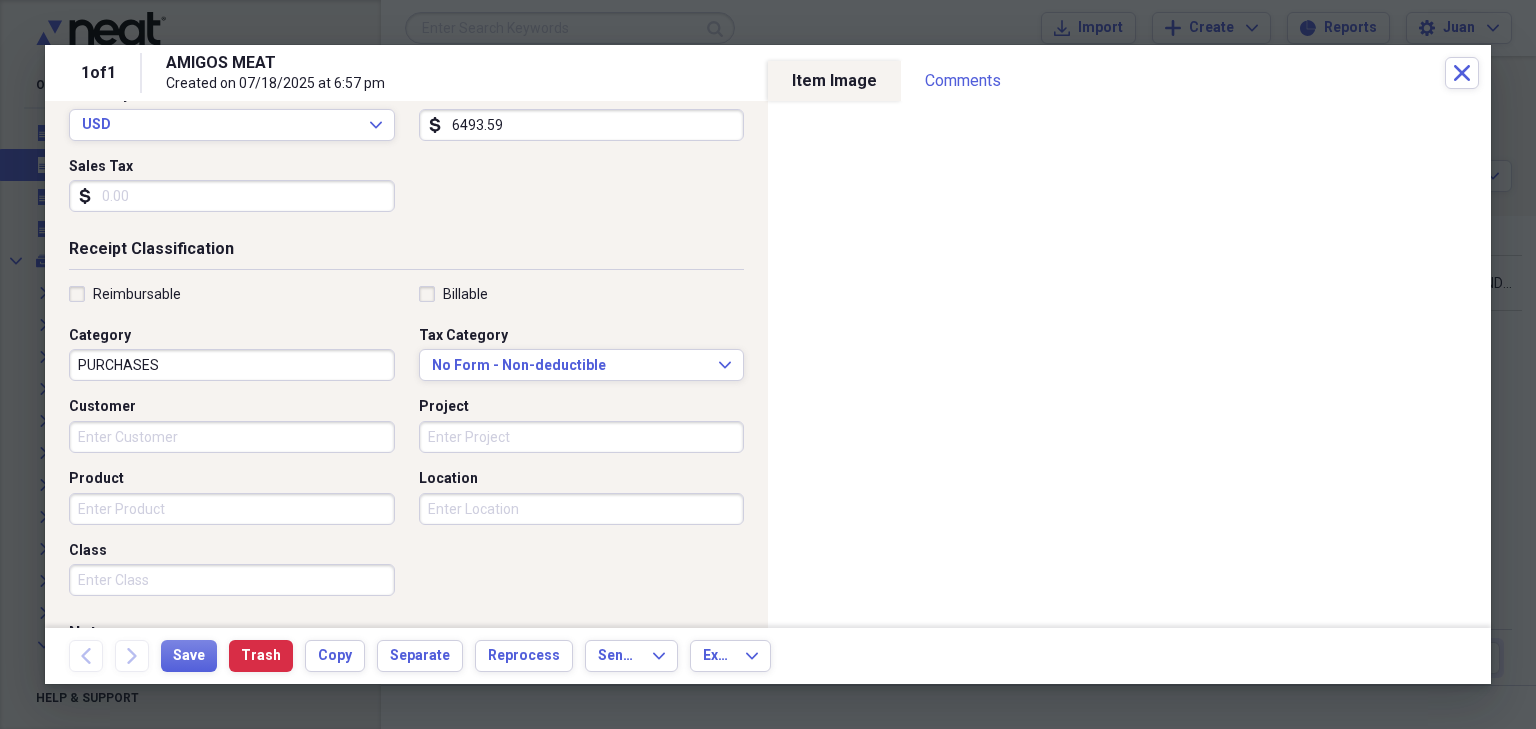 scroll, scrollTop: 492, scrollLeft: 0, axis: vertical 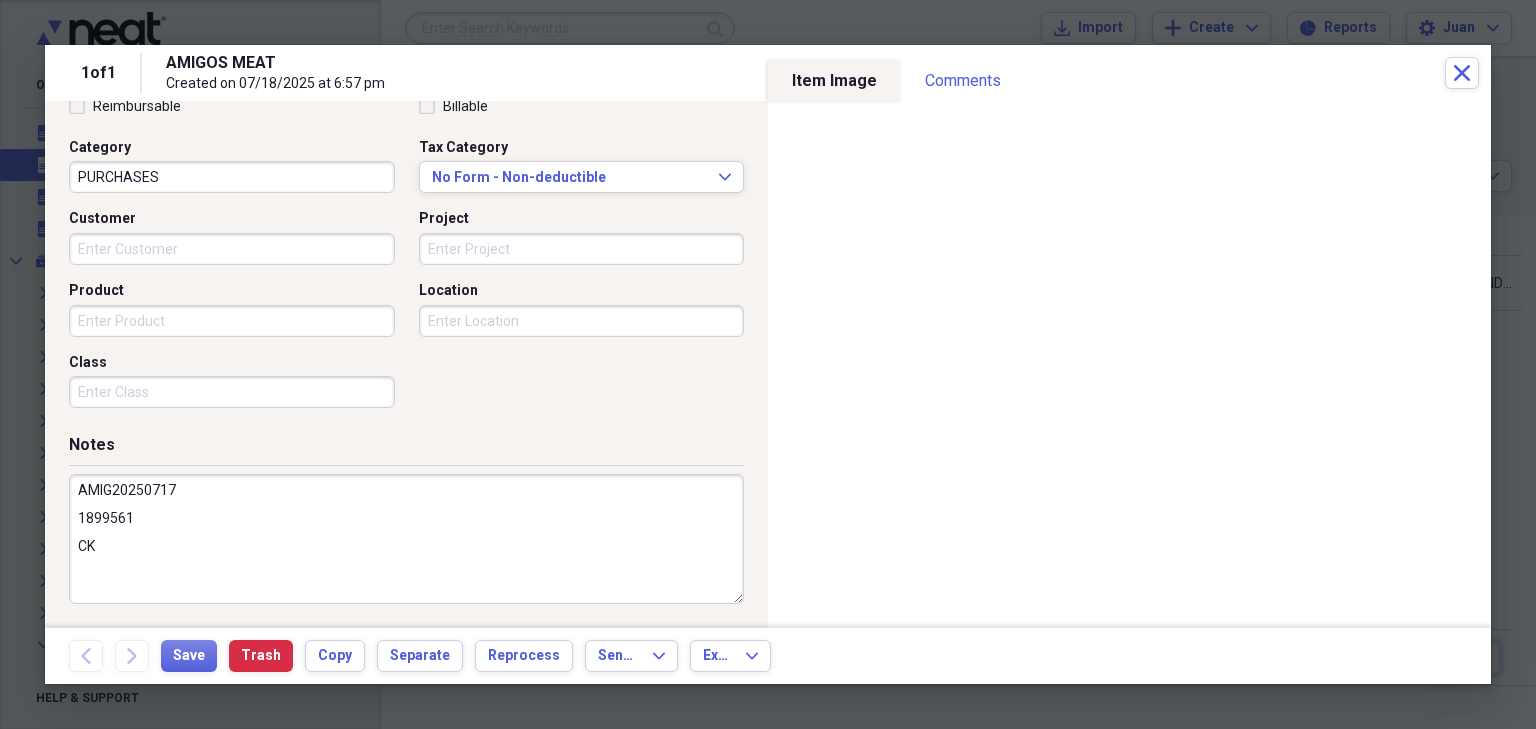 click on "AMIG20250717
1899561
CK" at bounding box center [406, 547] 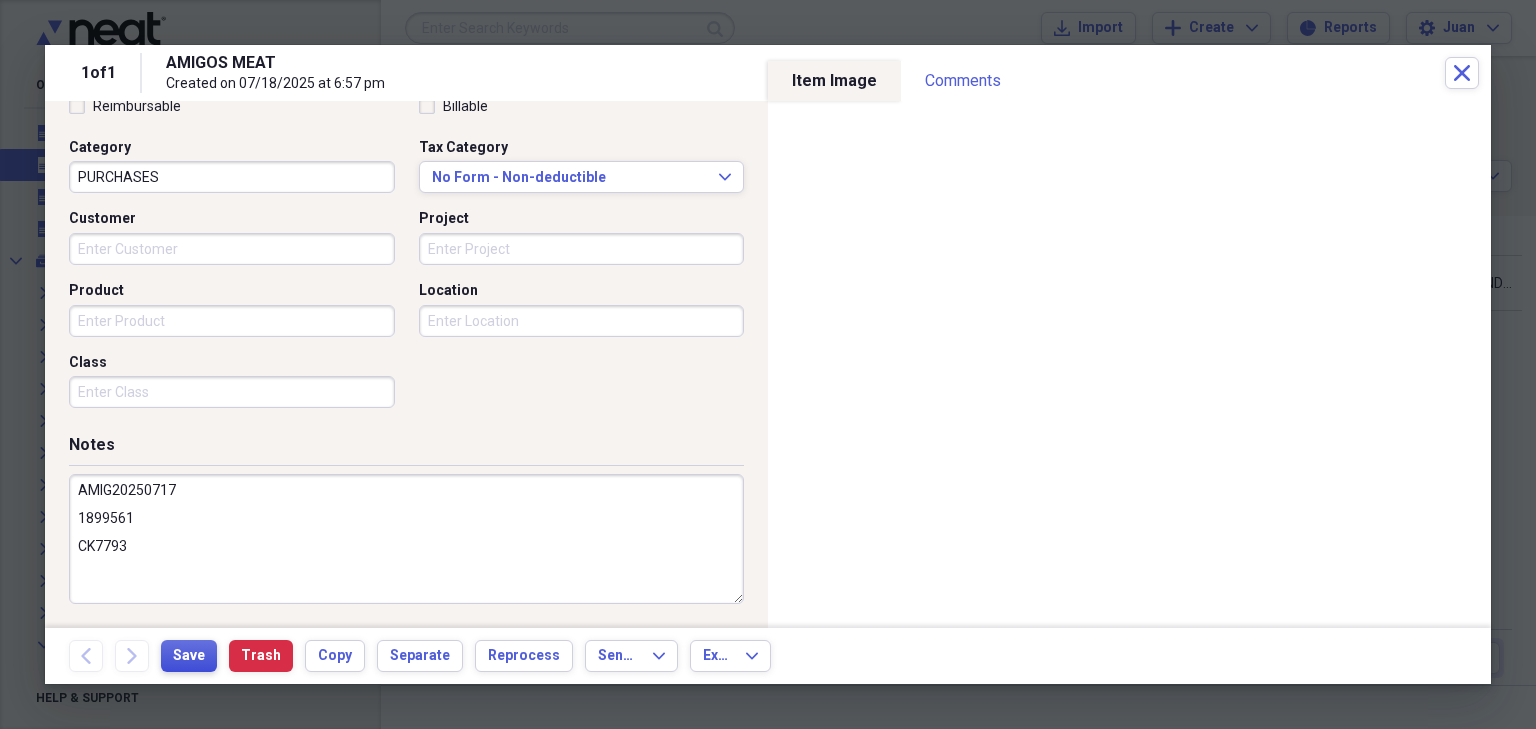 type on "AMIG20250717
1899561
CK7793" 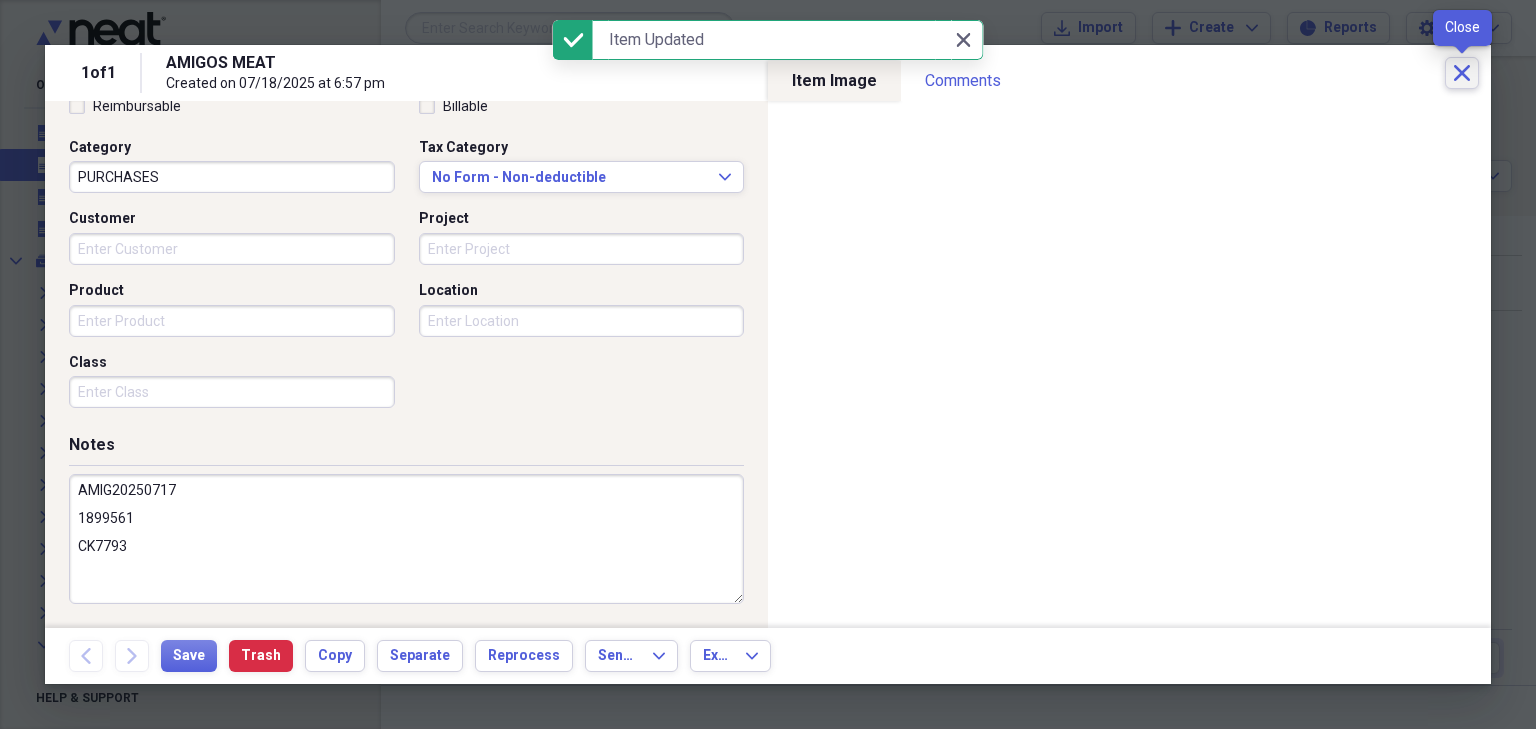 click on "Close" 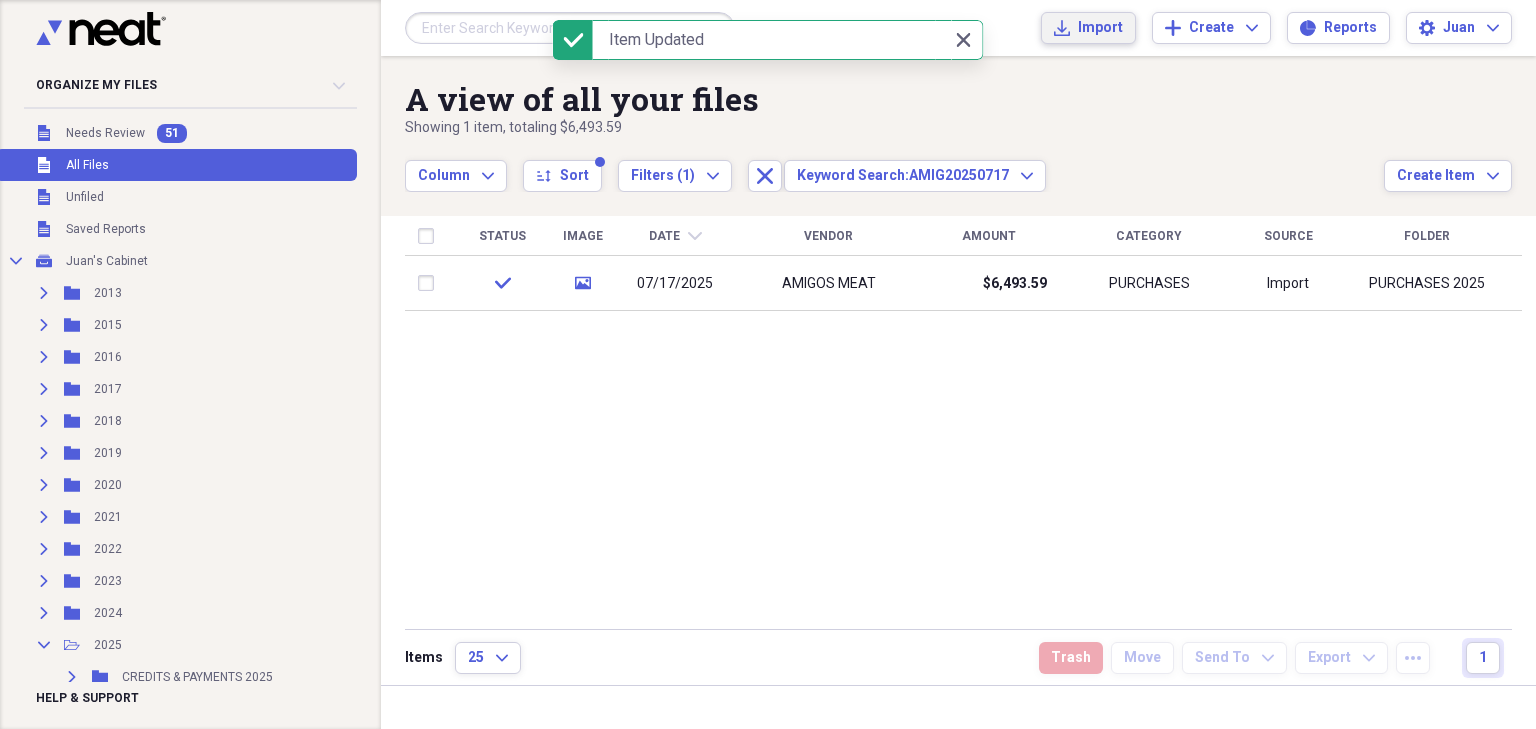 click on "Import" at bounding box center (1100, 28) 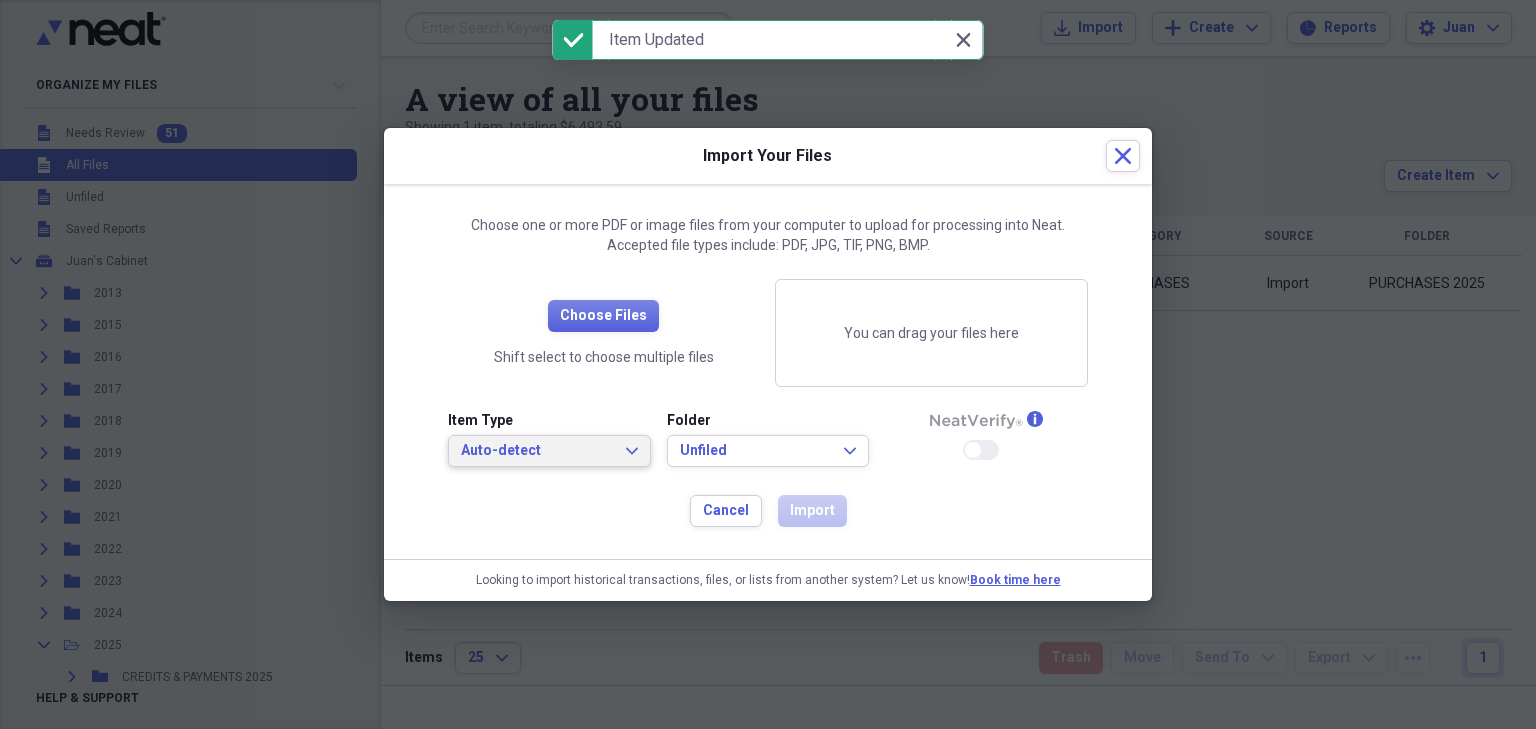 drag, startPoint x: 546, startPoint y: 456, endPoint x: 558, endPoint y: 429, distance: 29.546574 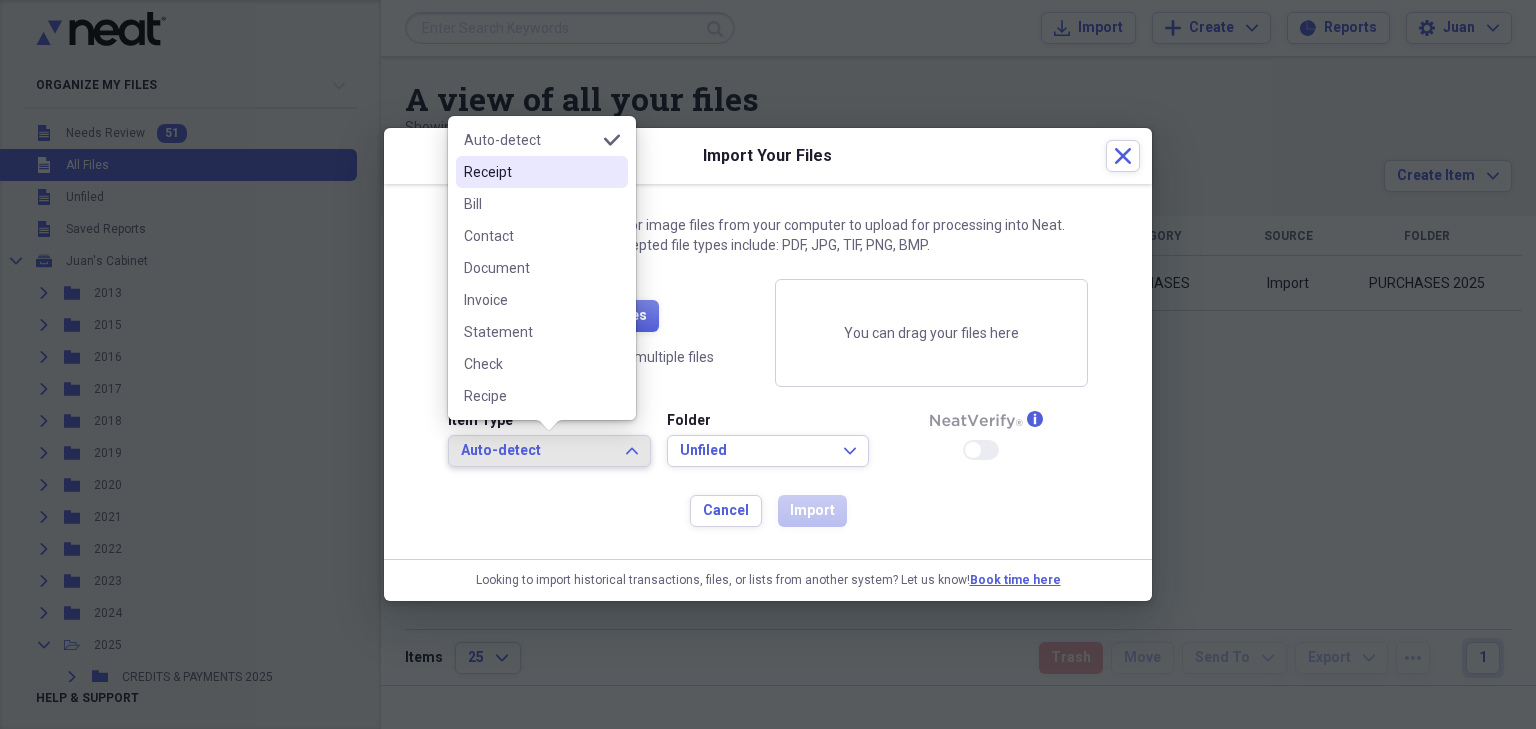 click on "Receipt" at bounding box center (530, 172) 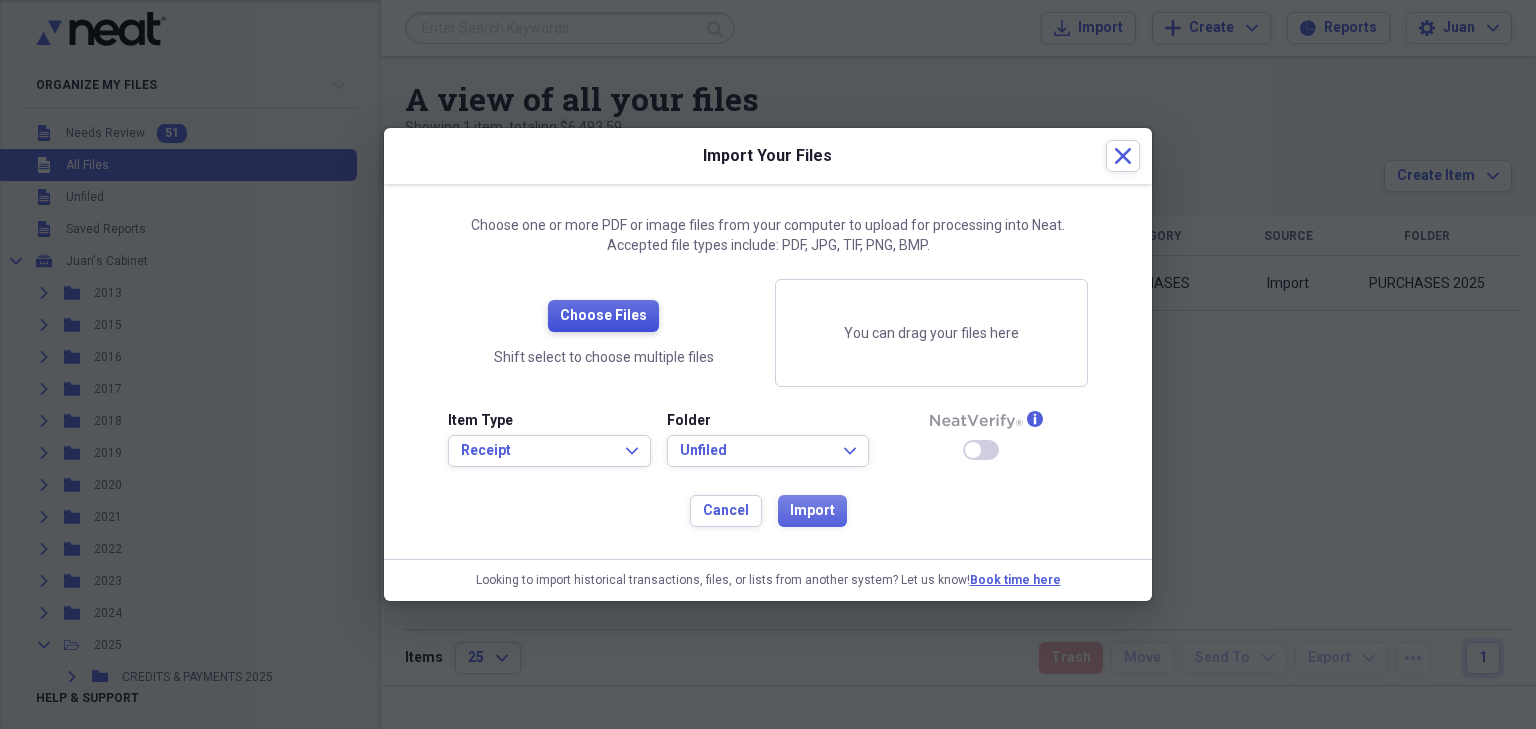 click on "Choose Files" at bounding box center [603, 316] 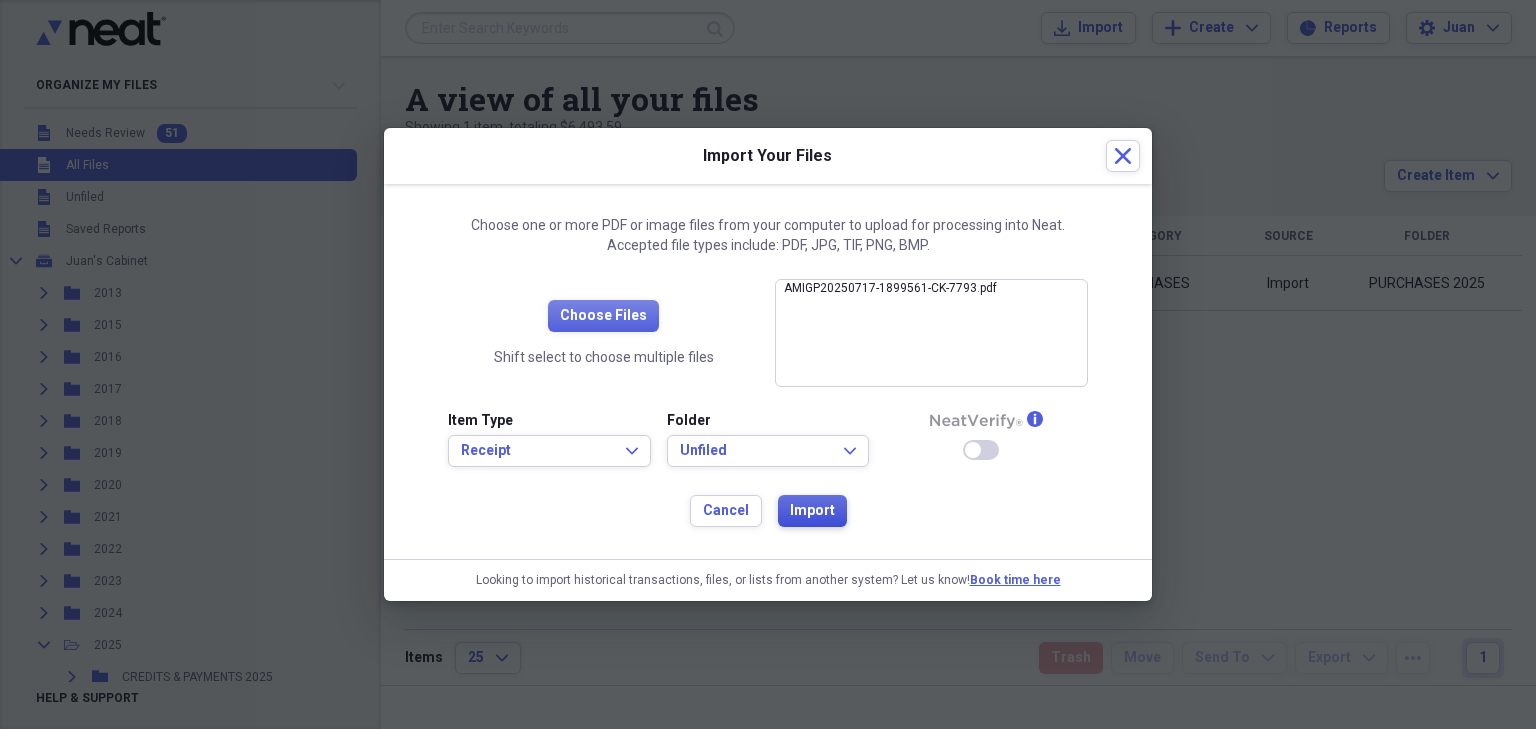 click on "Import" at bounding box center [812, 511] 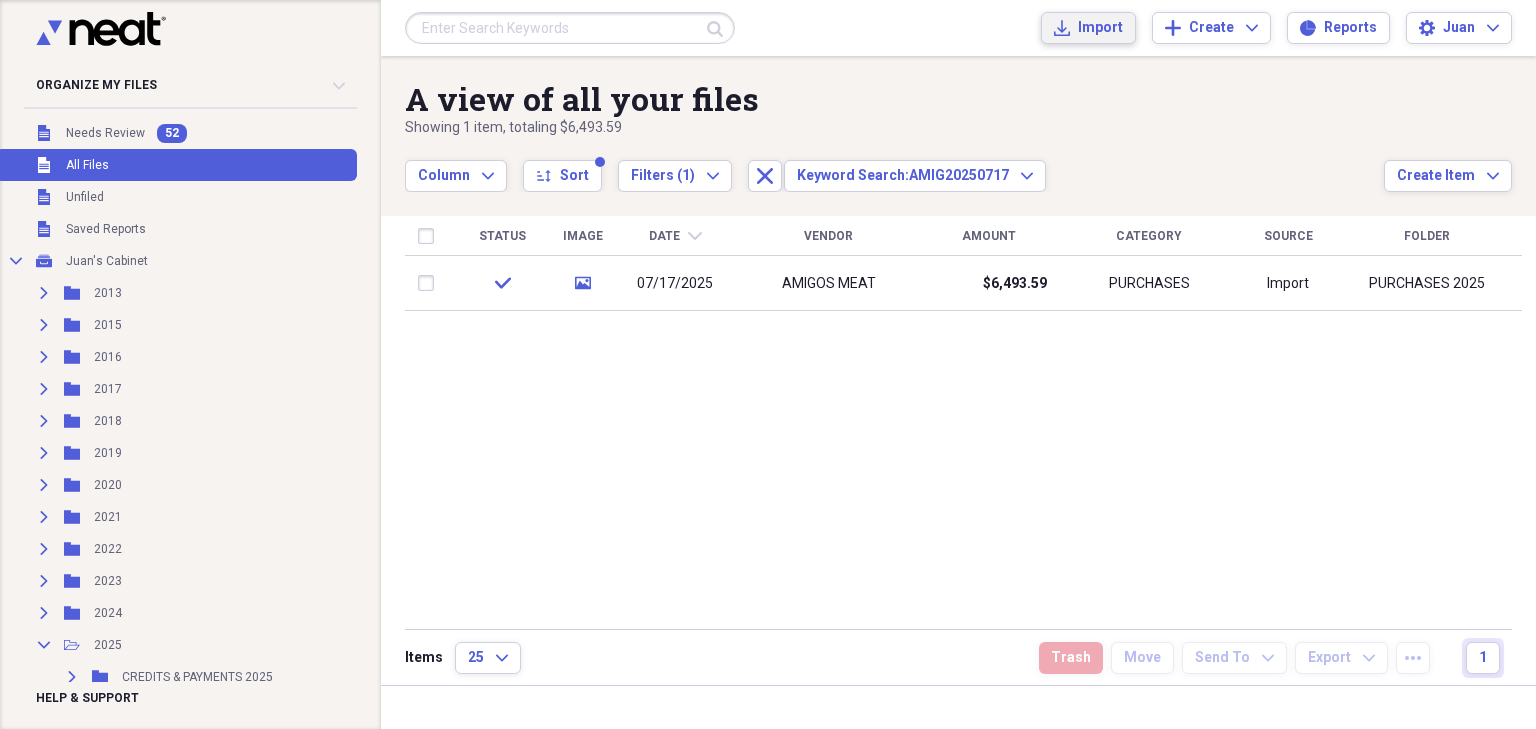 drag, startPoint x: 831, startPoint y: 500, endPoint x: 832, endPoint y: 511, distance: 11.045361 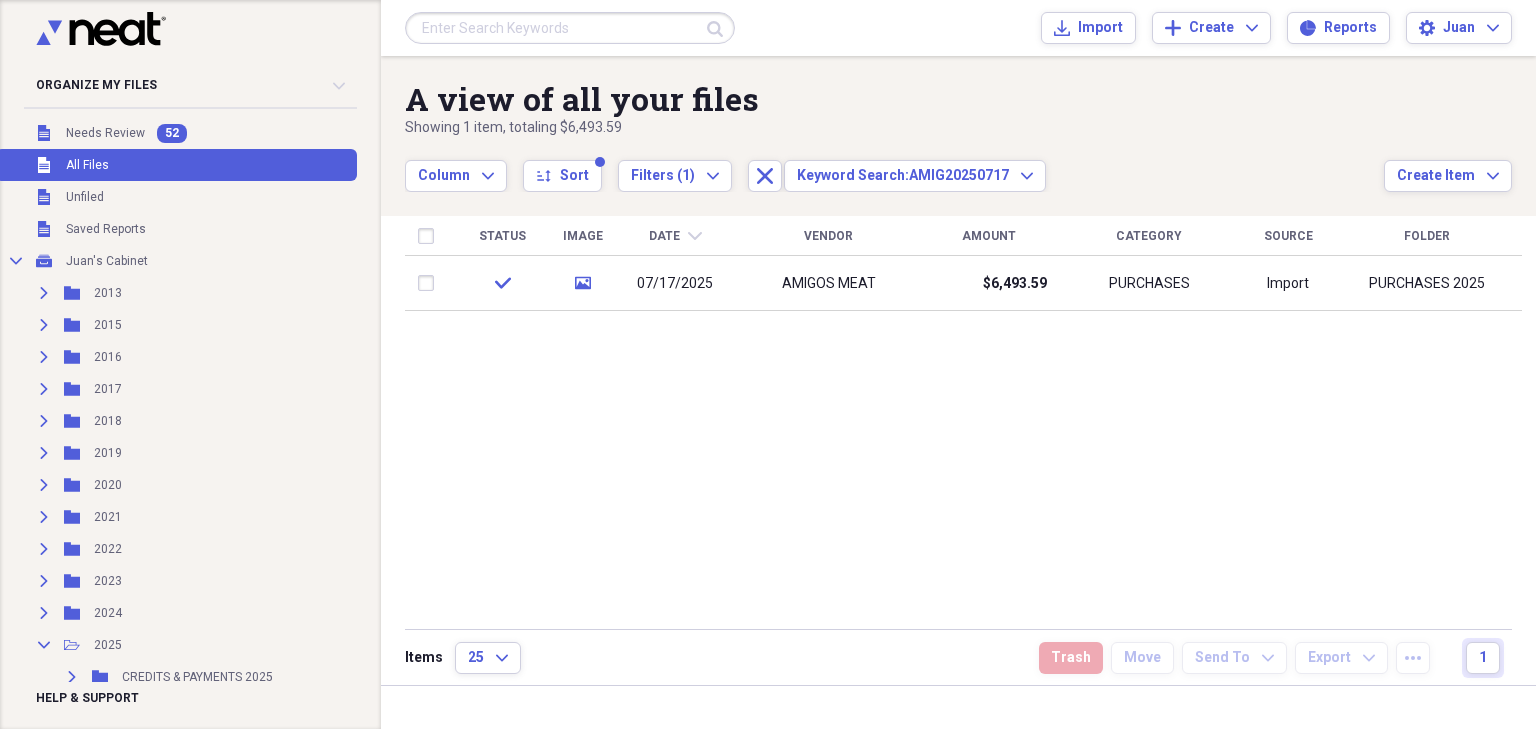 click on "Status Image Date chevron-down Vendor Amount Category Source Folder check media [DATE] AMIGOS MEAT $6,493.59 PURCHASES Import PURCHASES 2025" at bounding box center [963, 421] 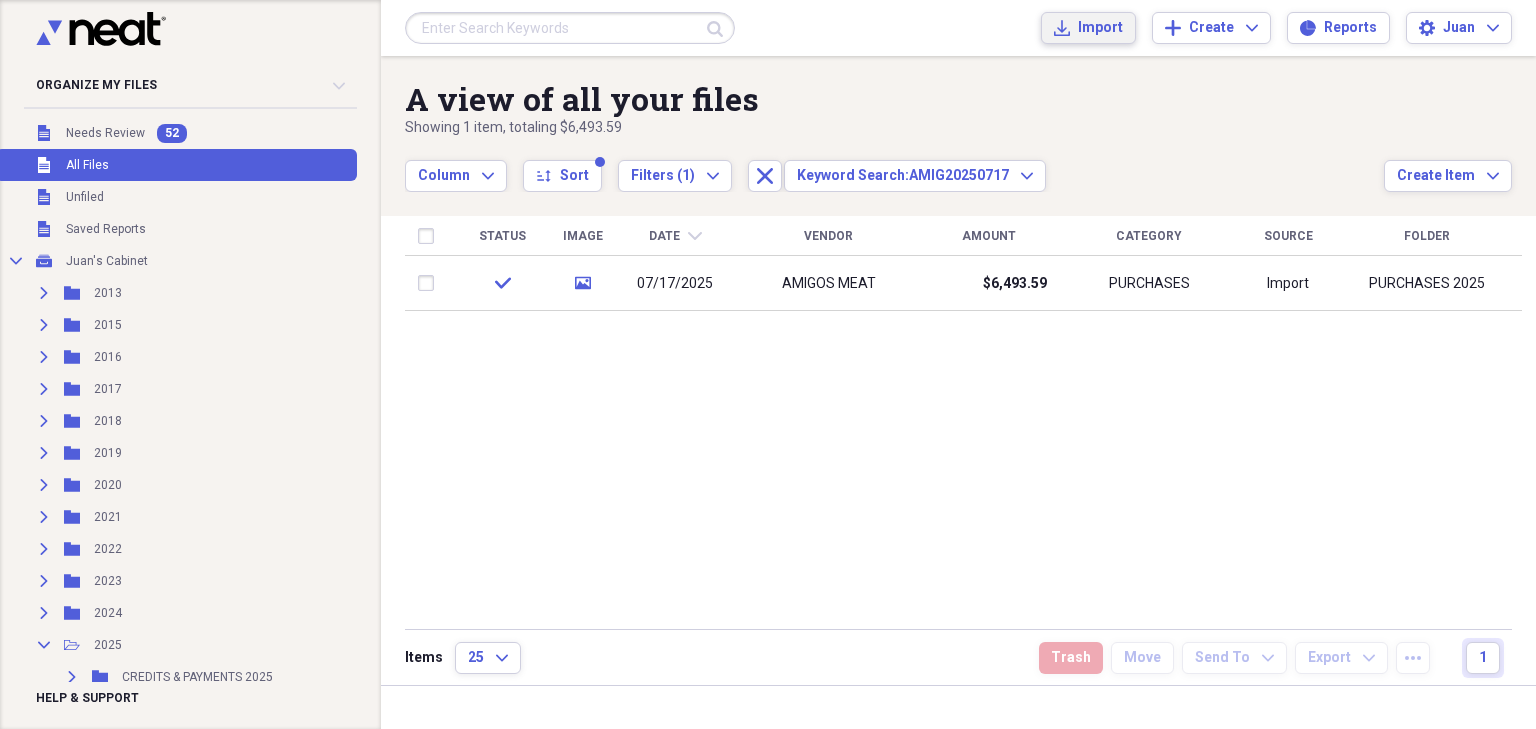 click on "Import Import" at bounding box center [1088, 28] 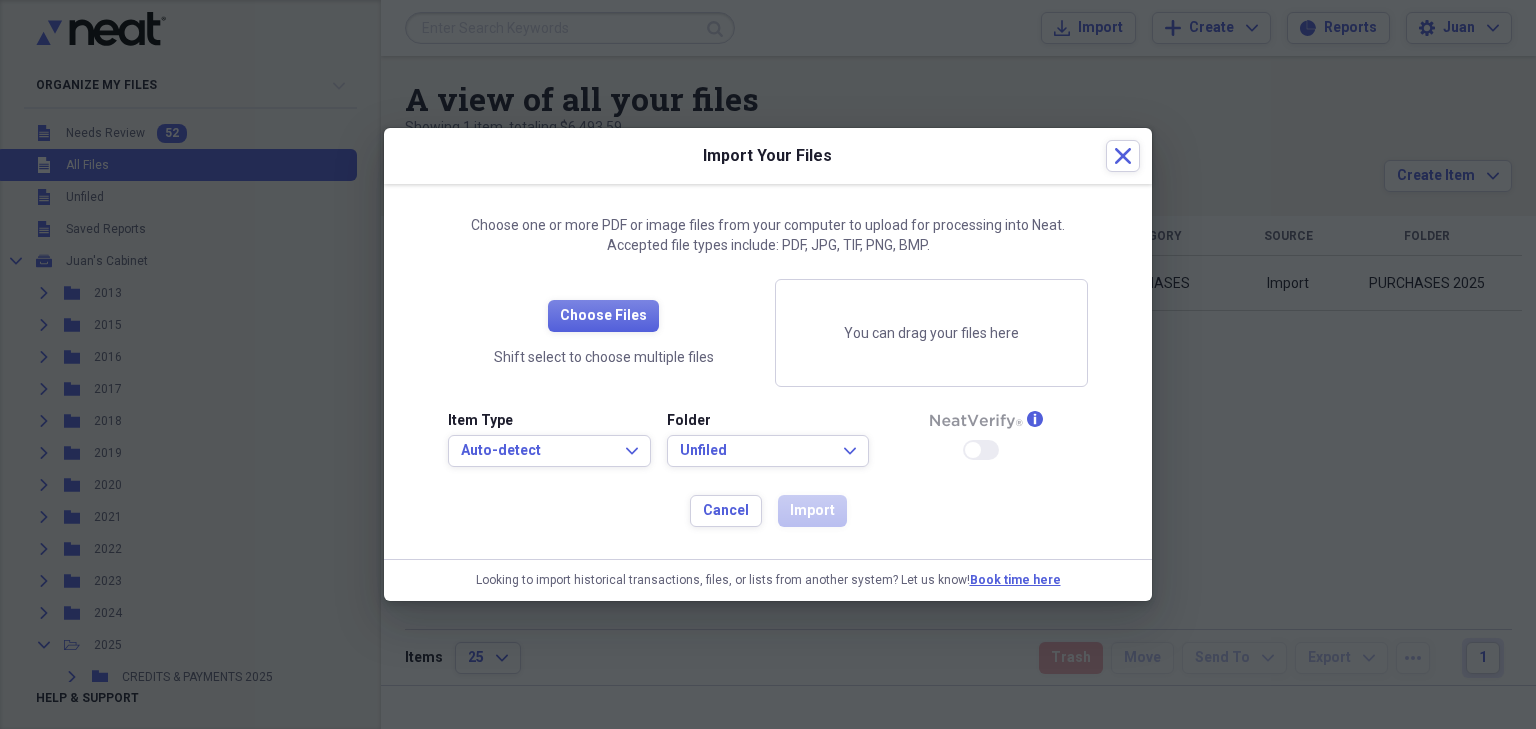 drag, startPoint x: 1100, startPoint y: 32, endPoint x: 1304, endPoint y: 110, distance: 218.40329 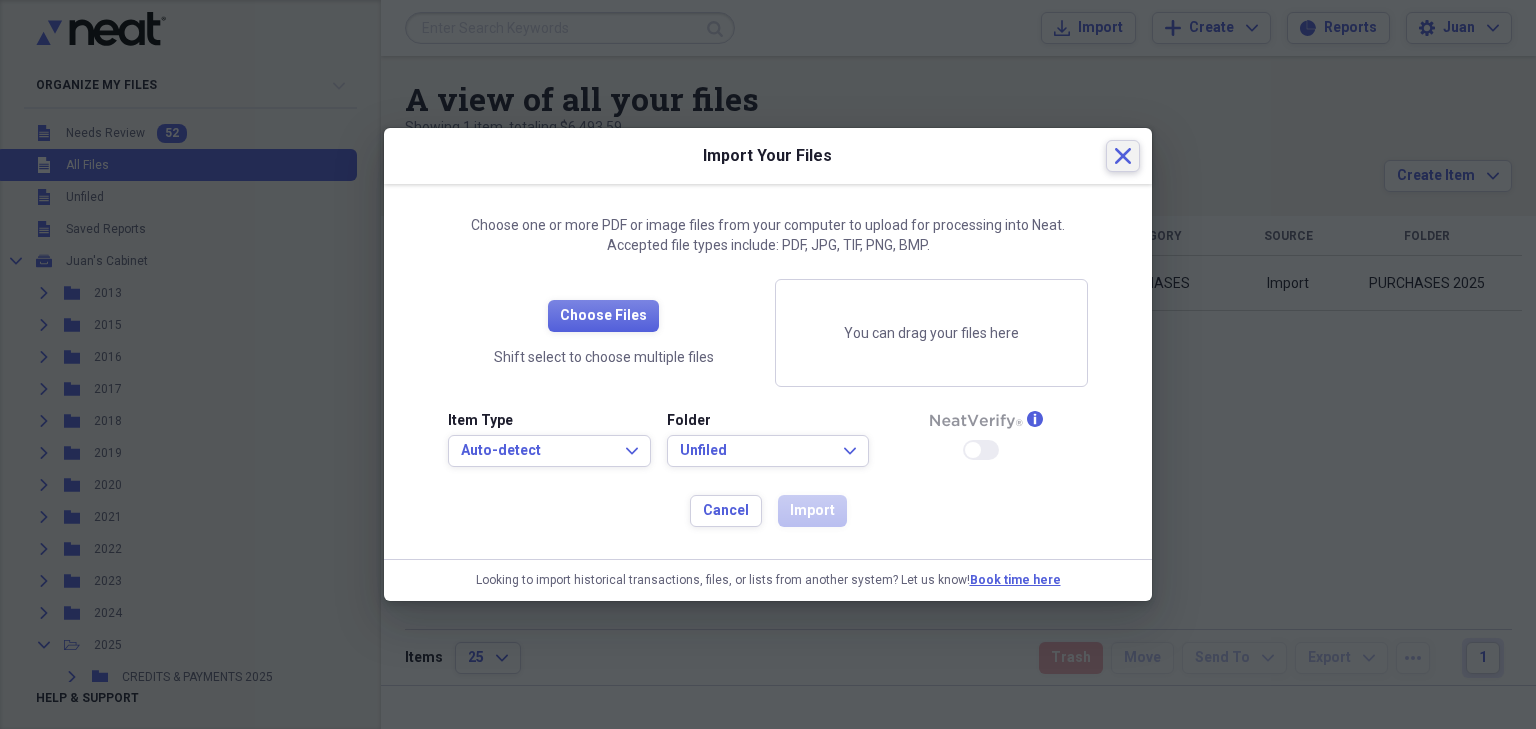 click on "Close" at bounding box center (1123, 156) 